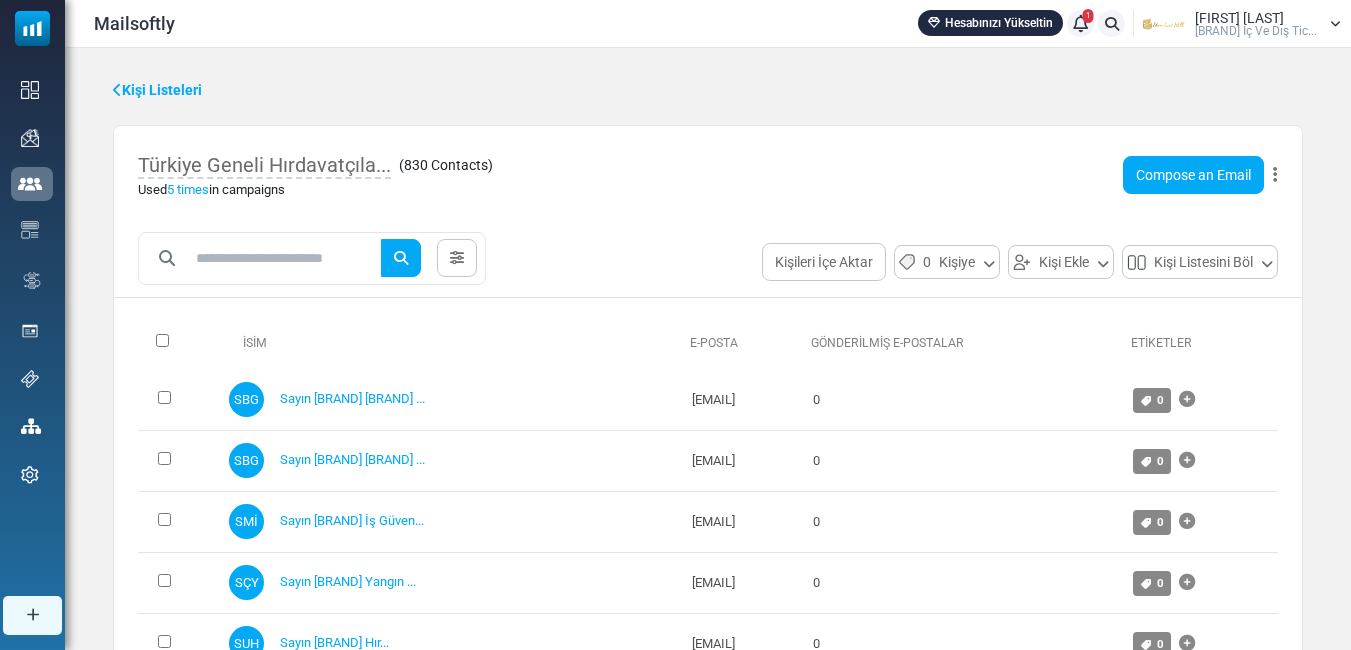 scroll, scrollTop: 0, scrollLeft: 0, axis: both 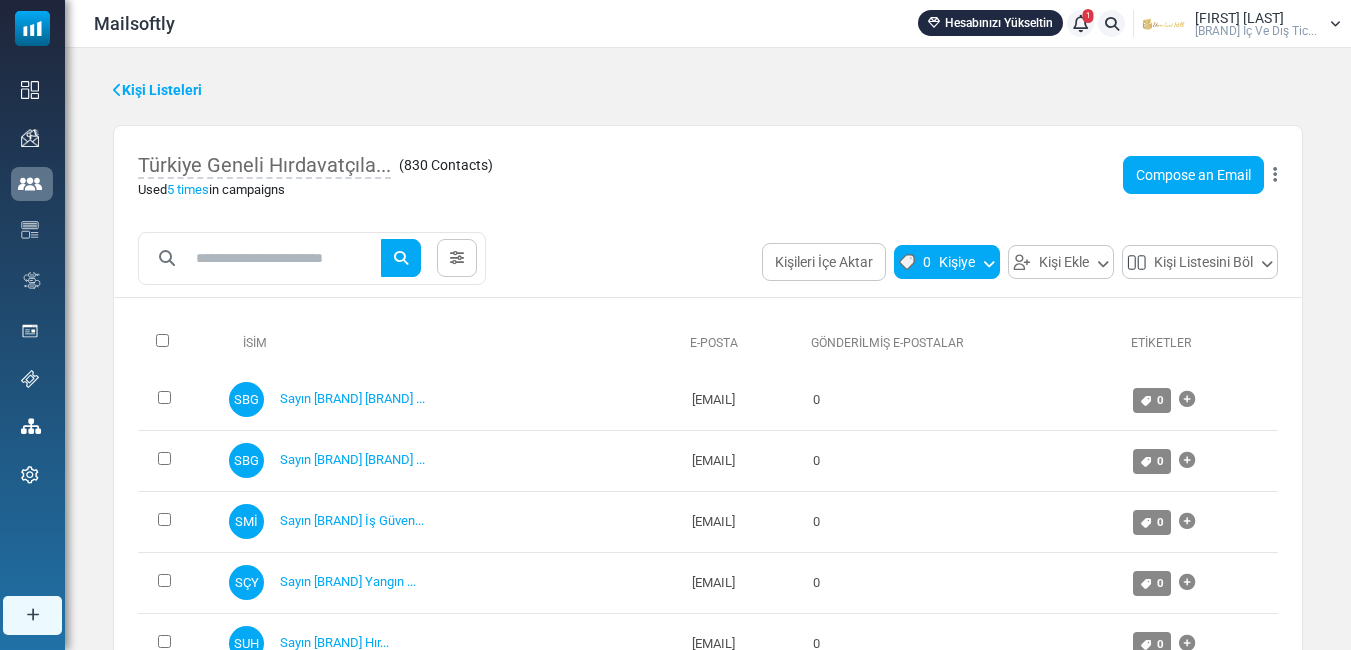 click on "0
Kişiye" at bounding box center [947, 262] 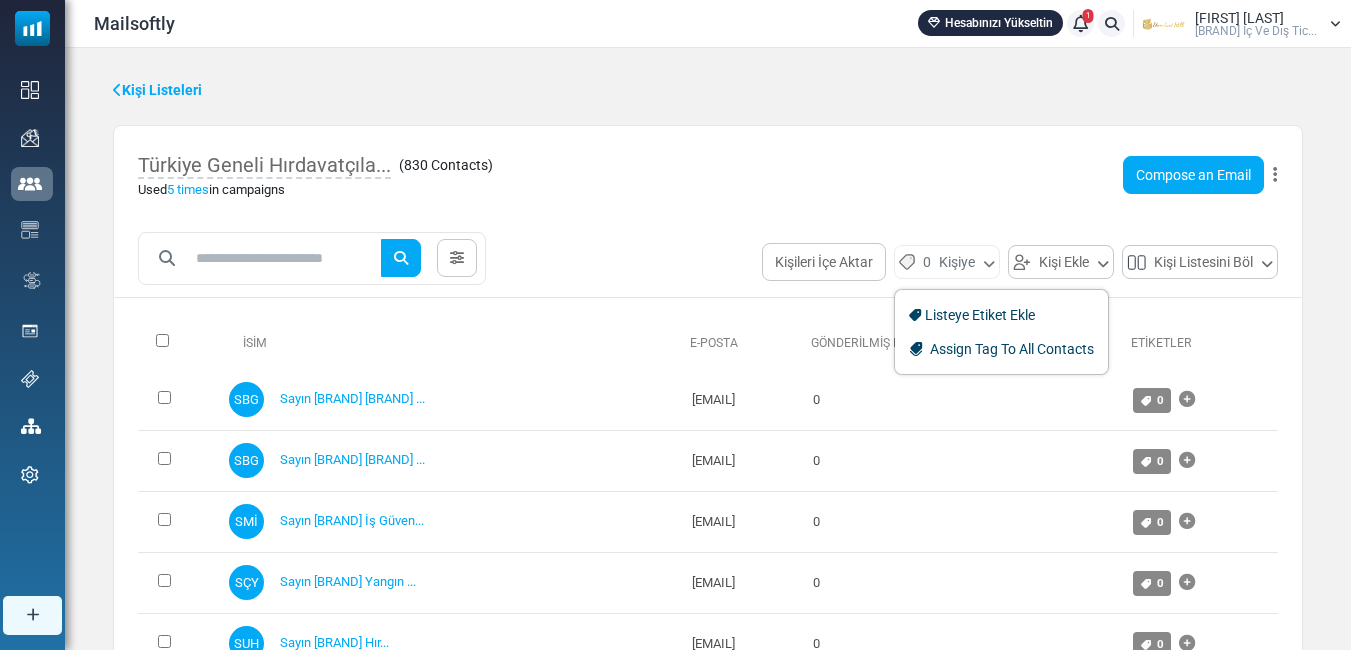 click on "Türkiye Geneli Hırdavatçıla...
( 830 Contacts )
Used  5 times  in campaigns
Compose an Email
Düzenle
Export List
Delete List
Delete List with Contacts" at bounding box center (708, 175) 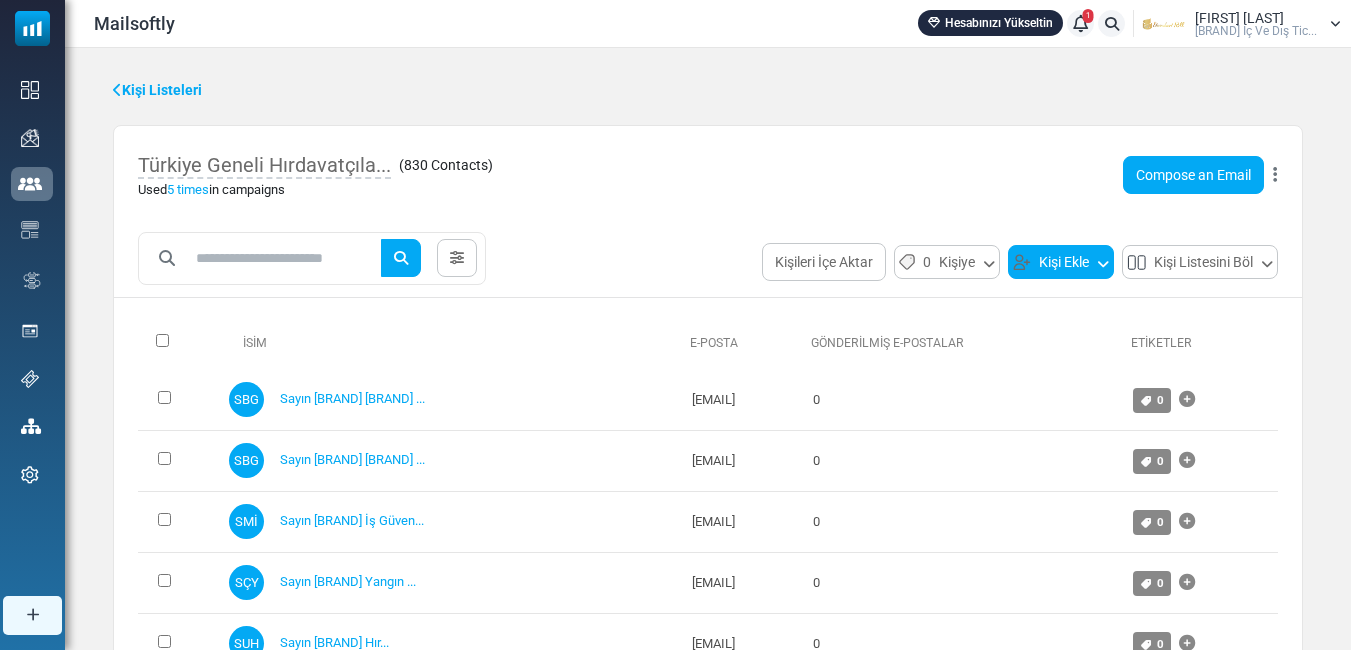 click on "Kişi Ekle" at bounding box center (1061, 262) 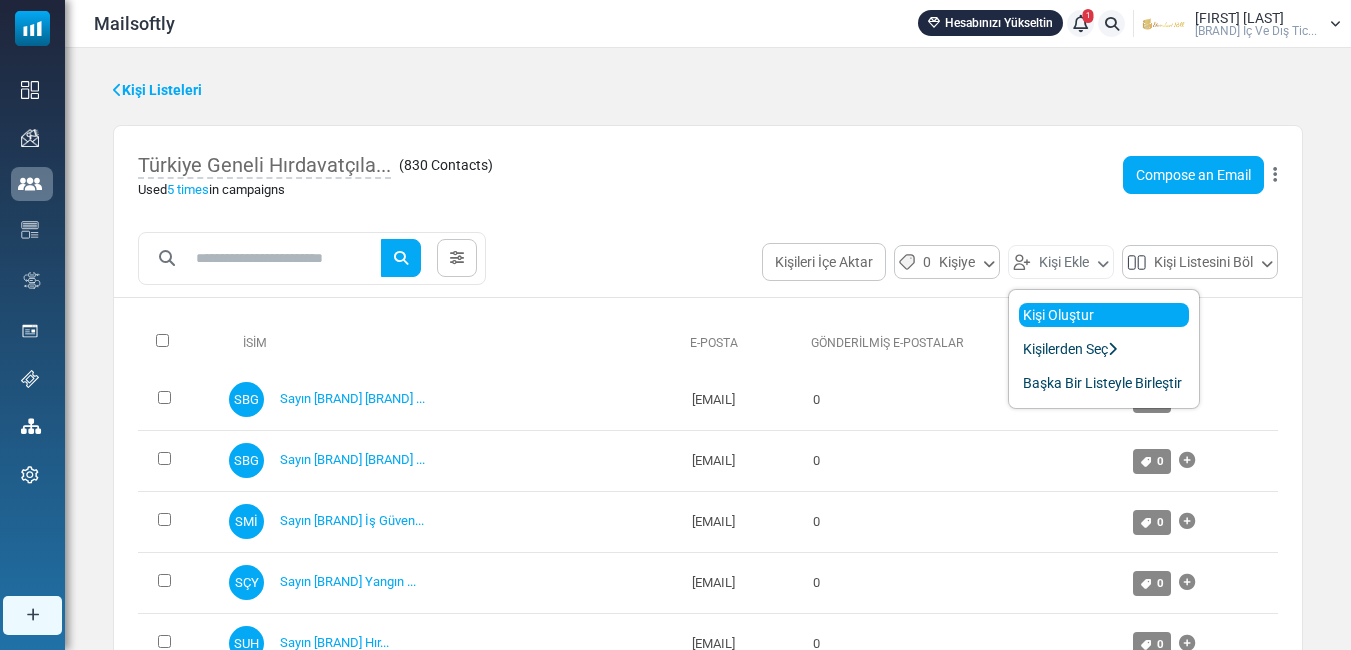 click on "Kişi Oluştur" at bounding box center (1104, 315) 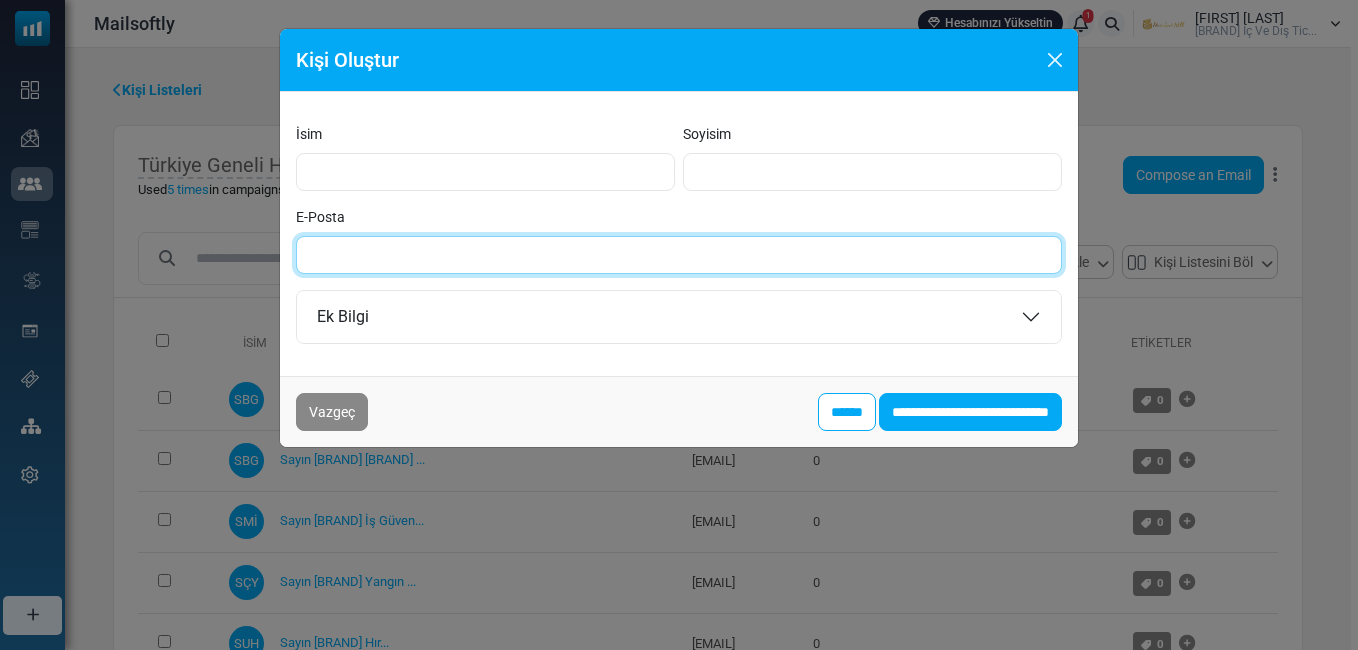 paste on "**********" 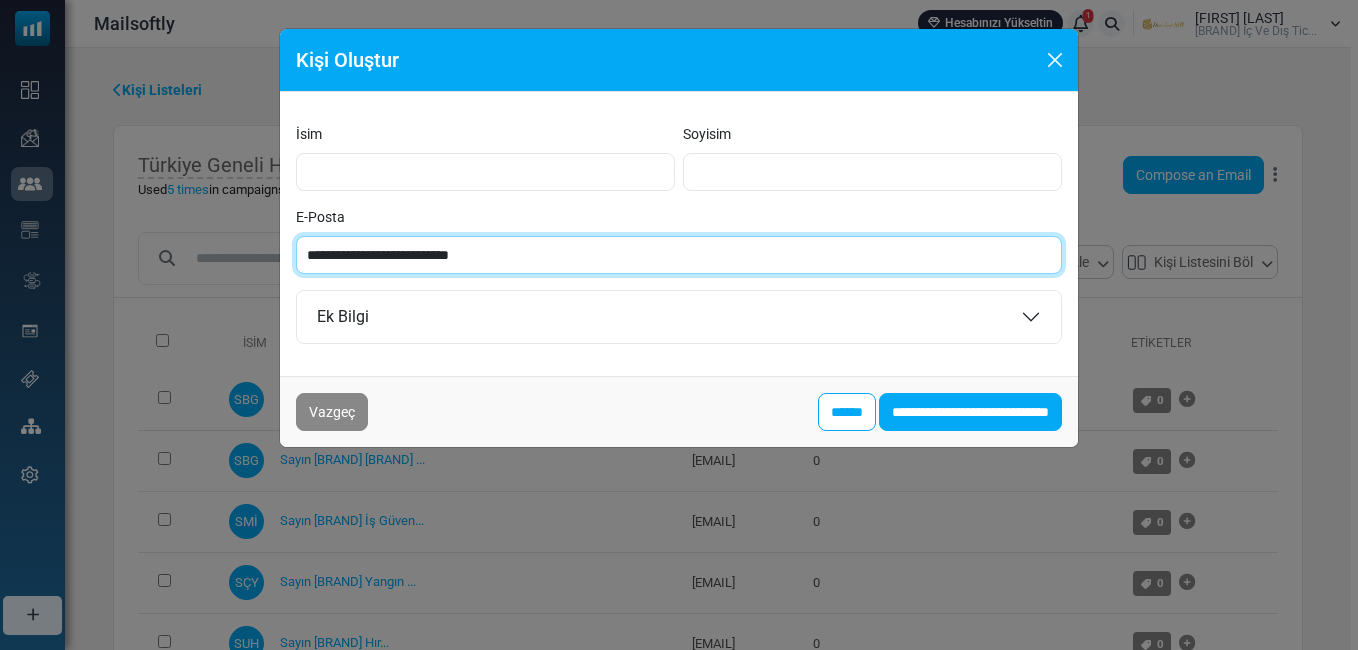 click on "**********" at bounding box center (679, 255) 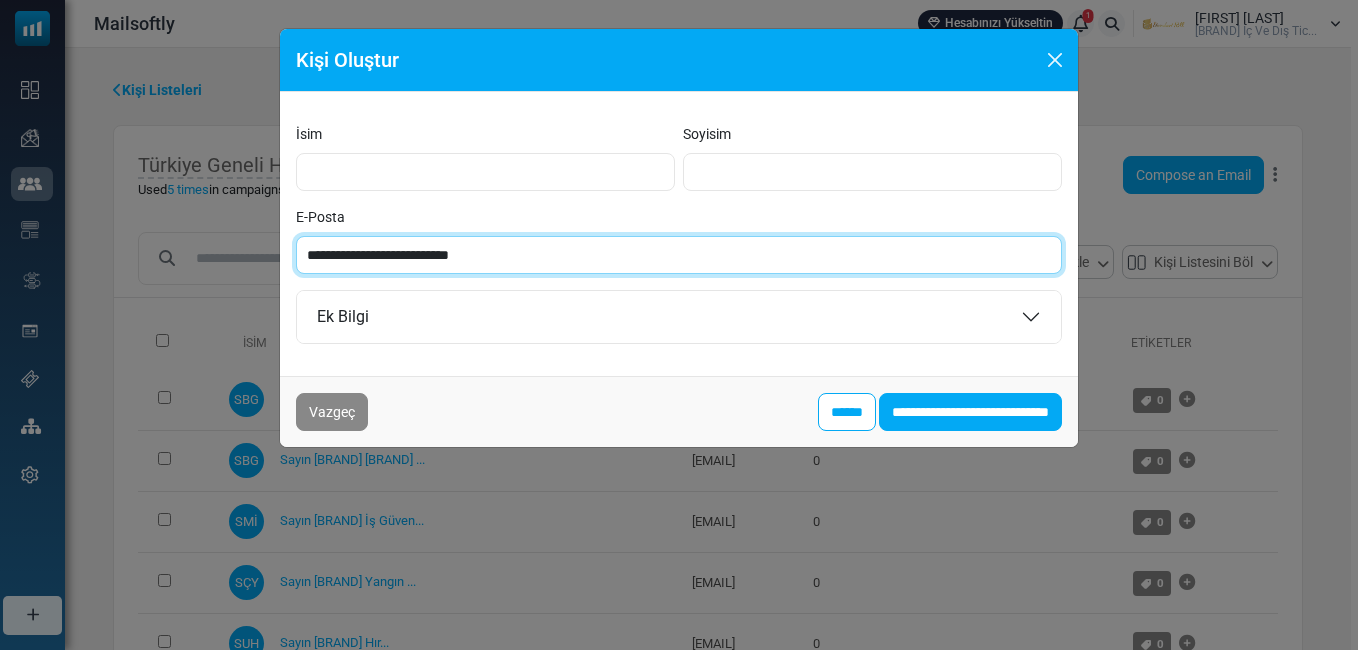 type on "**********" 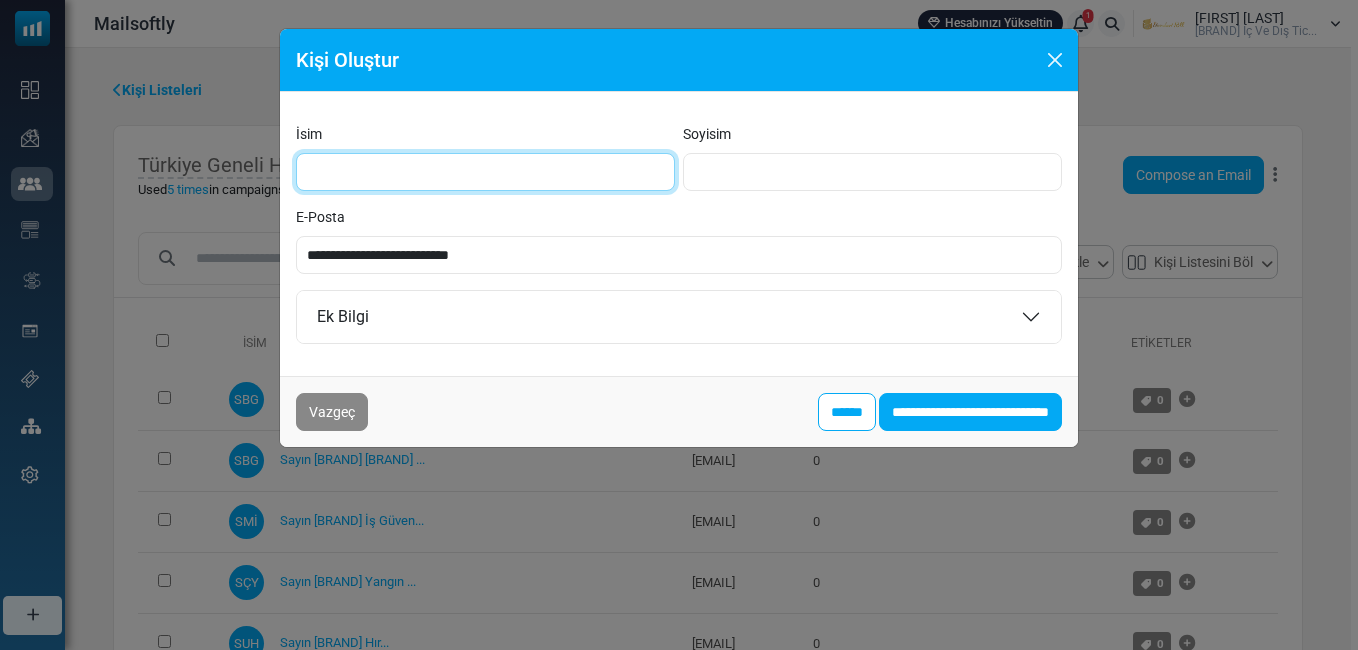 click on "İsim" at bounding box center (485, 172) 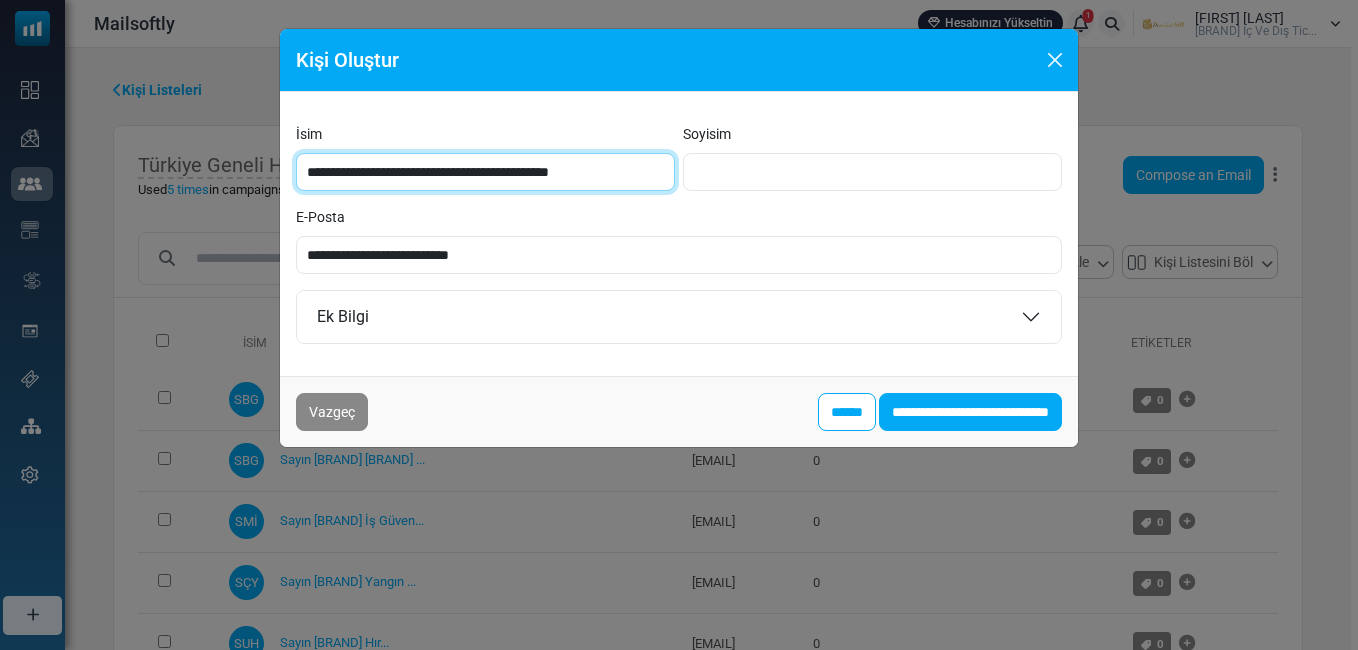 drag, startPoint x: 375, startPoint y: 169, endPoint x: 385, endPoint y: 171, distance: 10.198039 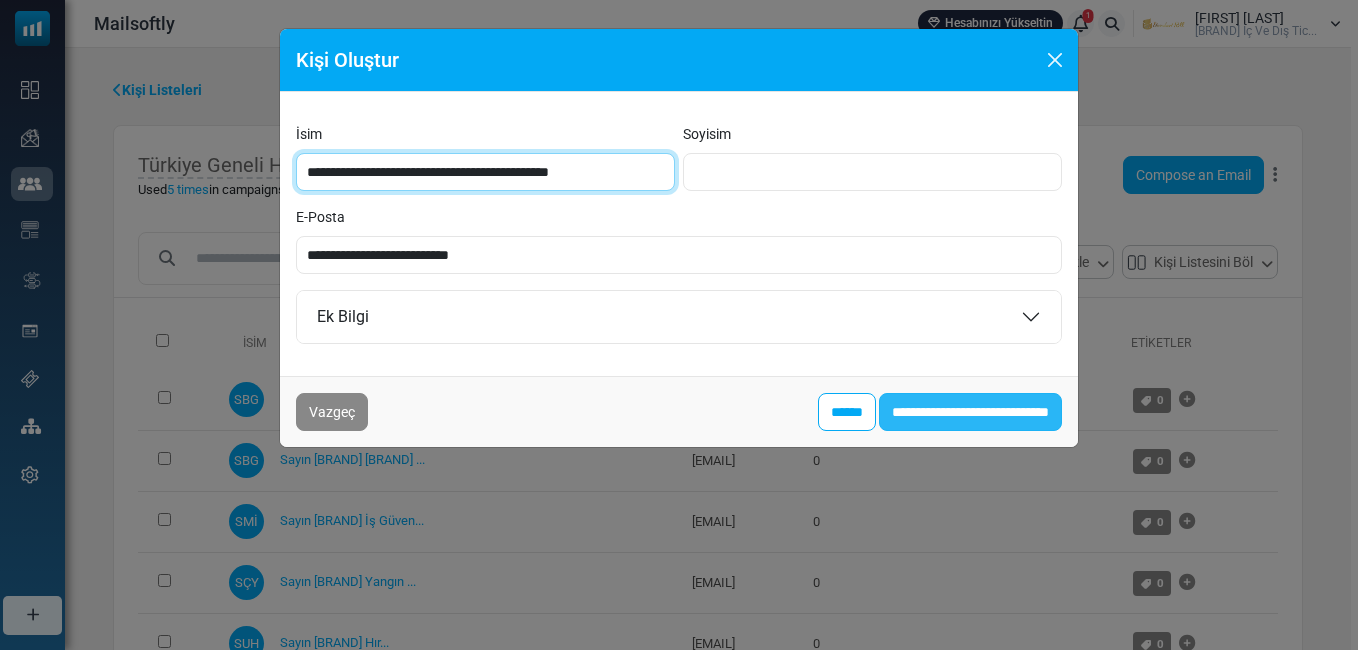 type on "**********" 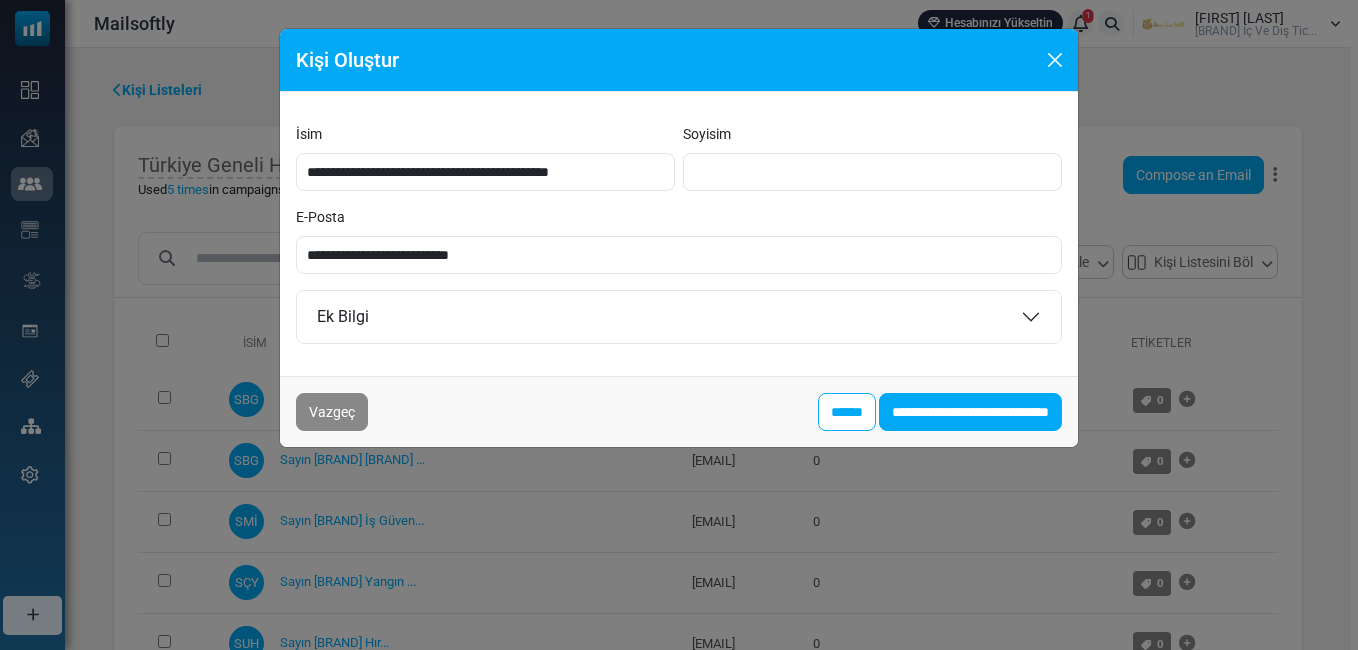 click on "**********" at bounding box center [970, 412] 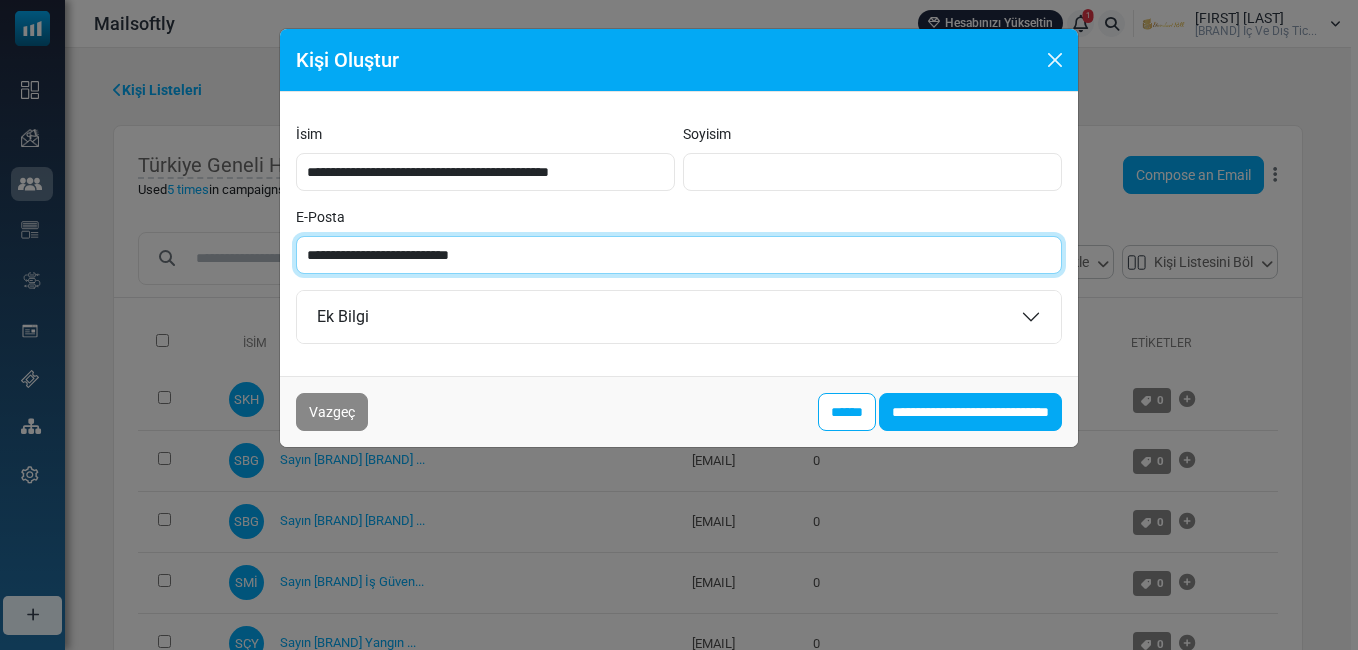 paste 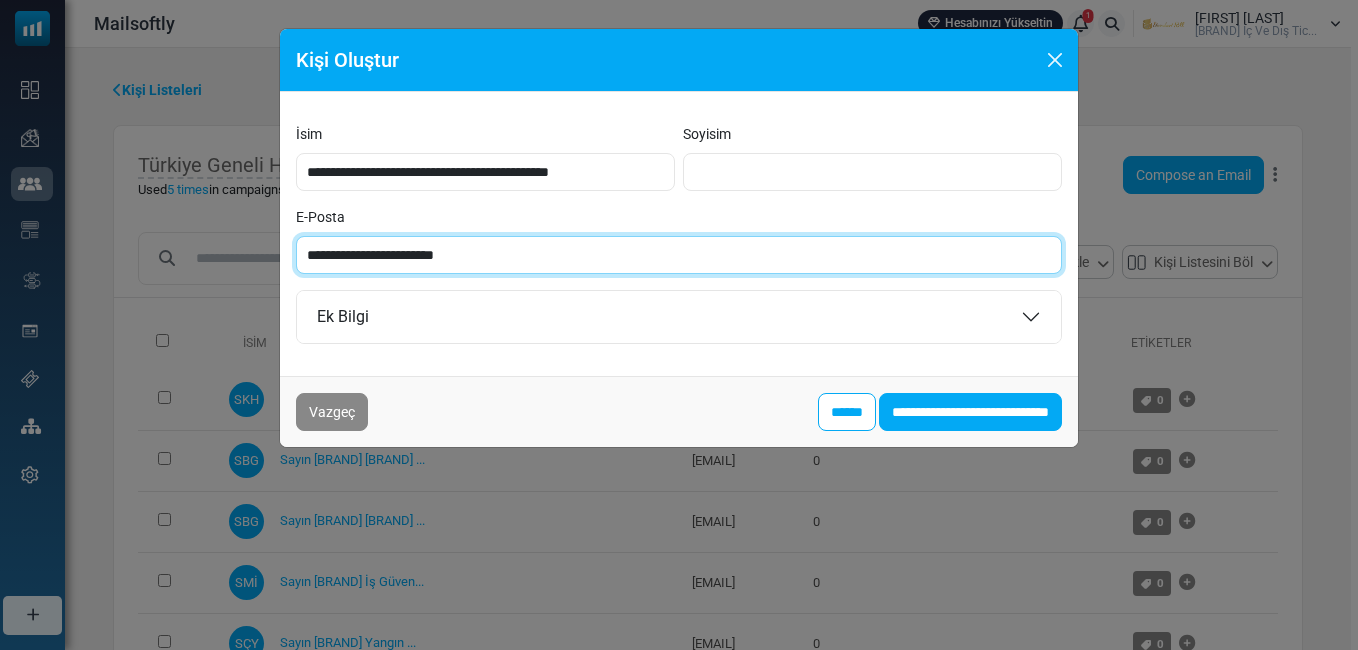 click on "**********" at bounding box center [679, 255] 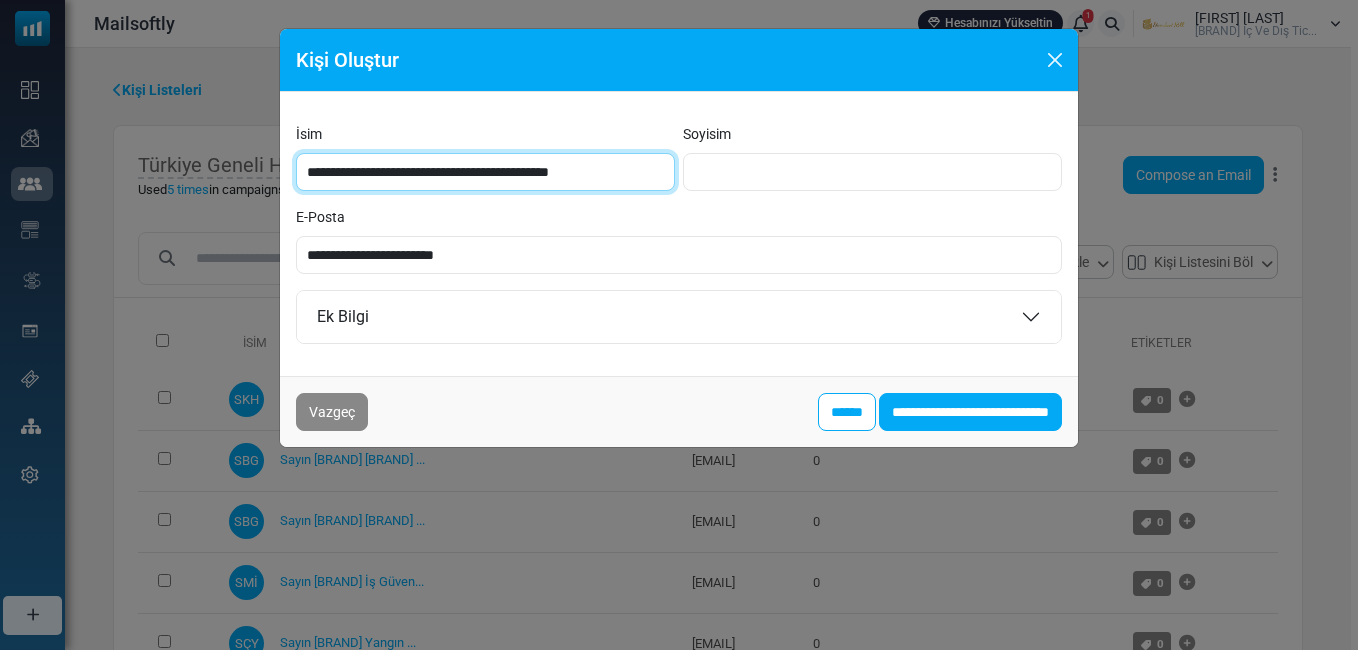click on "**********" at bounding box center [485, 172] 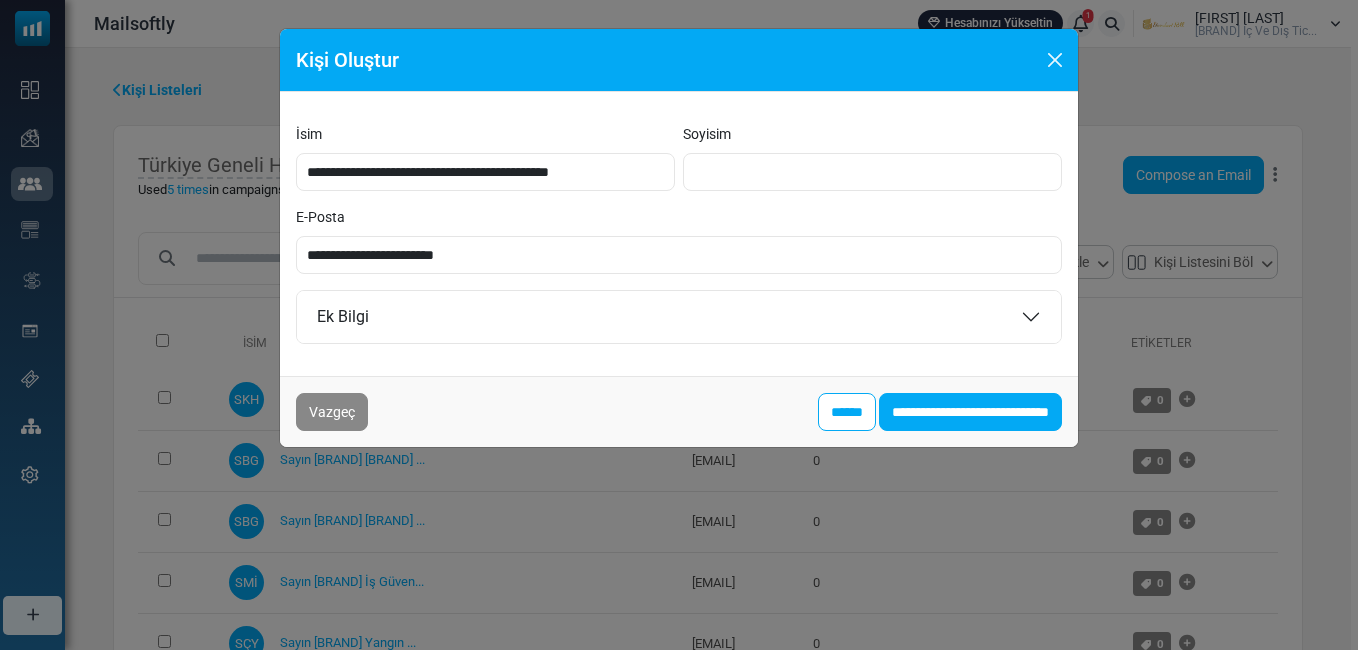 click on "**********" at bounding box center [970, 412] 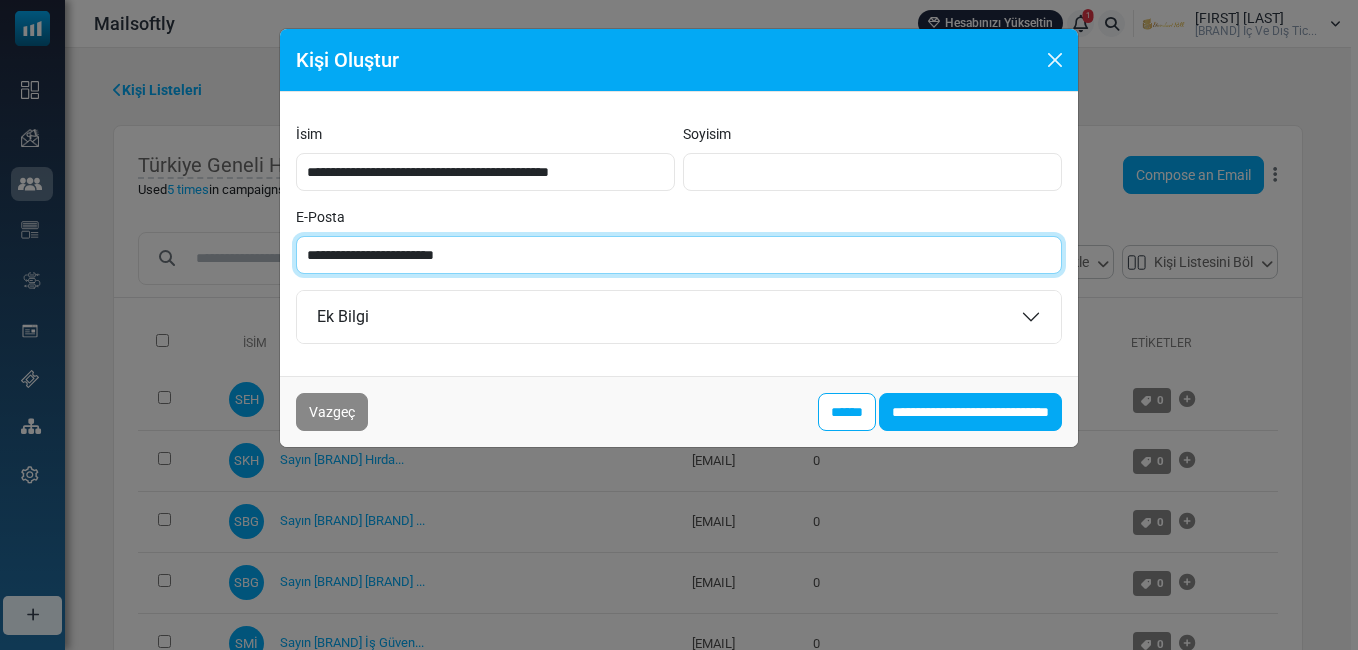 paste 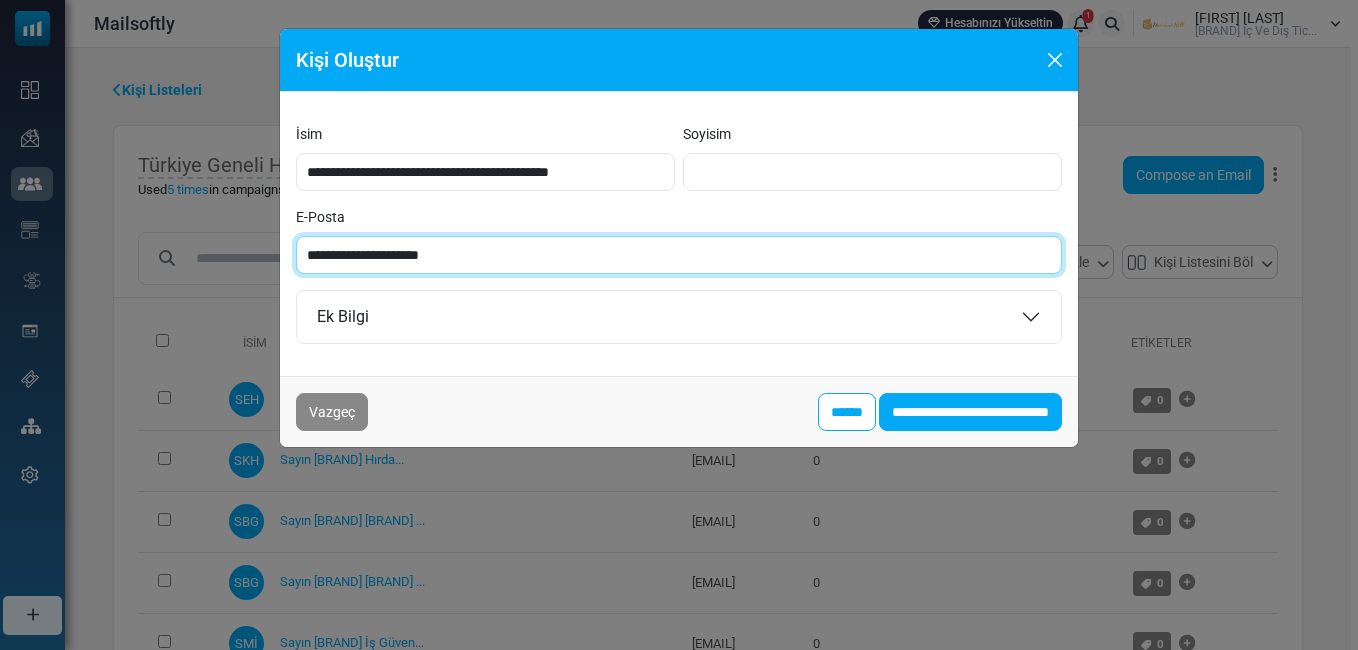 click on "**********" at bounding box center (679, 255) 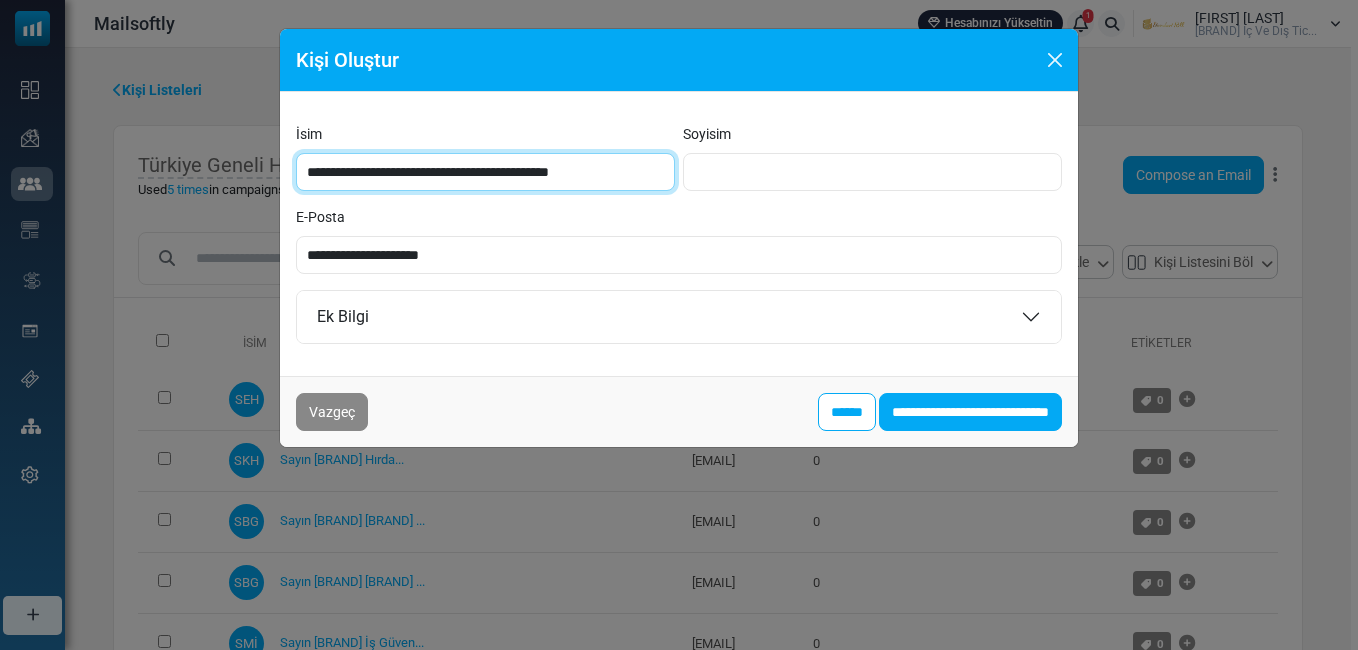 click on "**********" at bounding box center [485, 172] 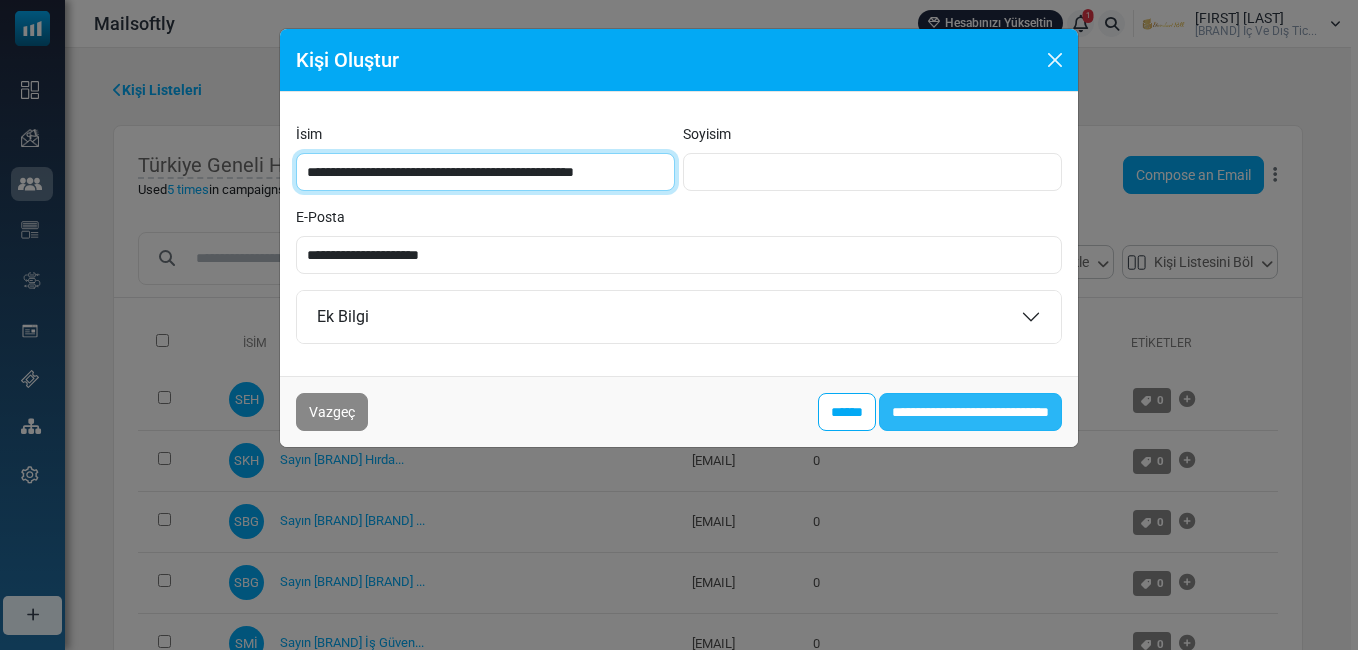 type on "**********" 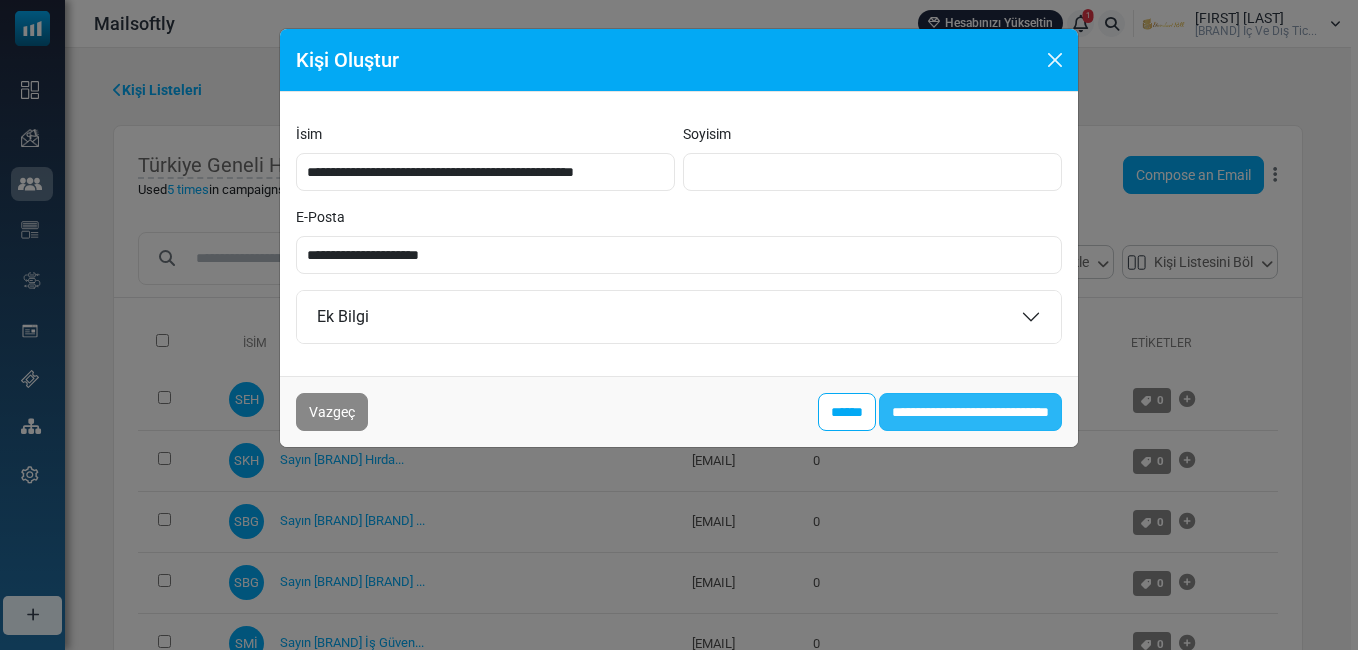 click on "**********" at bounding box center (970, 412) 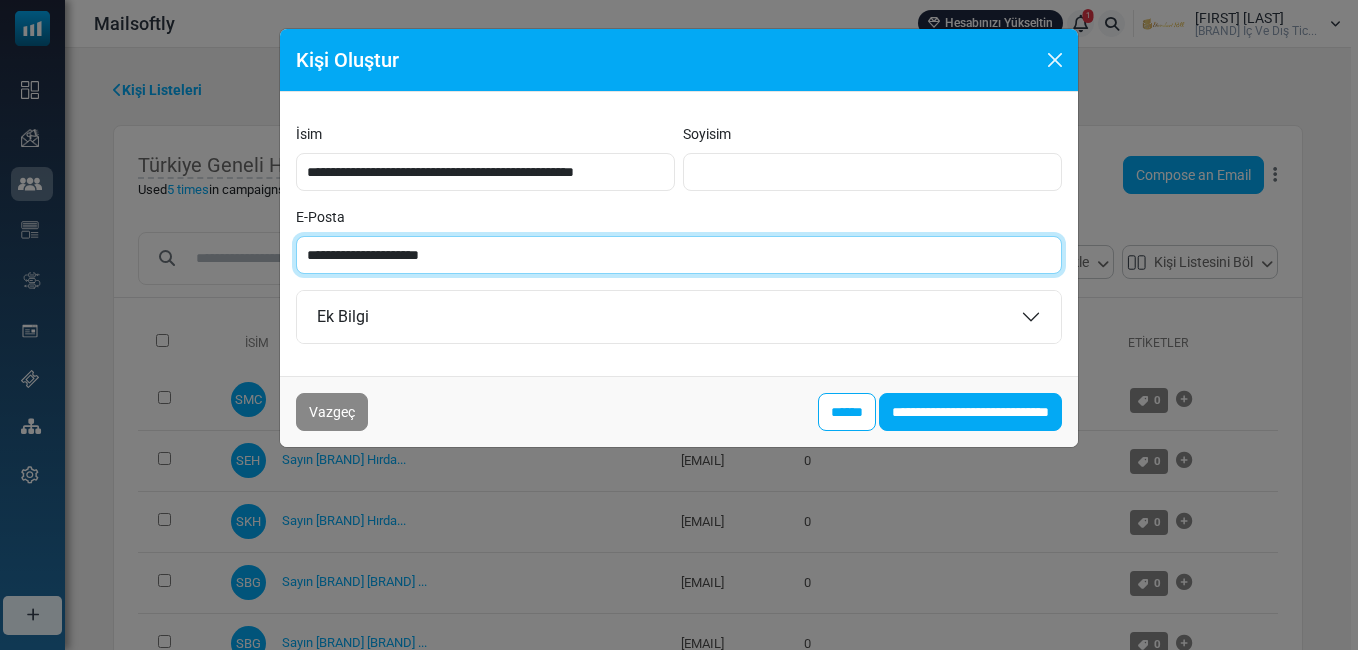 paste 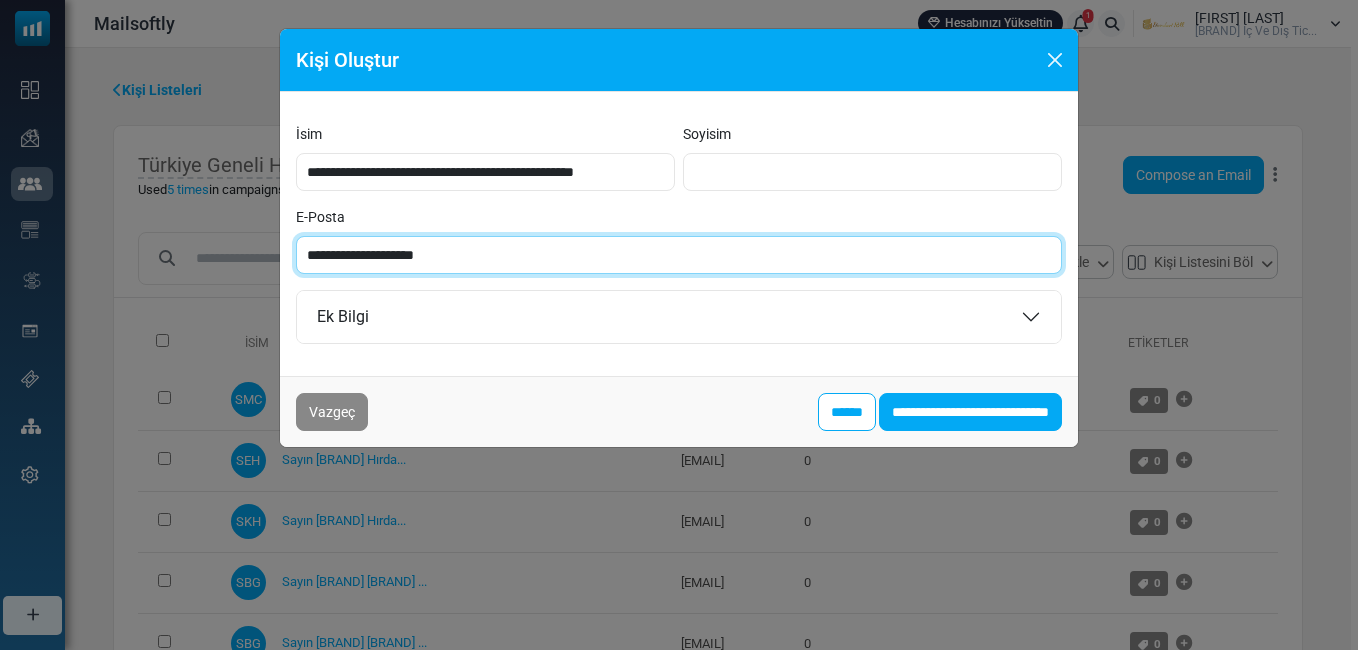click on "**********" at bounding box center [679, 255] 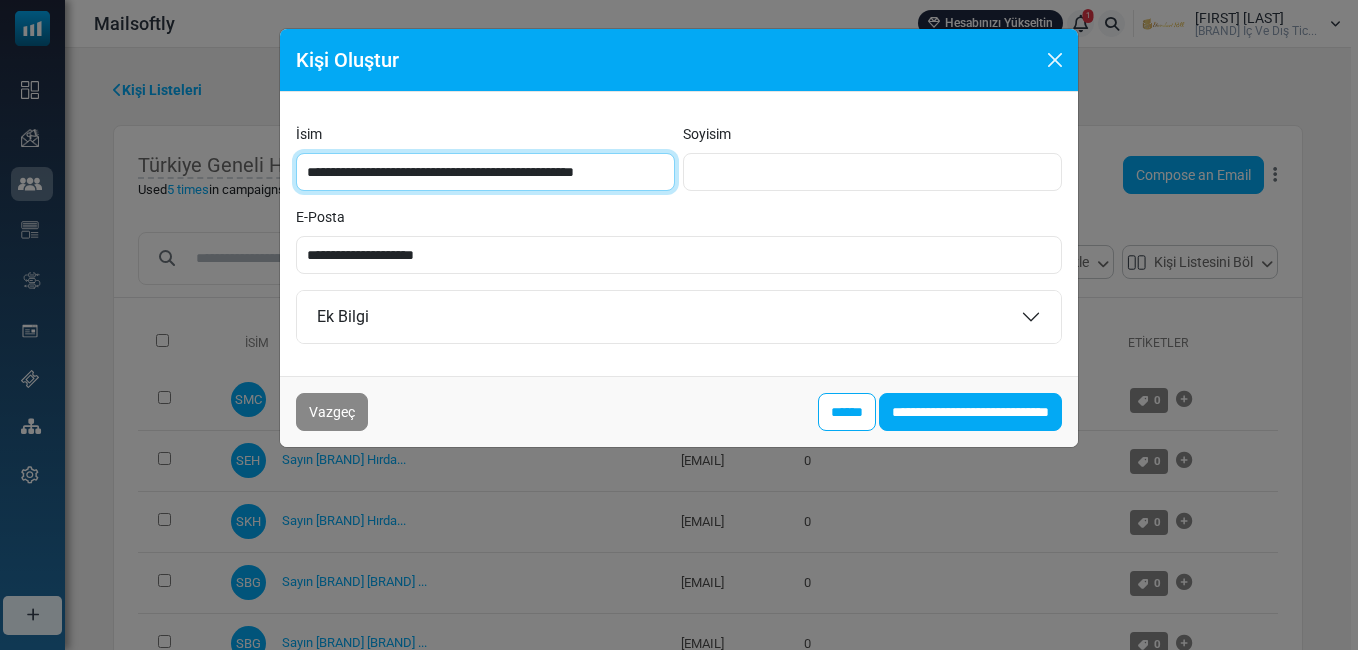 click on "**********" at bounding box center (485, 172) 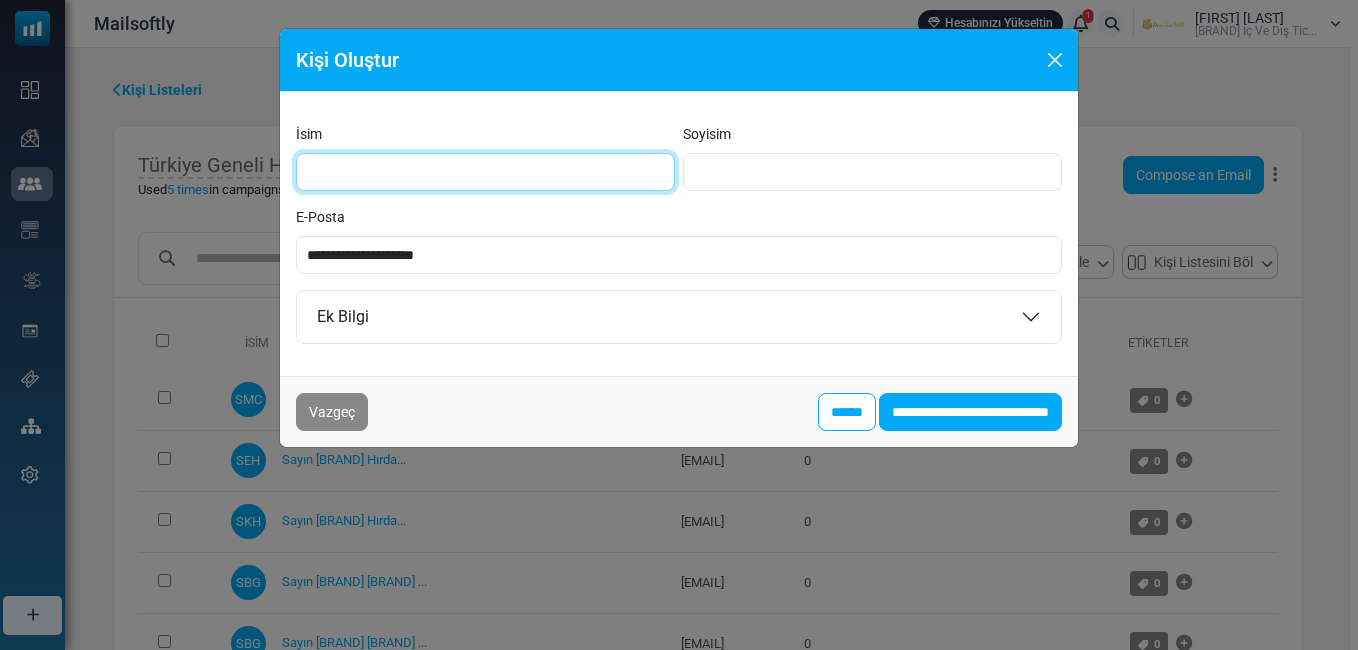 type on "**********" 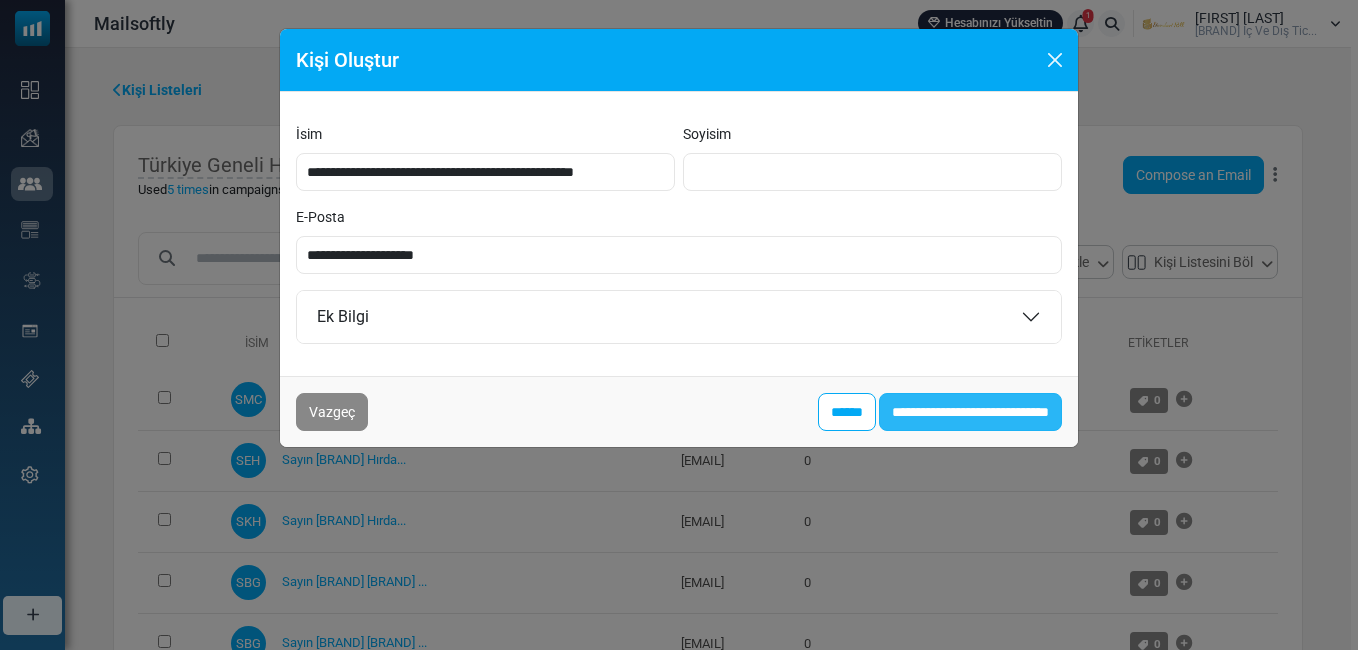 click on "**********" at bounding box center [970, 412] 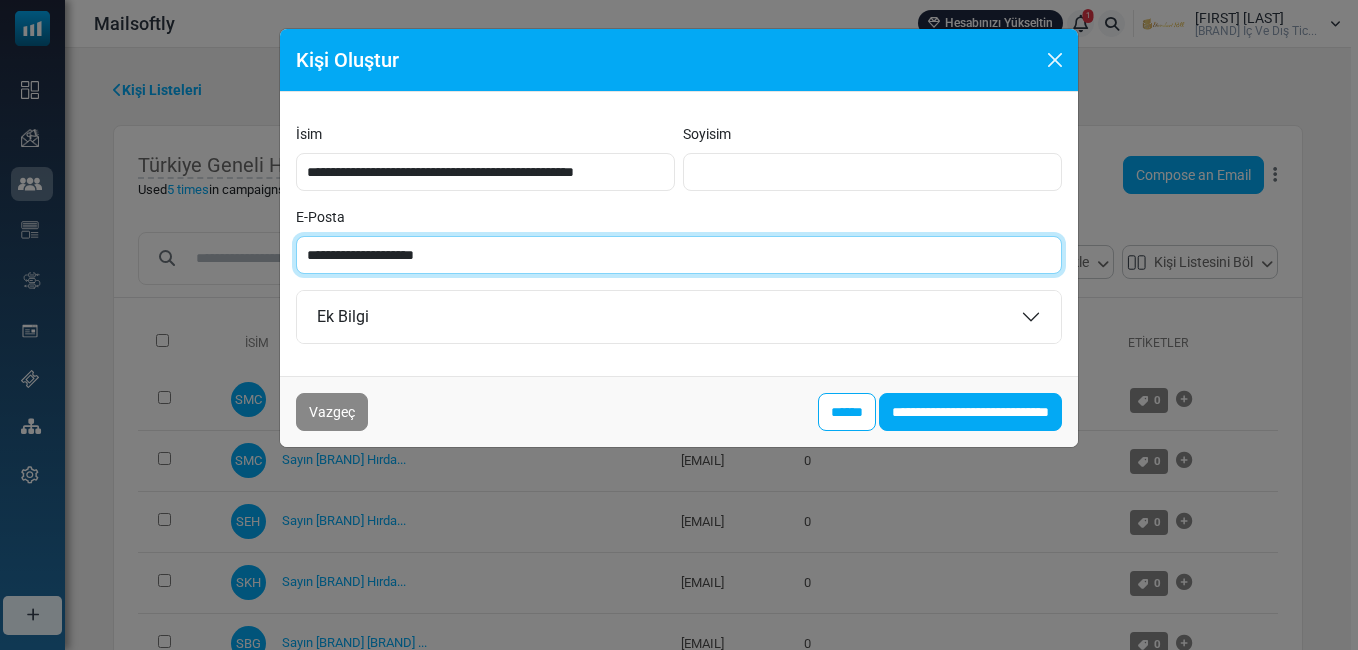paste 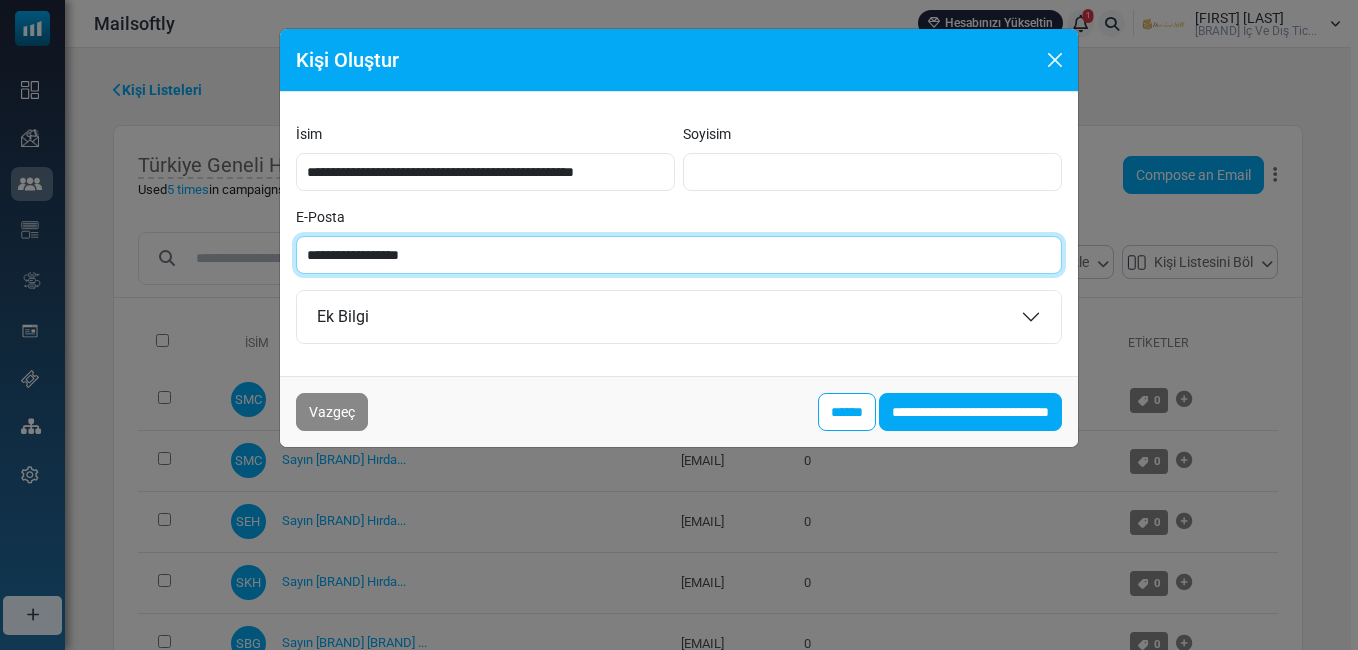 click on "**********" at bounding box center (679, 255) 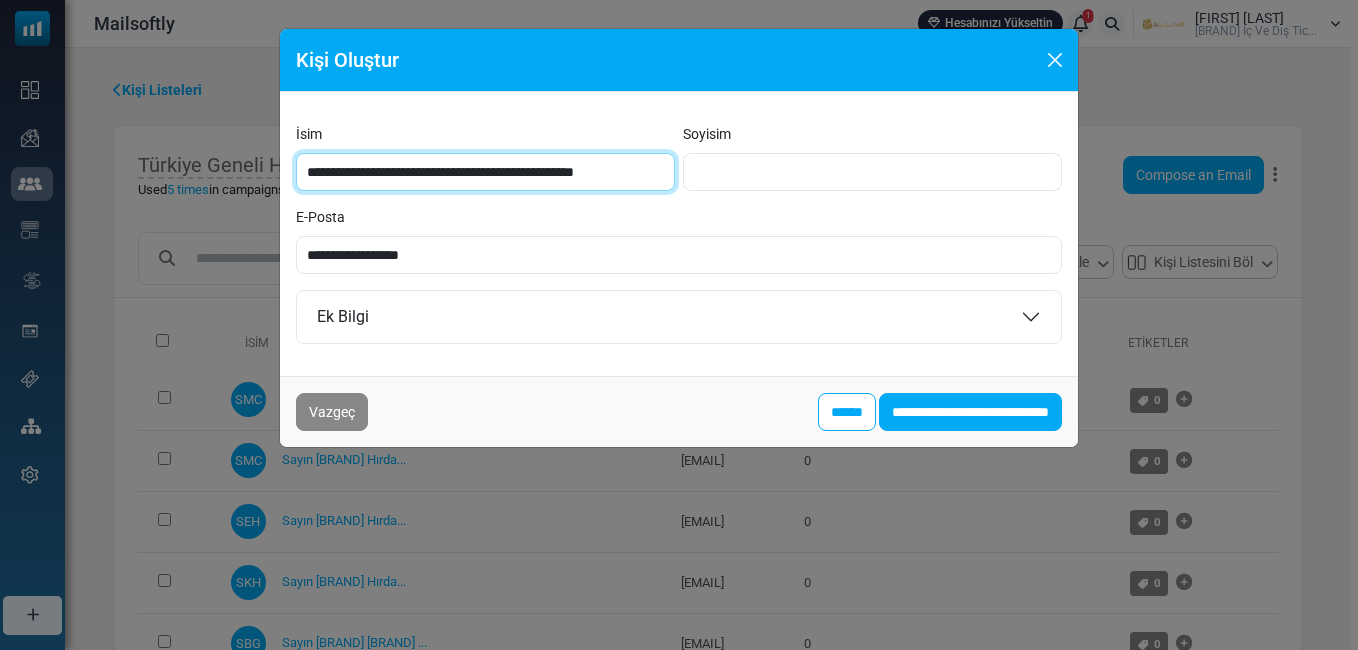 click on "**********" at bounding box center [485, 172] 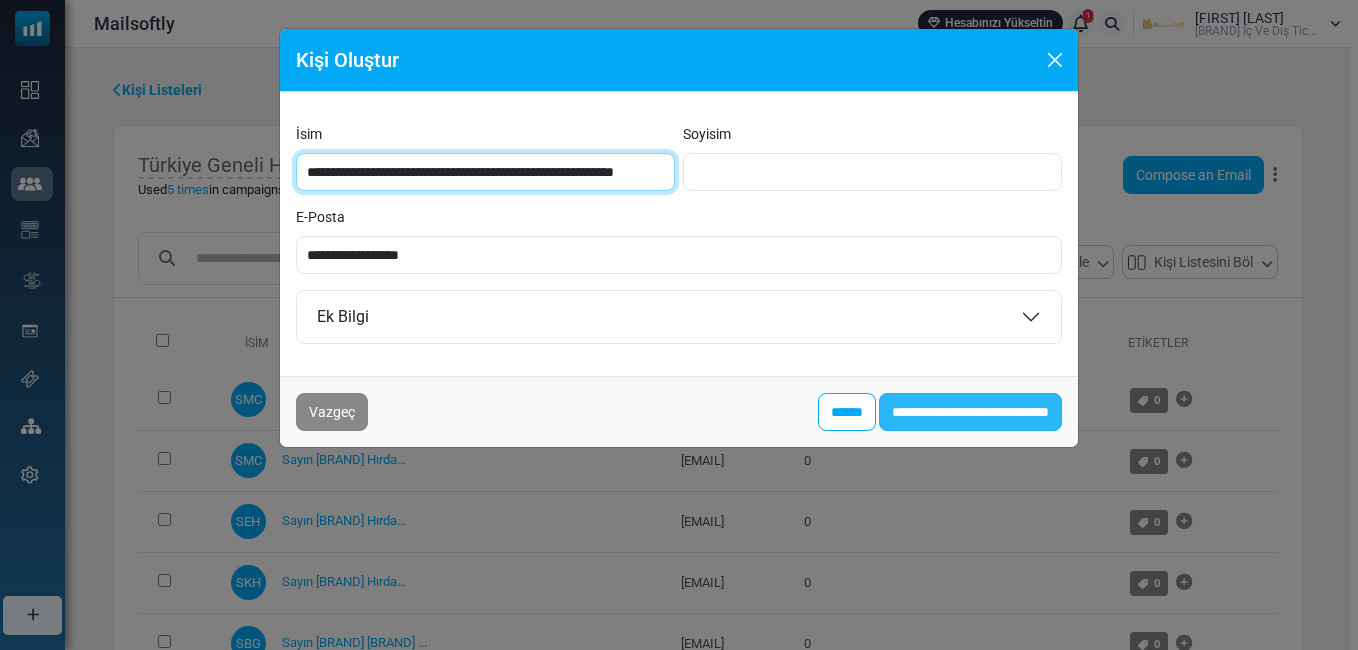 type on "**********" 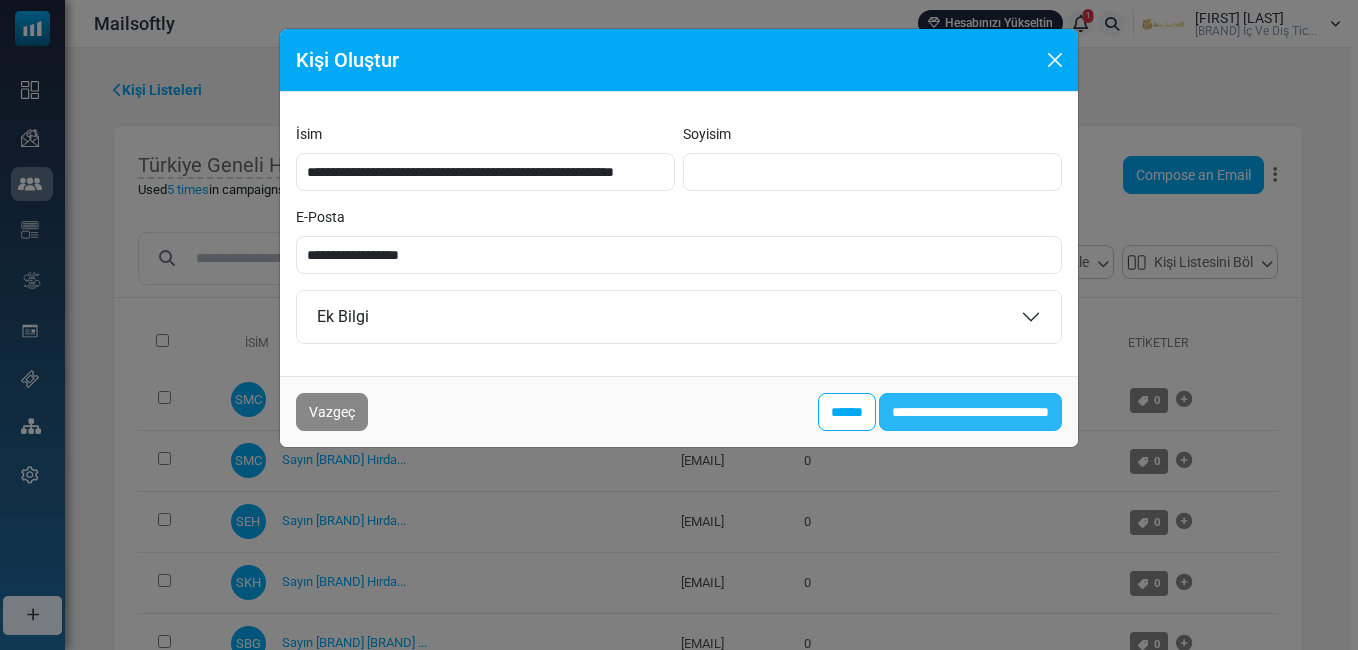 click on "**********" at bounding box center (970, 412) 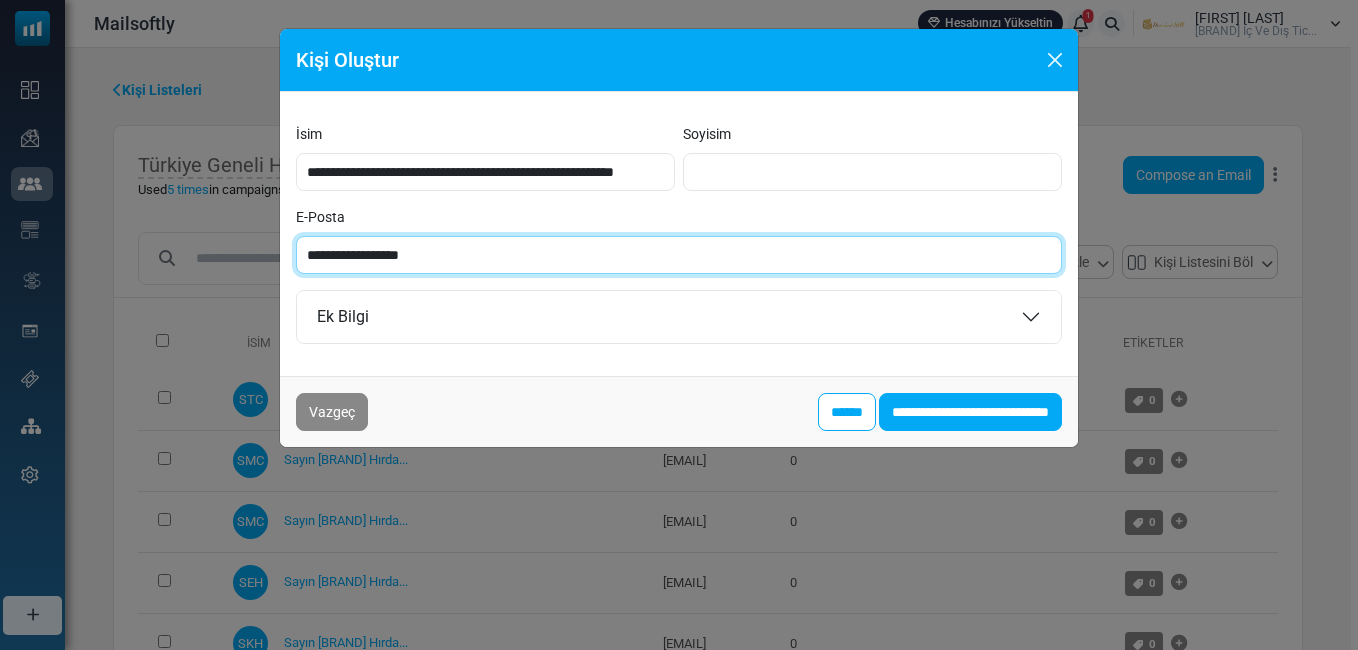 paste on "******" 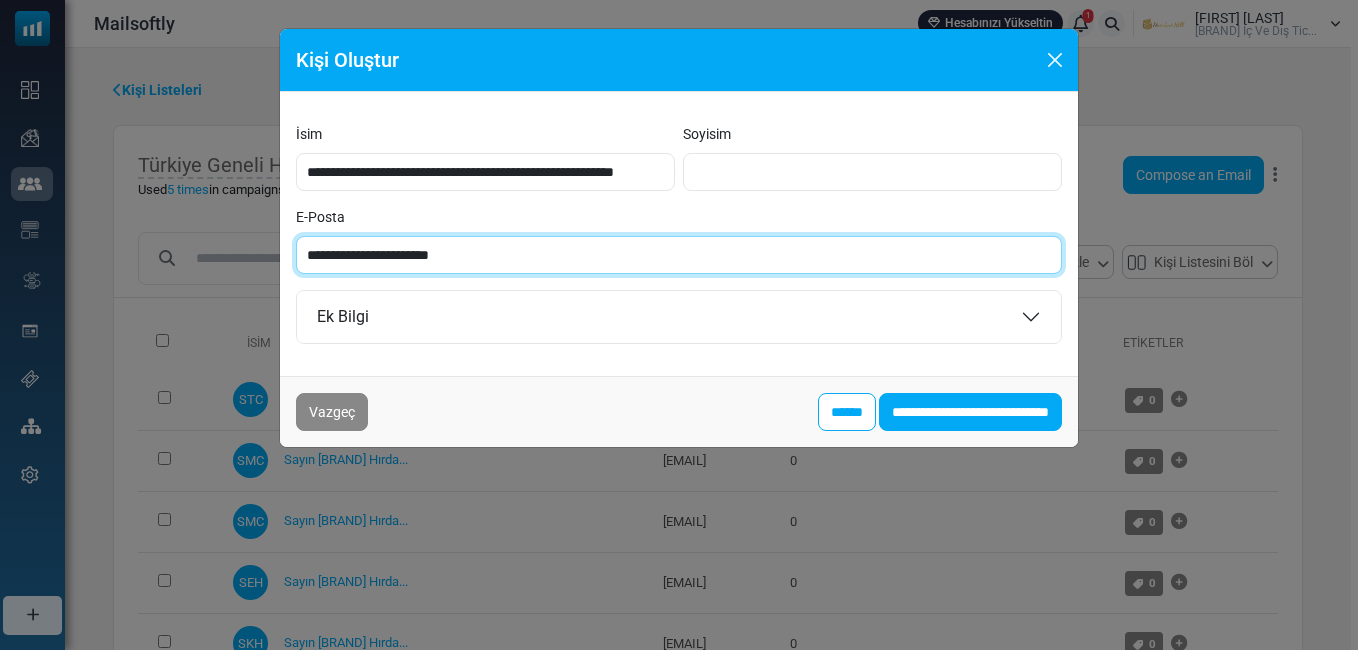 click on "**********" at bounding box center [679, 255] 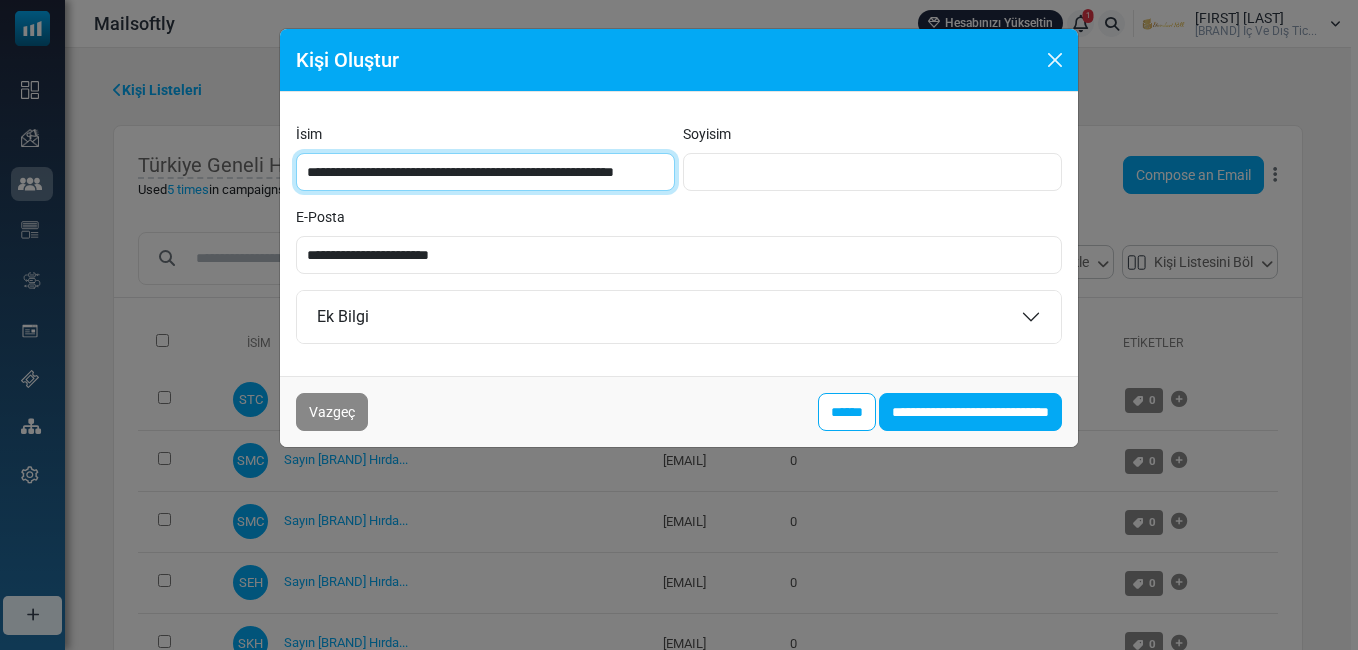 click on "**********" at bounding box center (485, 172) 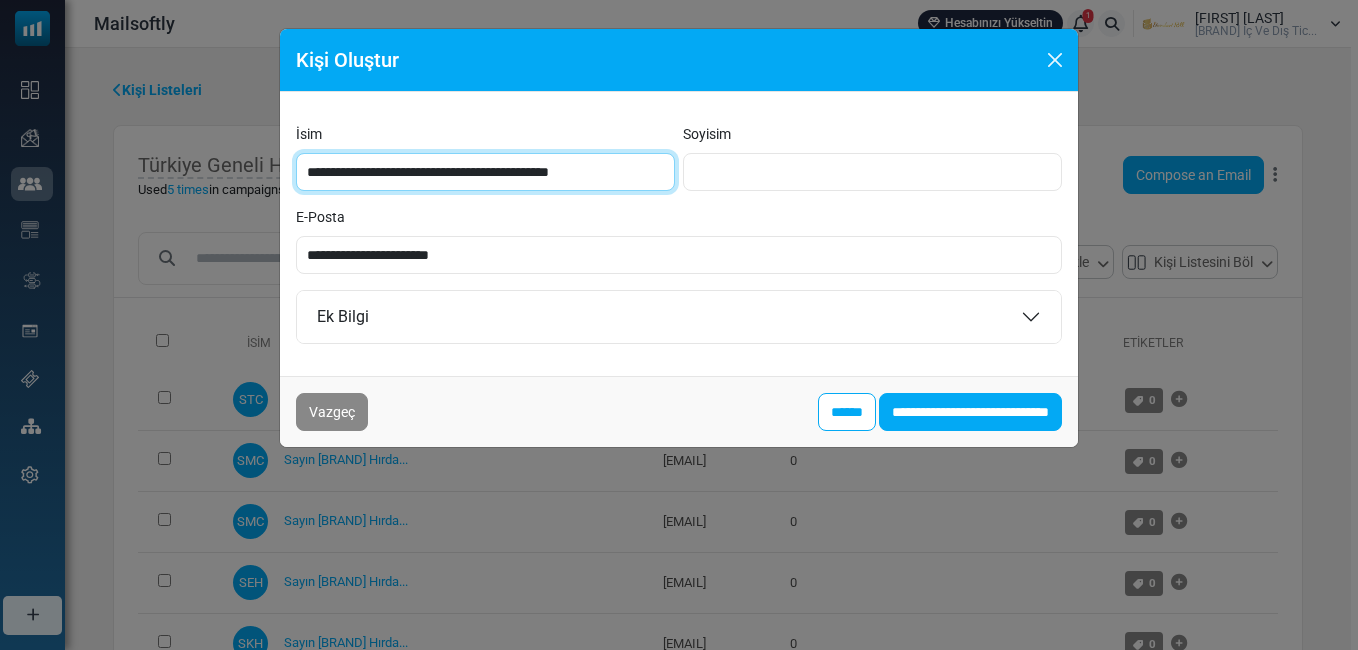 drag, startPoint x: 375, startPoint y: 168, endPoint x: 386, endPoint y: 176, distance: 13.601471 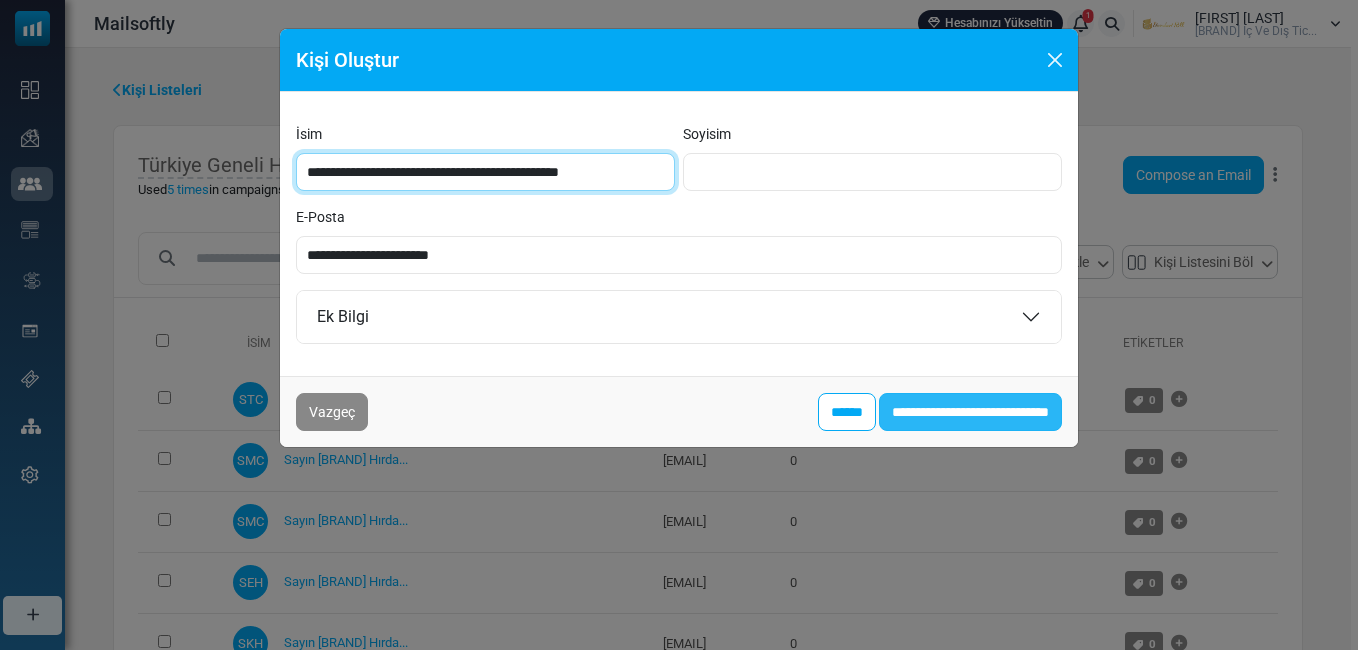 type on "**********" 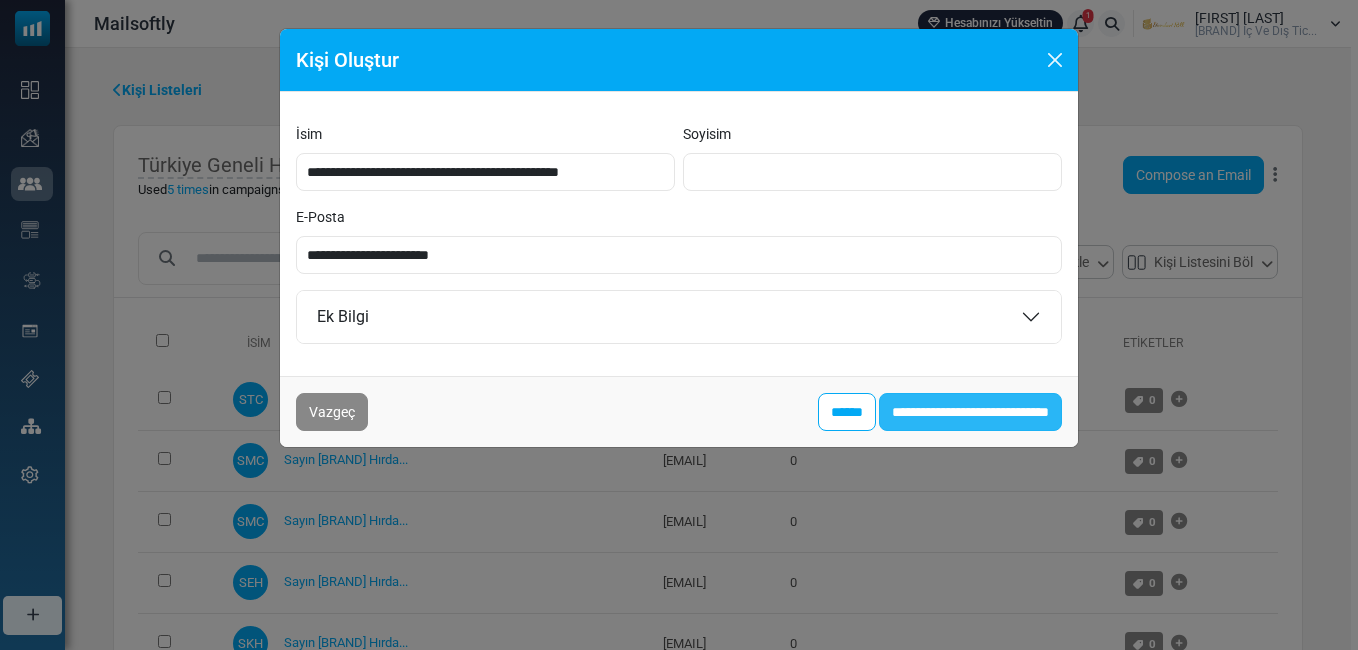 click on "**********" at bounding box center (970, 412) 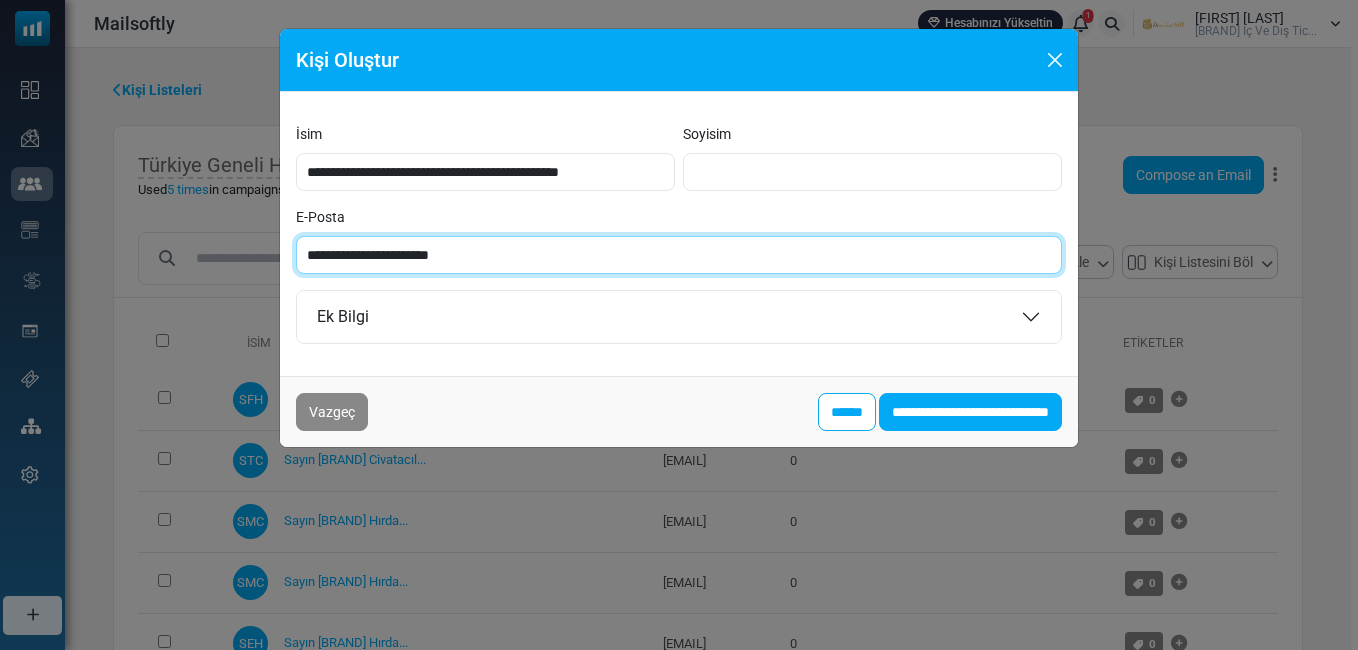 paste 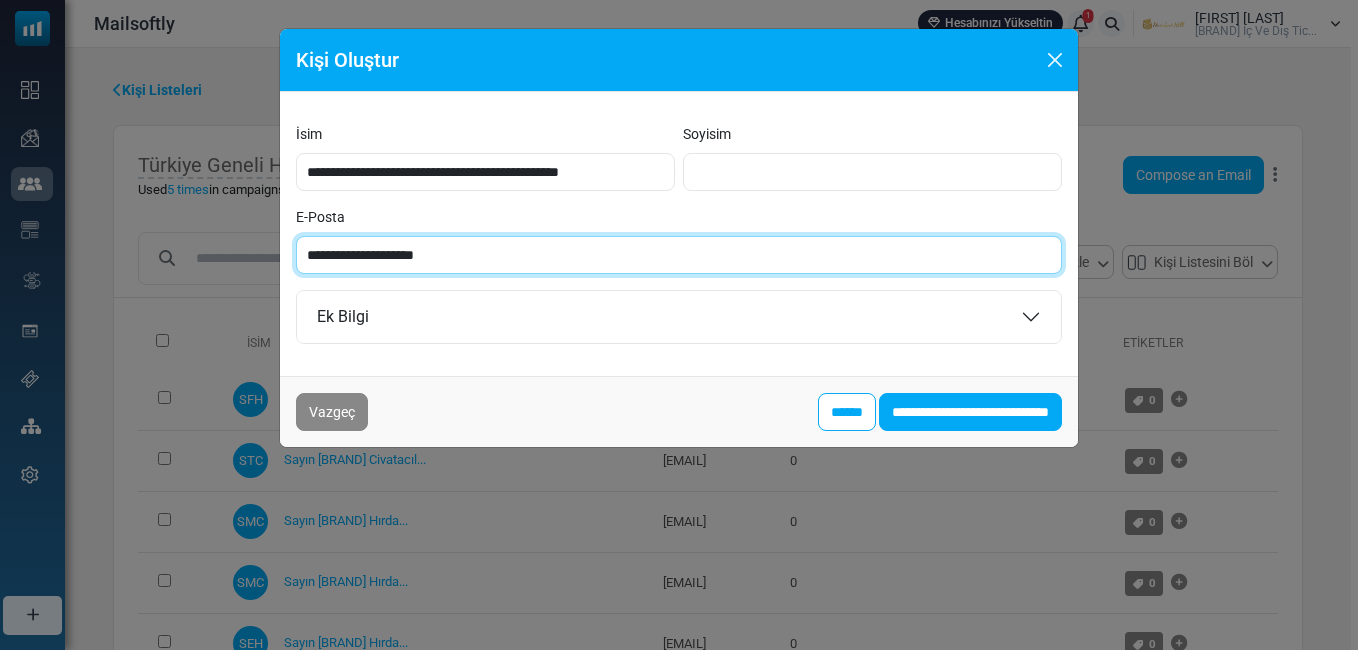 click on "**********" at bounding box center [679, 255] 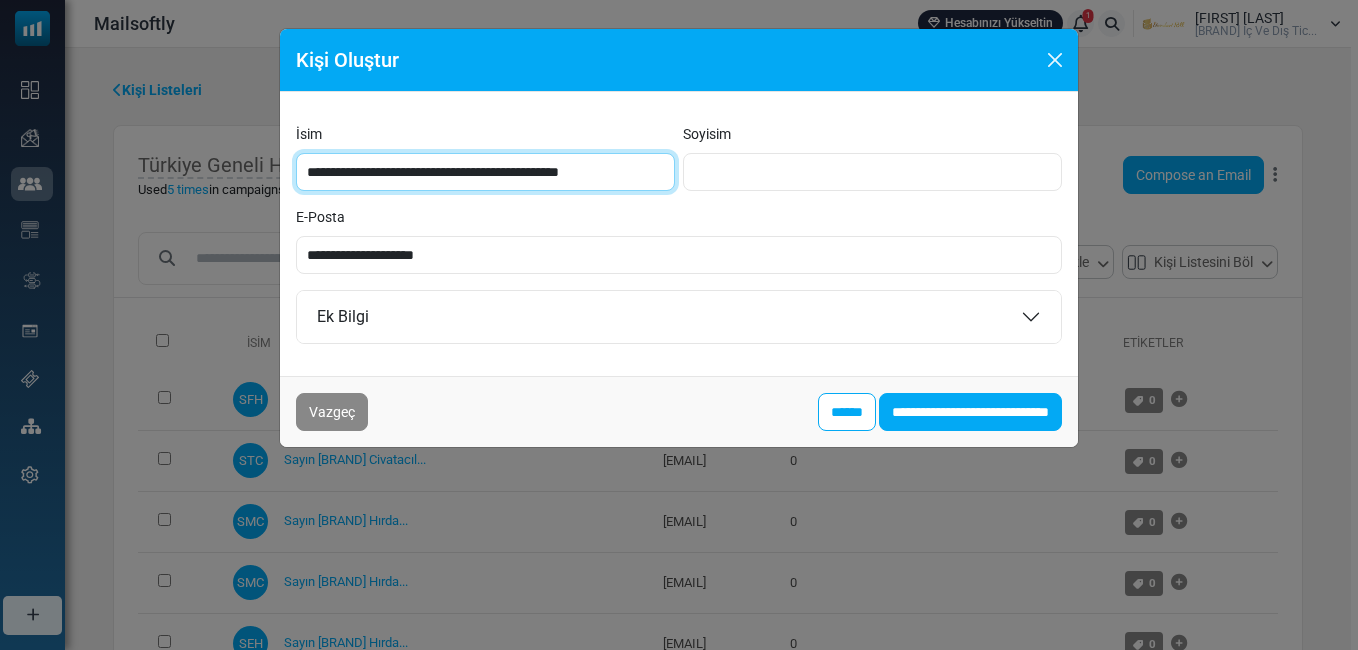 click on "**********" at bounding box center [485, 172] 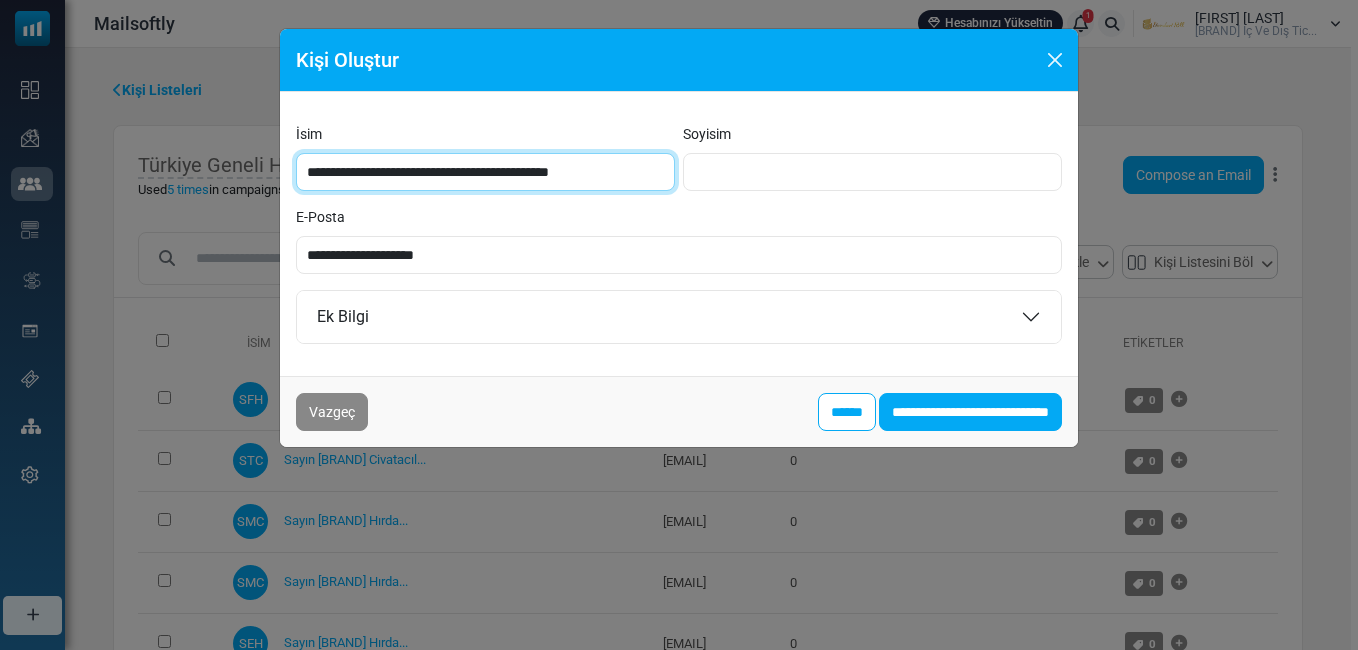 click on "**********" at bounding box center [485, 172] 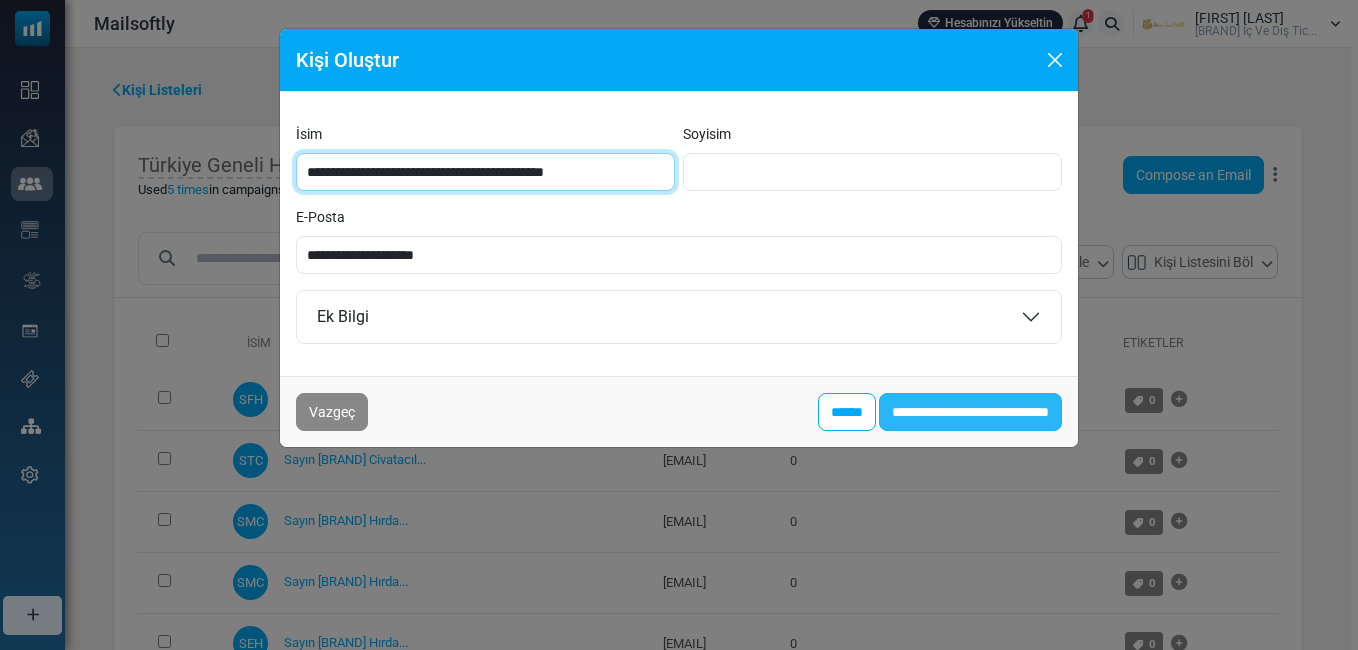 type on "**********" 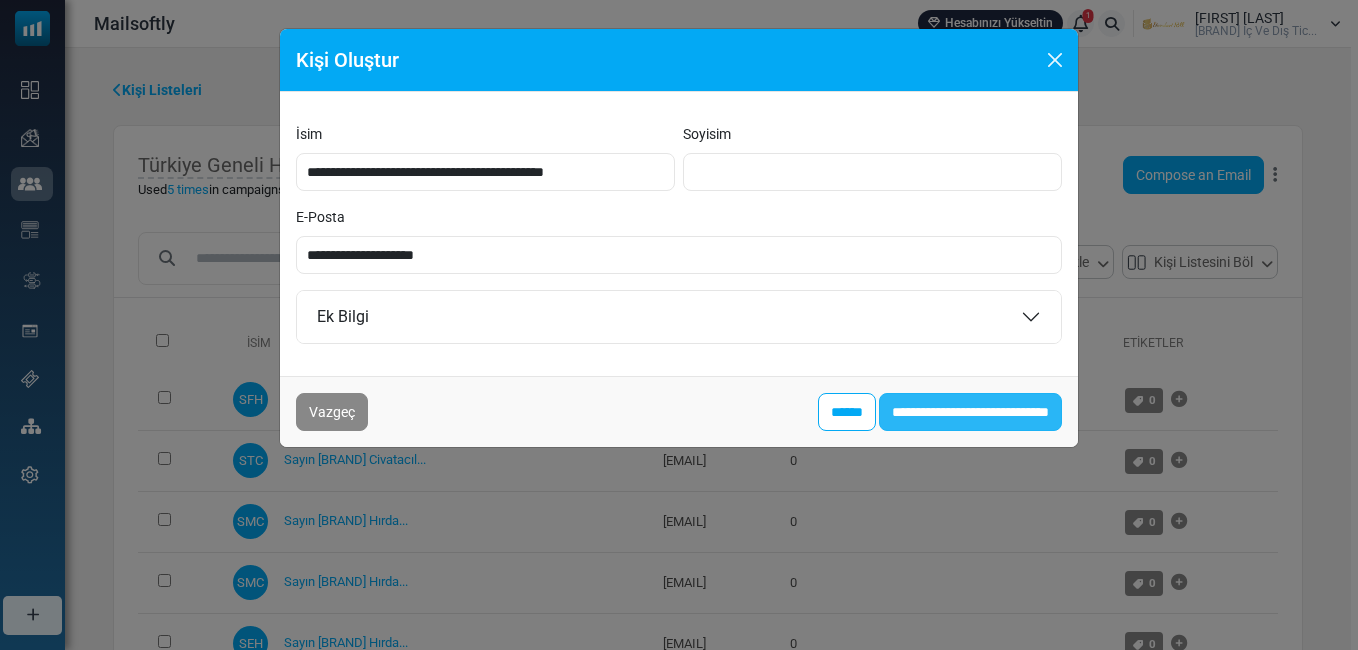 click on "**********" at bounding box center [970, 412] 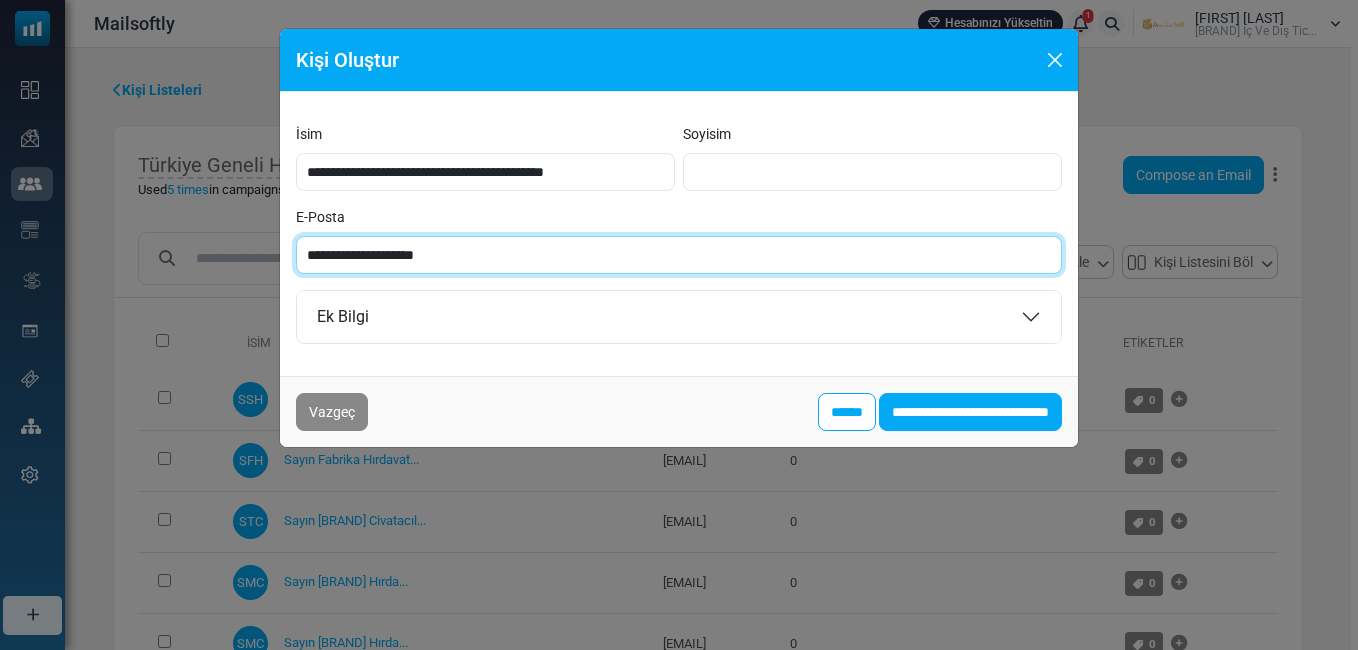 paste 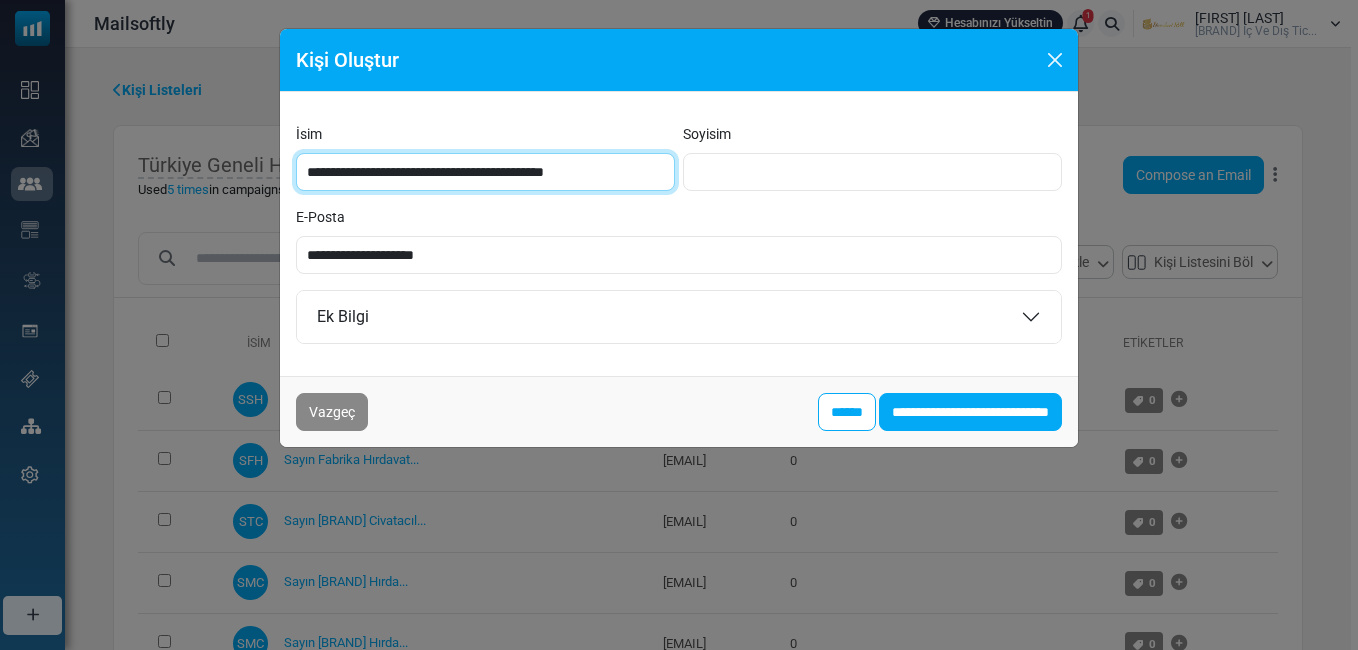 click on "**********" at bounding box center [485, 172] 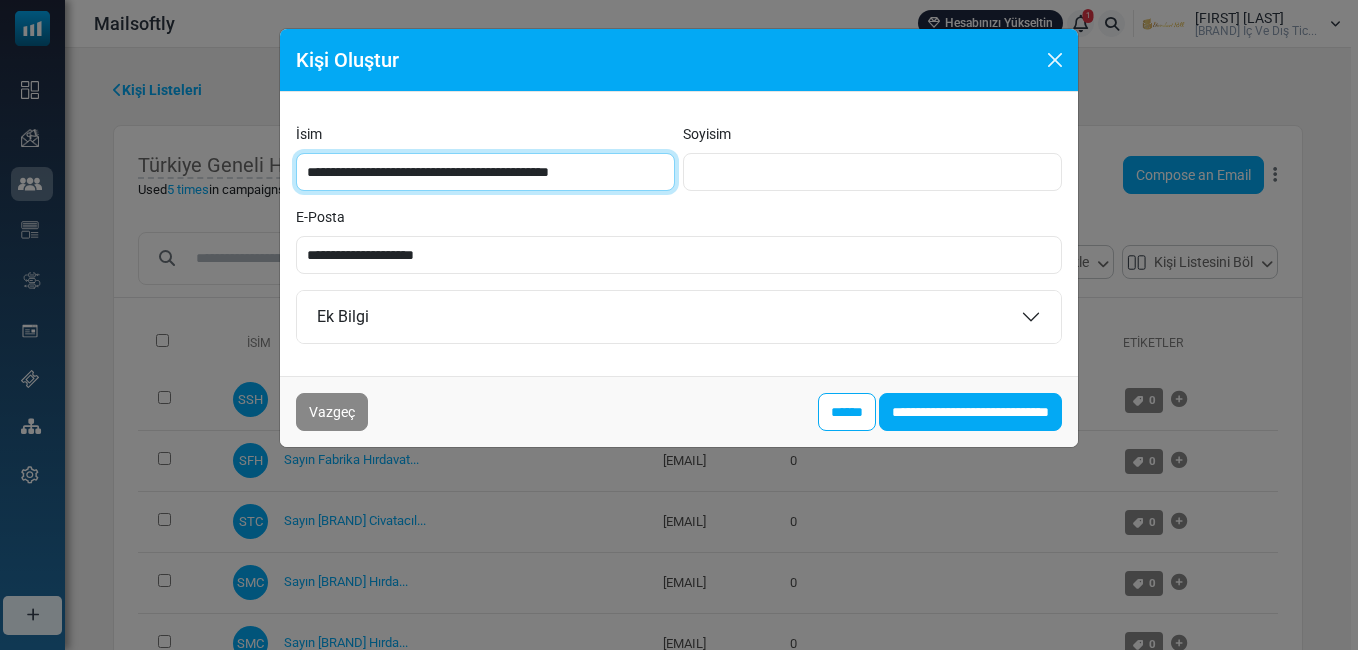 click on "**********" at bounding box center [485, 172] 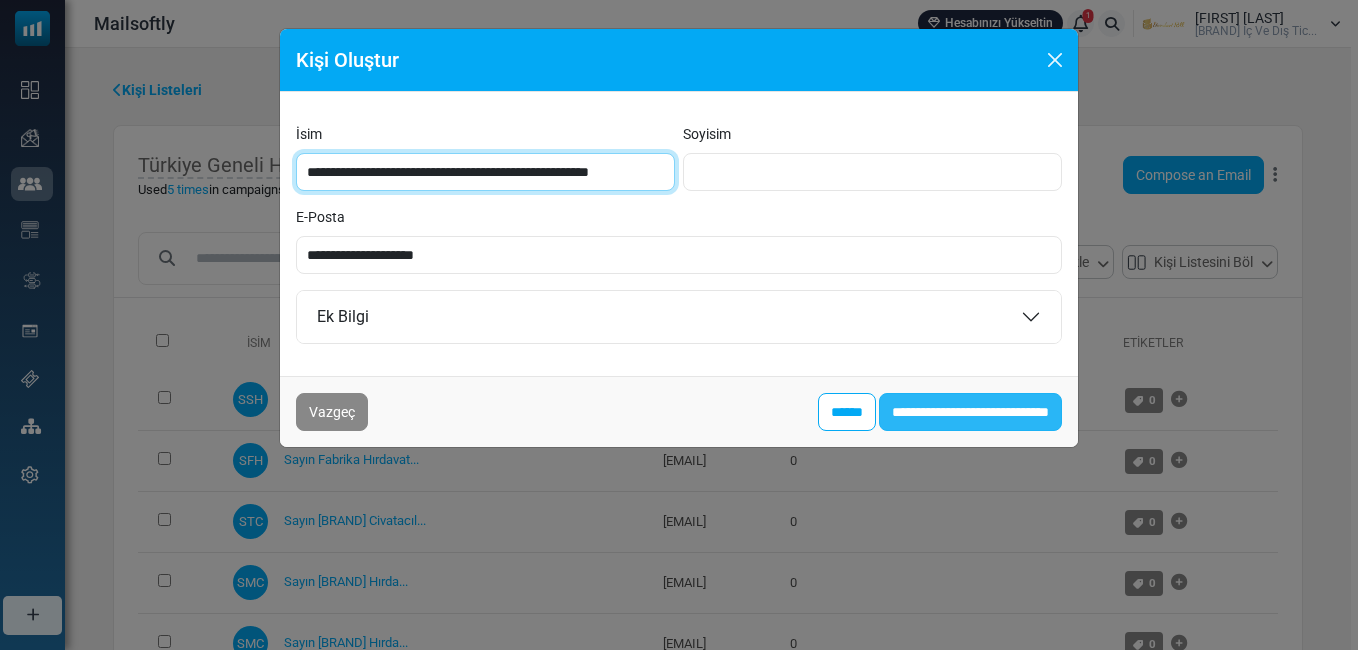type on "**********" 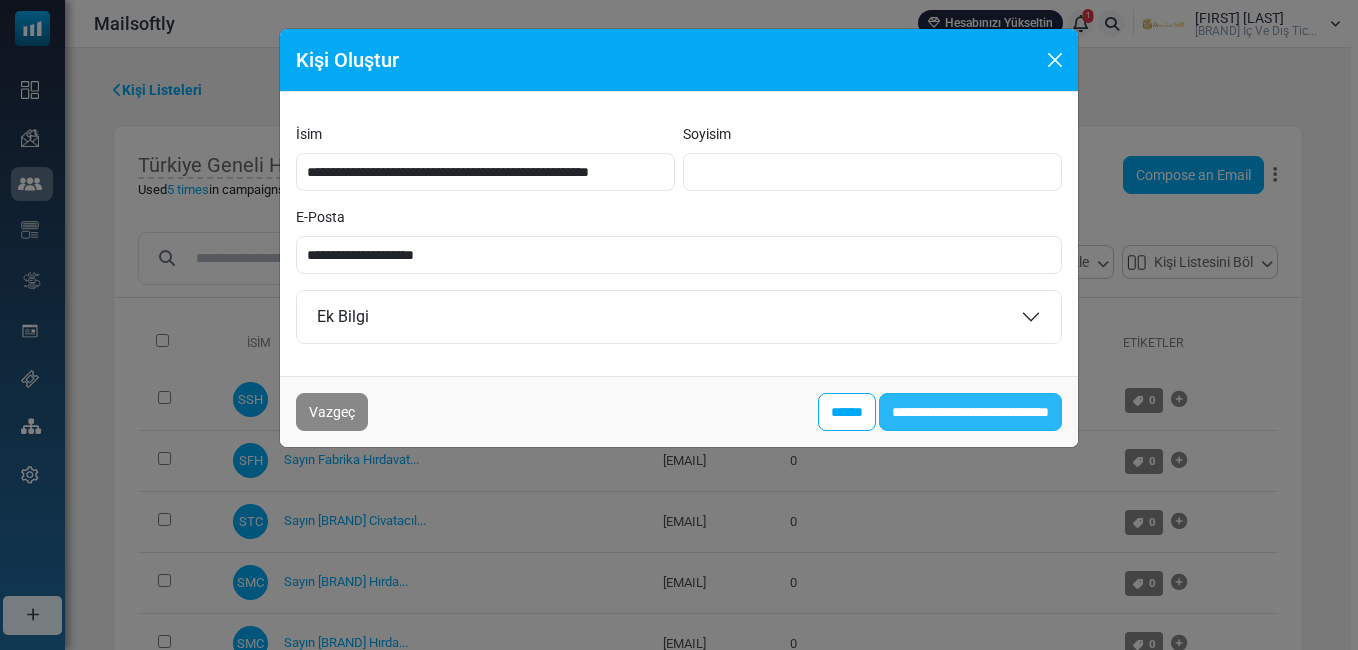 click on "**********" at bounding box center (970, 412) 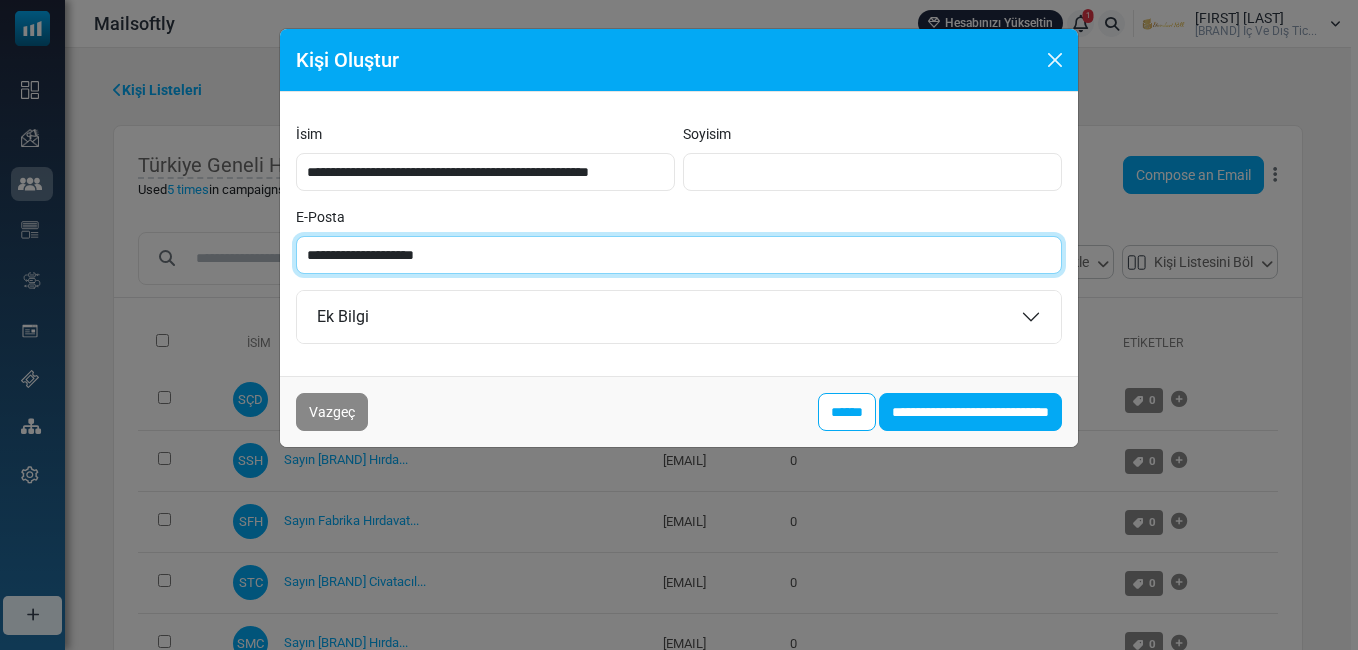 paste 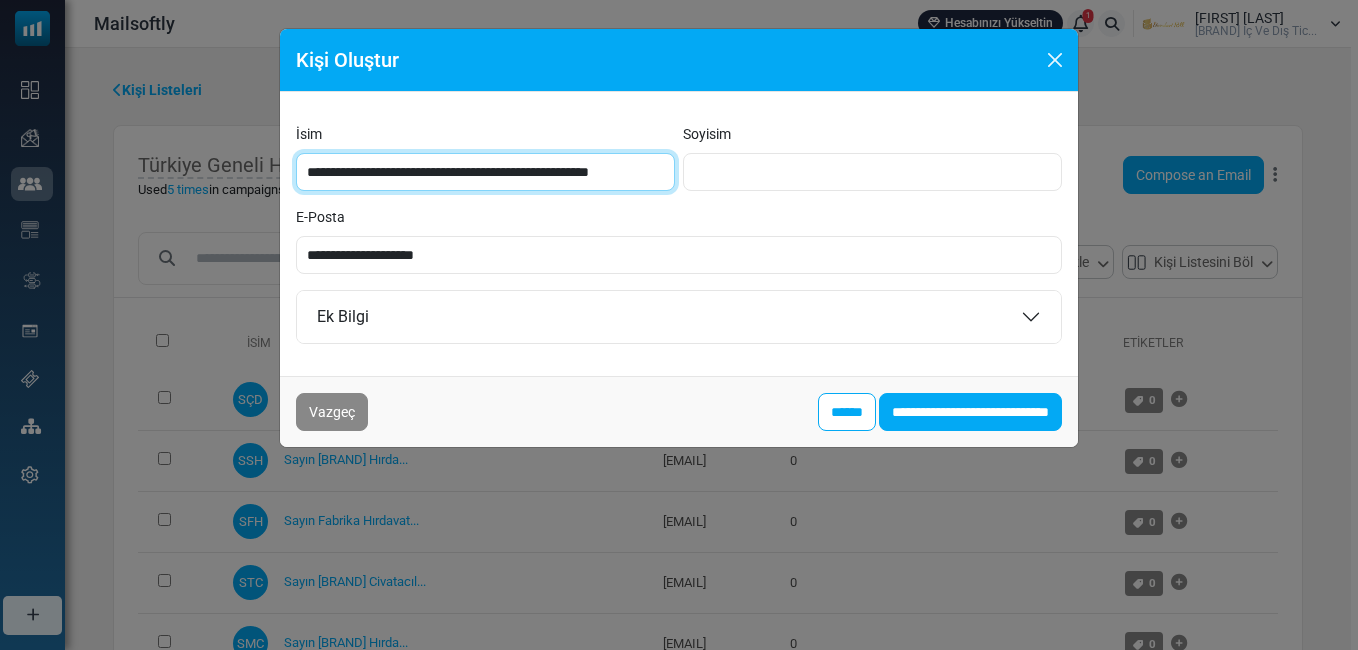 click on "**********" at bounding box center [485, 172] 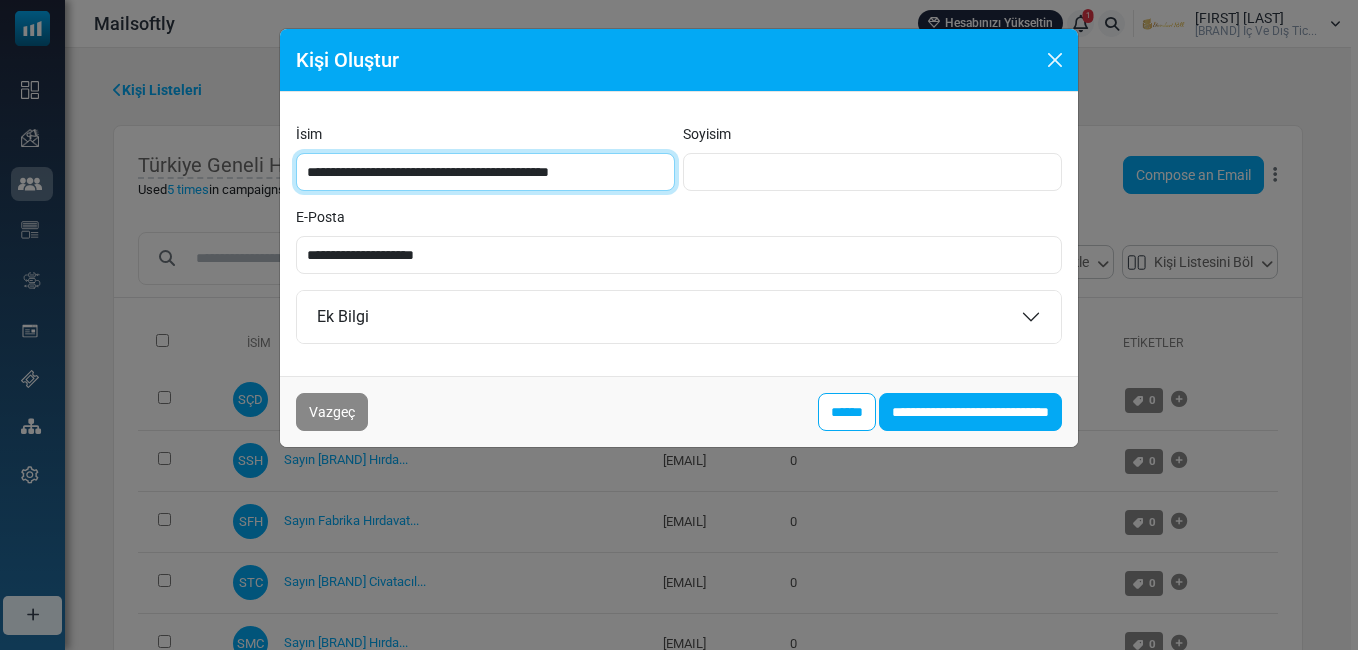 click on "**********" at bounding box center [485, 172] 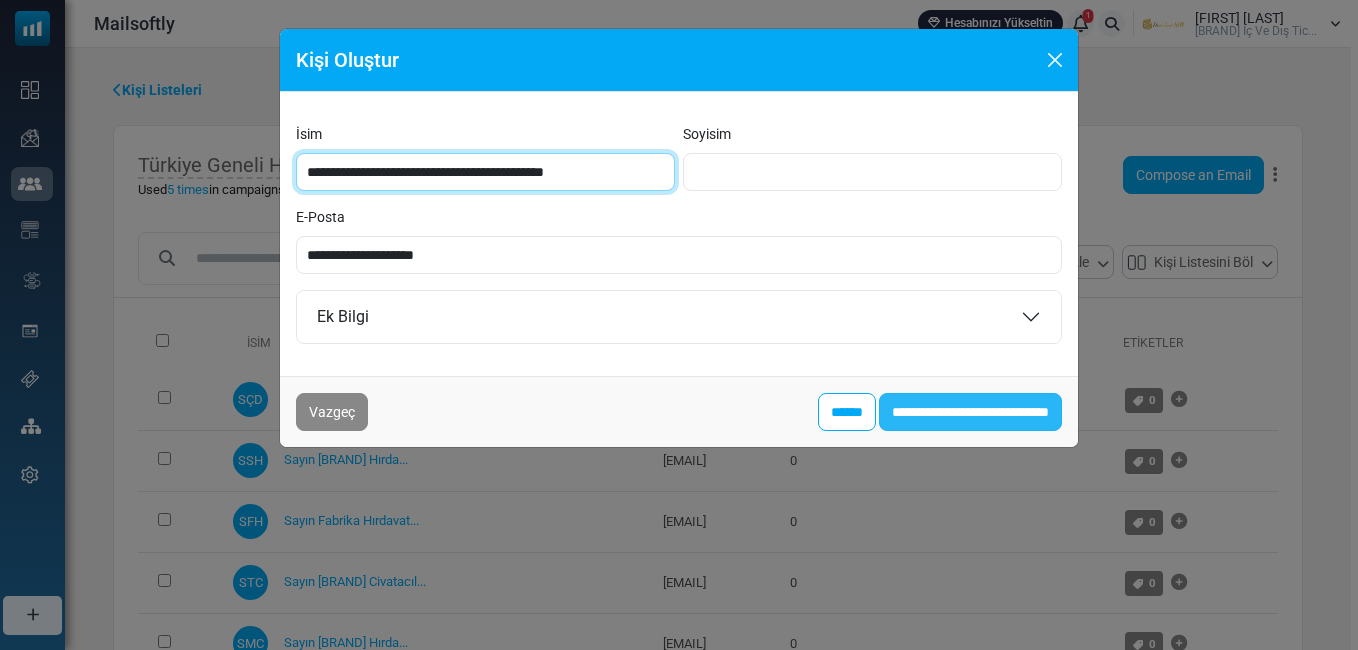 type on "**********" 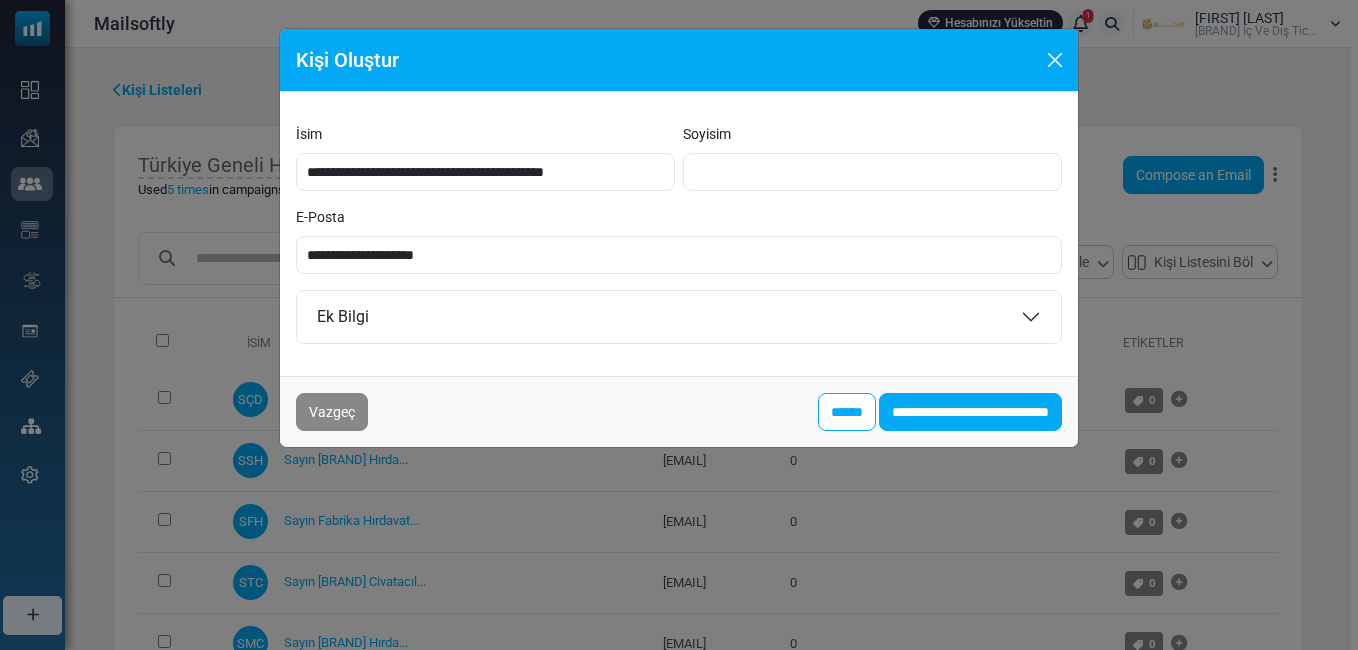 click on "**********" at bounding box center [970, 412] 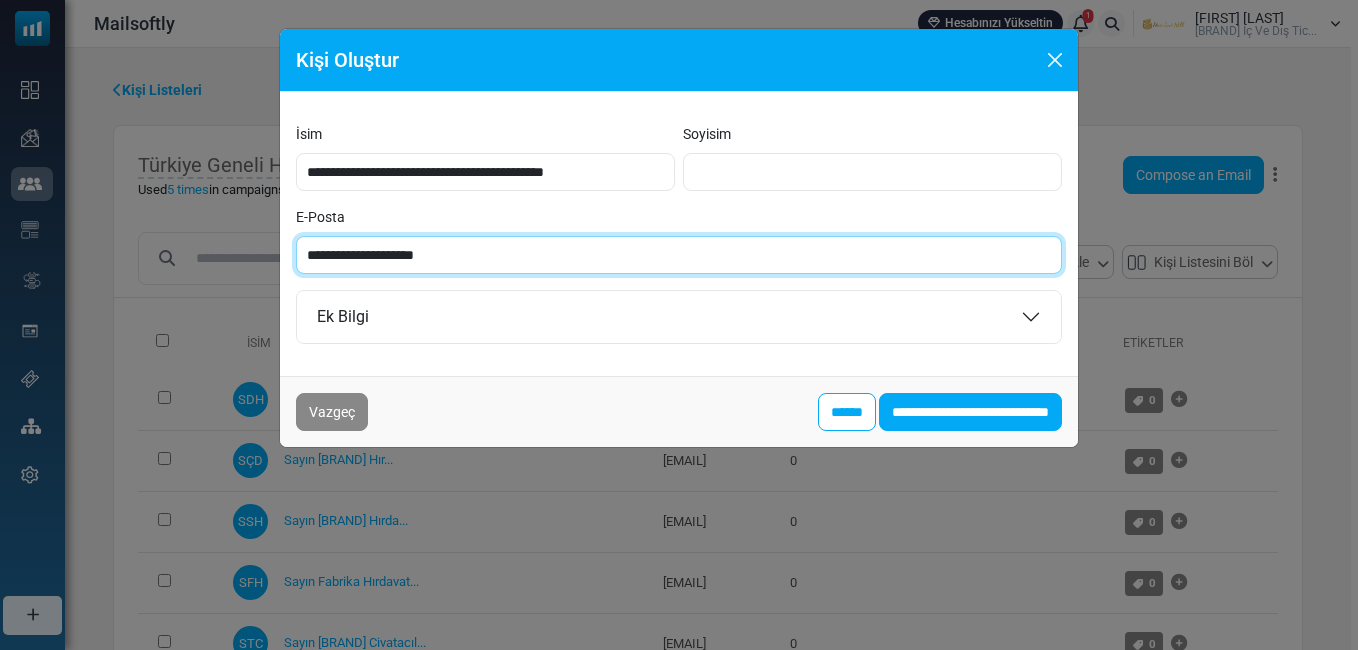 paste 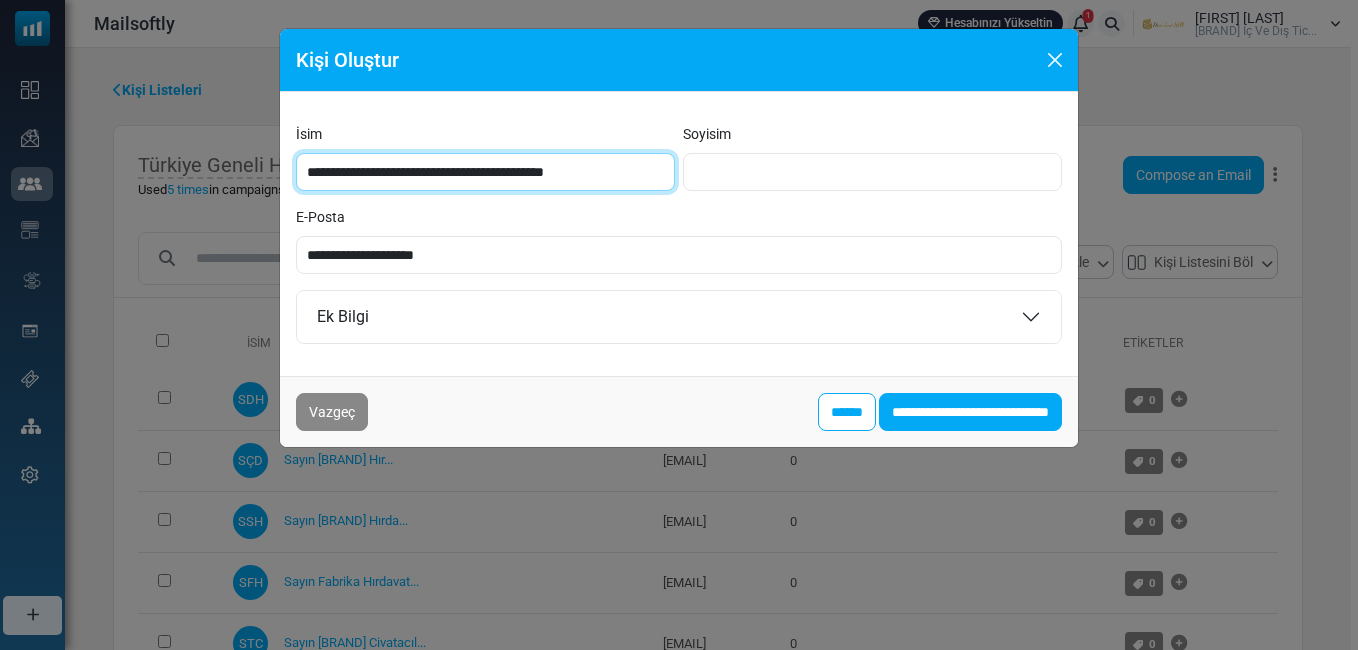 click on "**********" at bounding box center (485, 172) 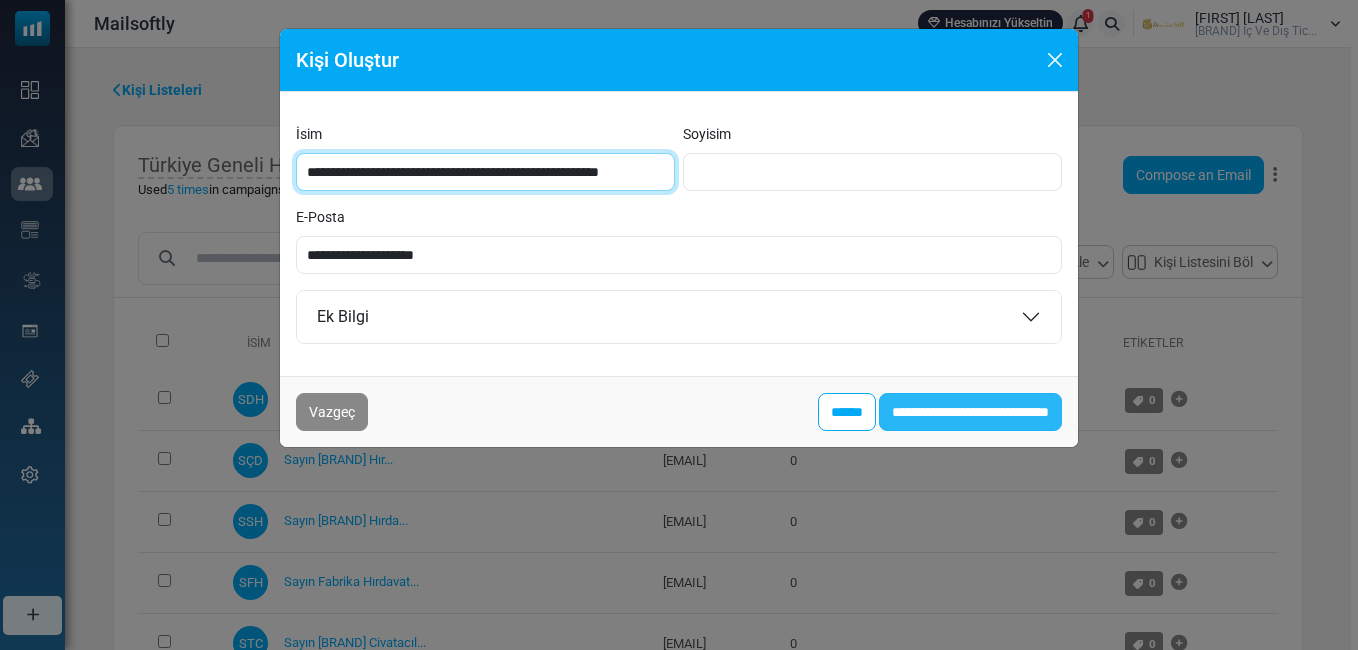type on "**********" 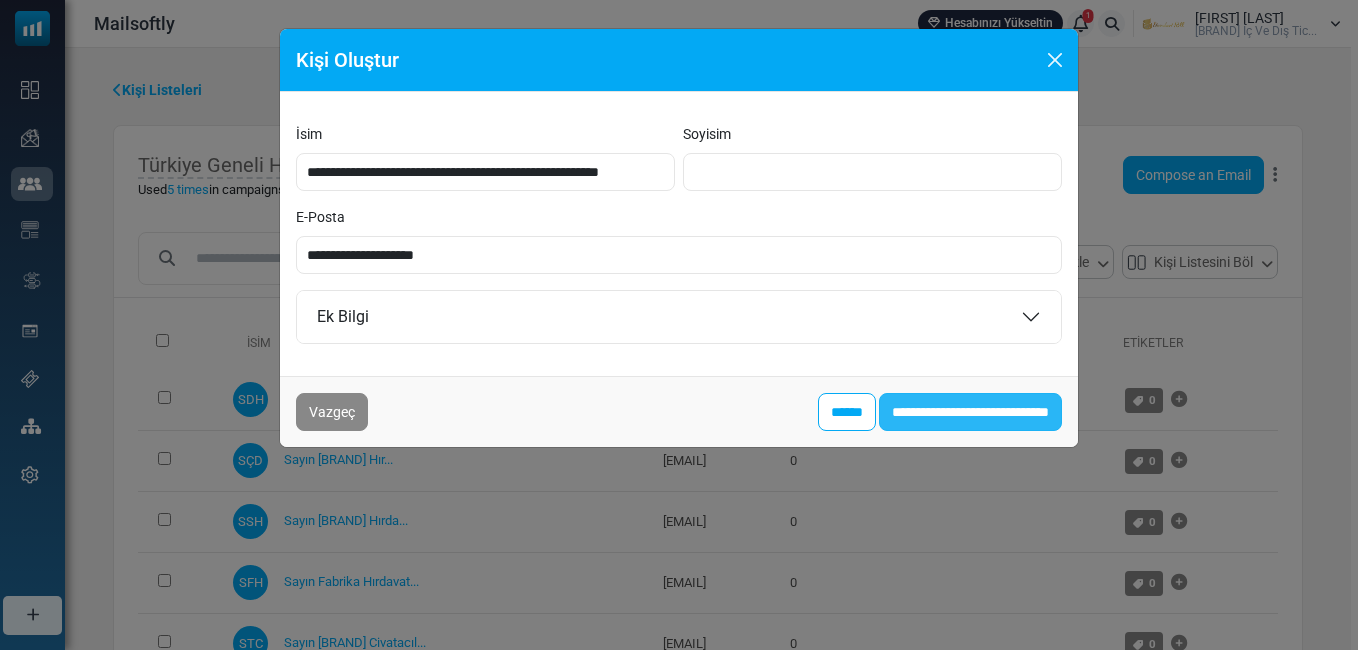click on "**********" at bounding box center [970, 412] 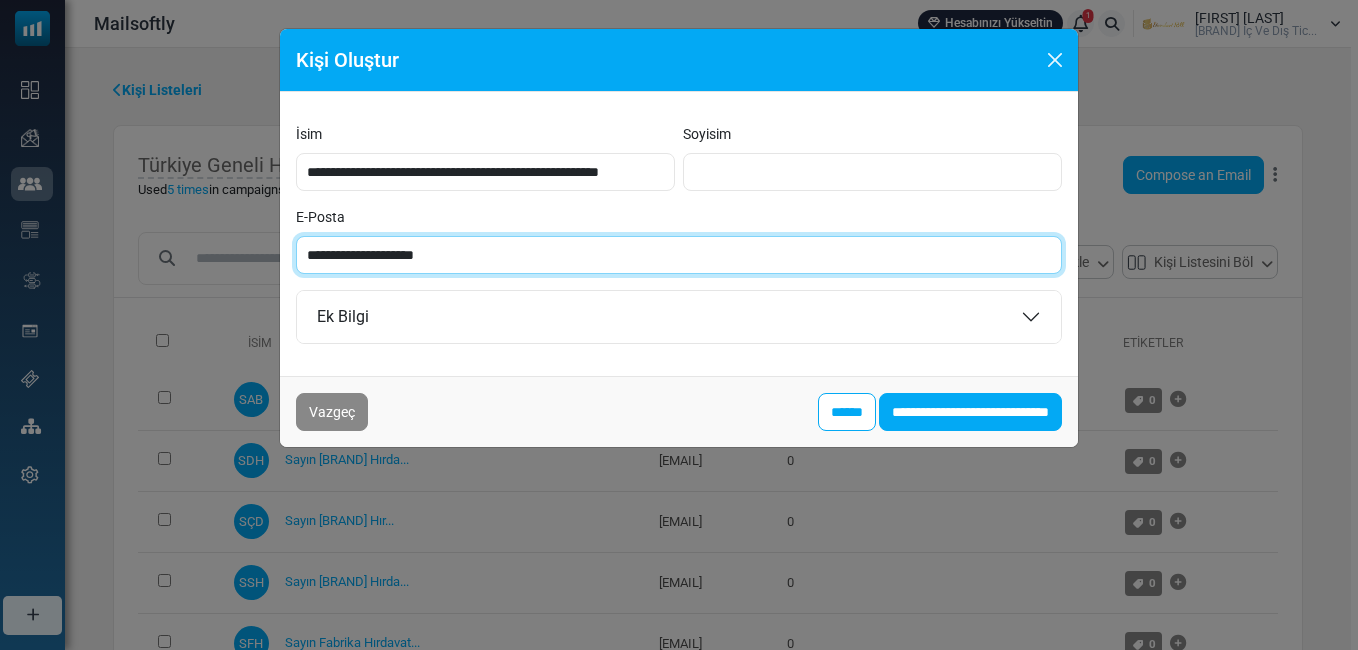 paste on "*****" 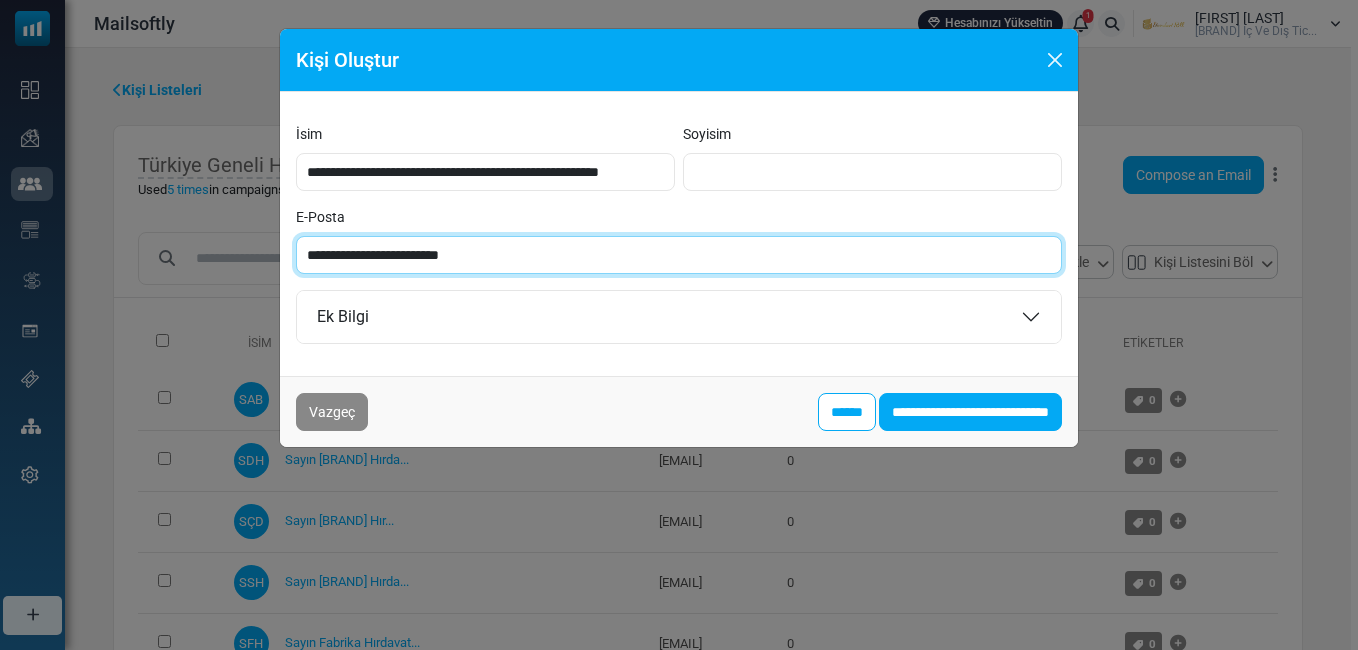 click on "**********" at bounding box center [679, 255] 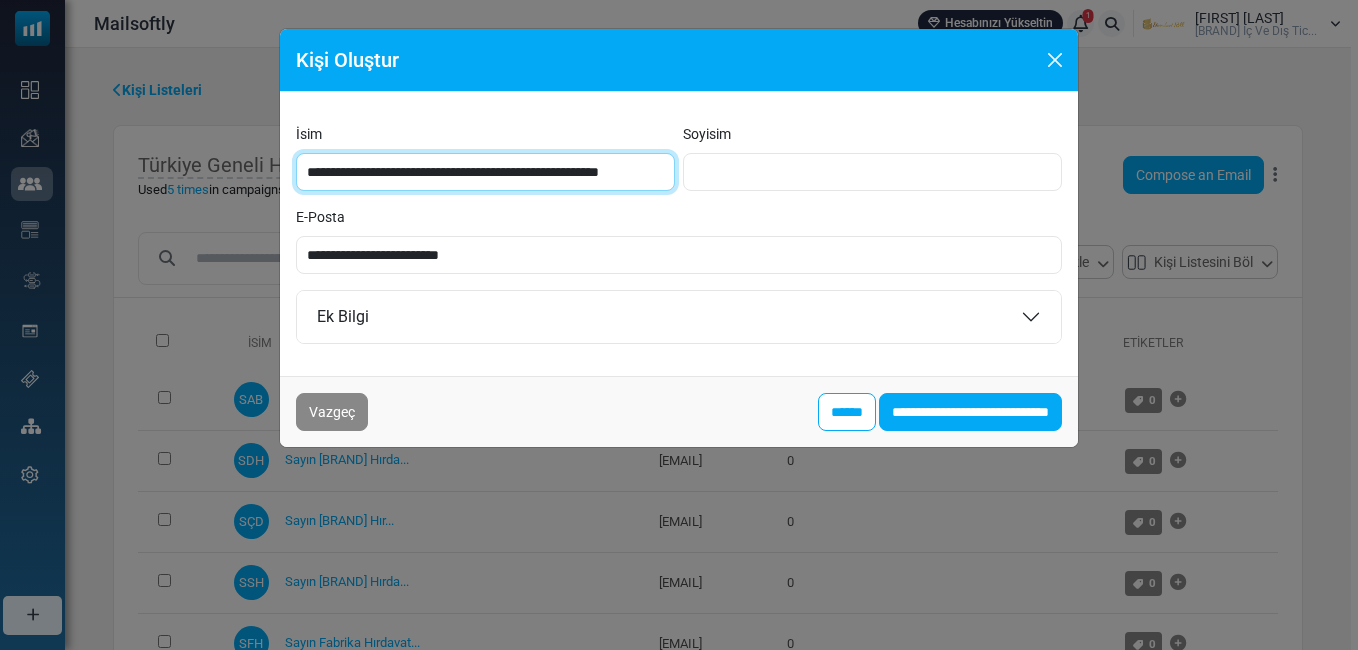 click on "**********" at bounding box center (485, 172) 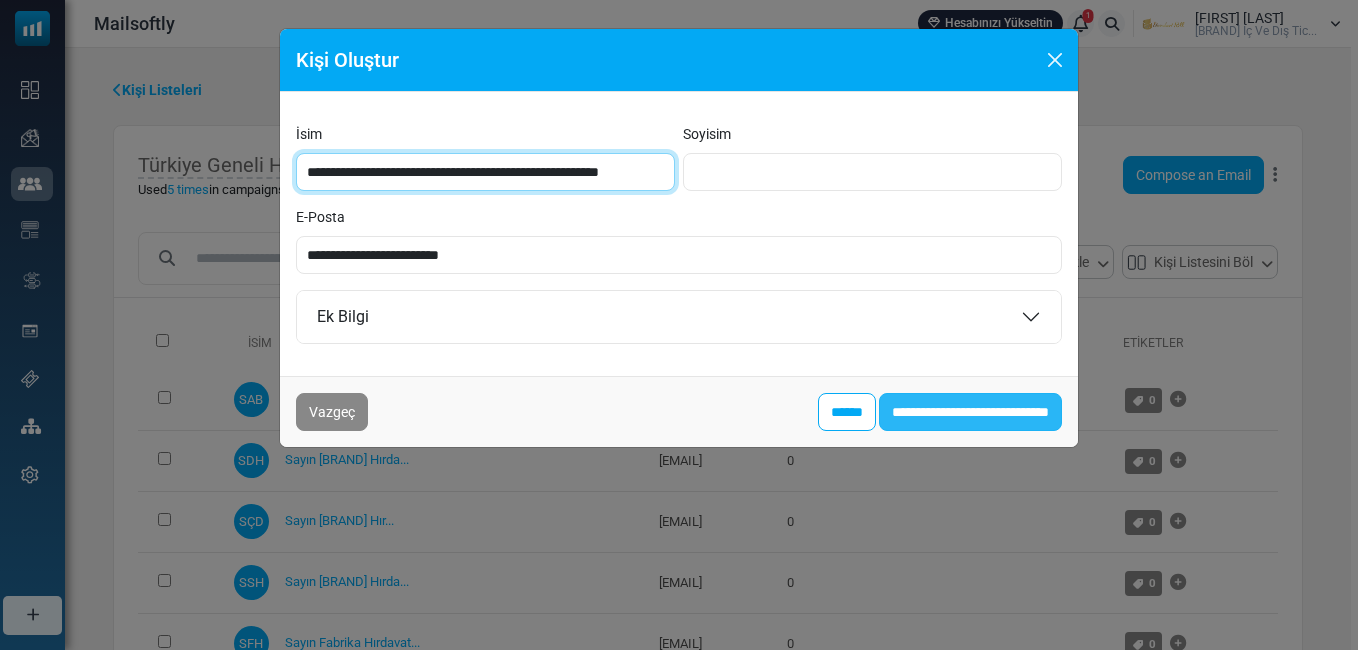 type on "**********" 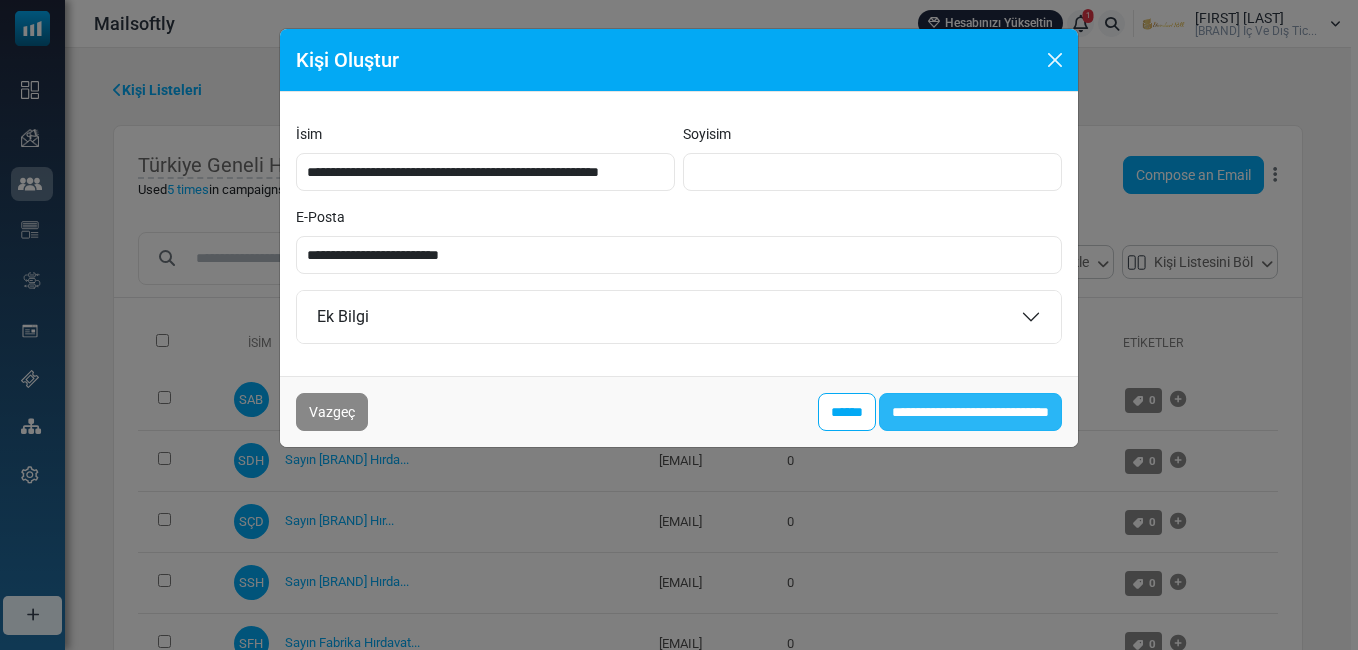 click on "**********" at bounding box center [970, 412] 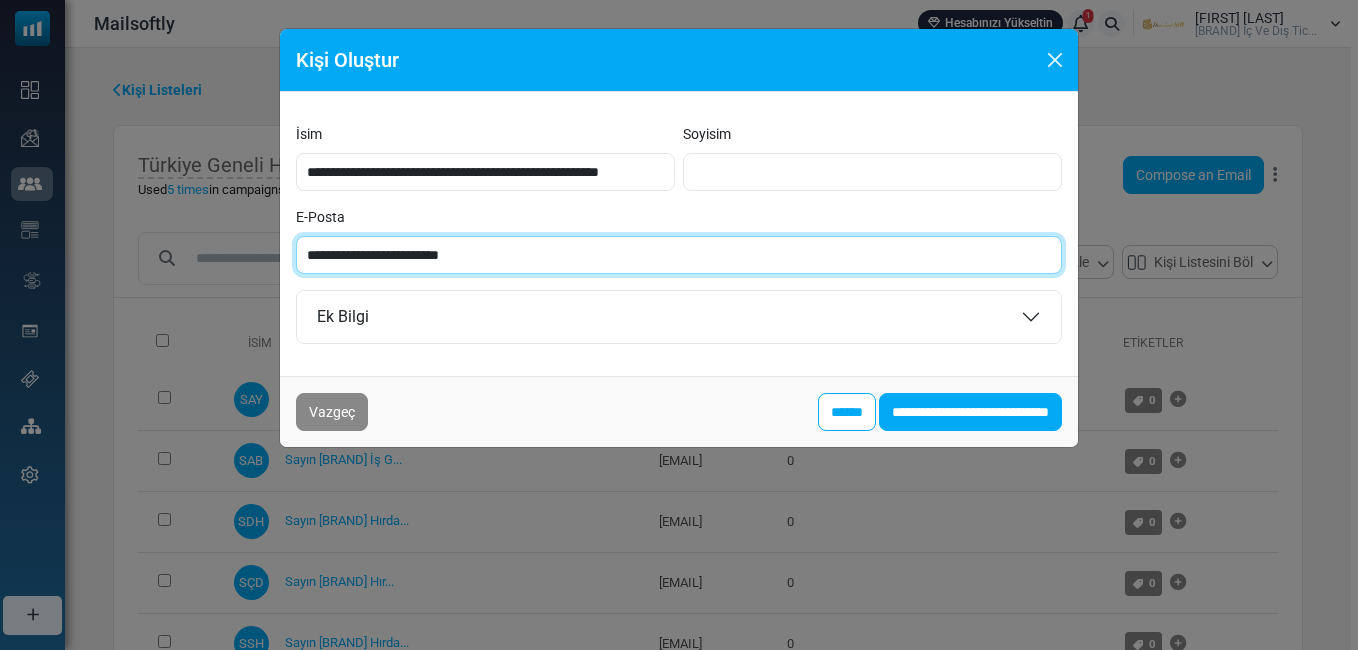 click on "**********" at bounding box center [679, 255] 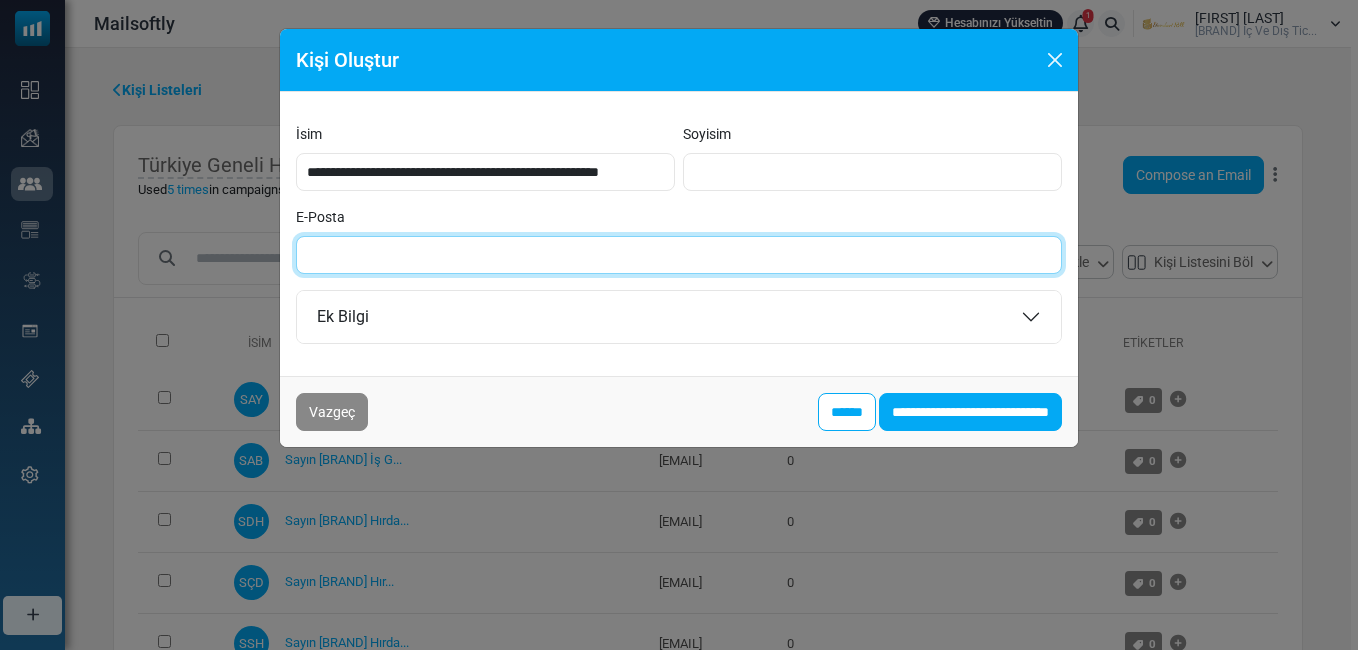 paste on "**********" 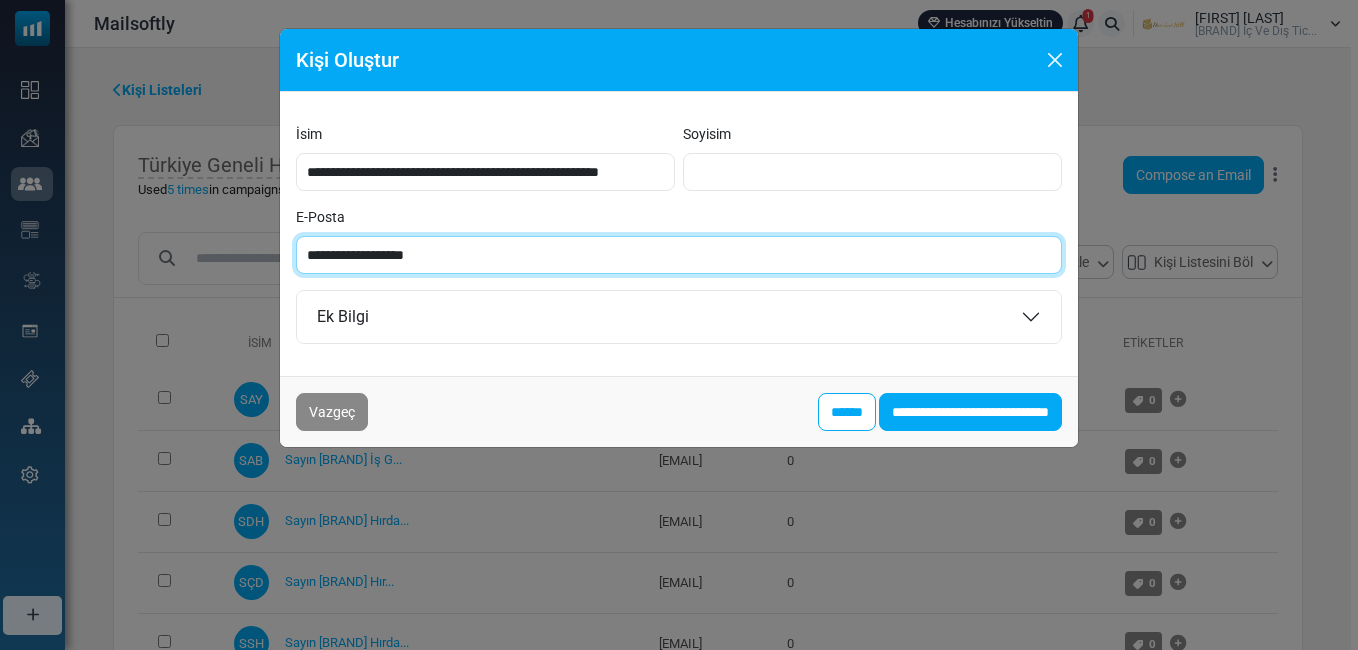 click on "**********" at bounding box center [679, 255] 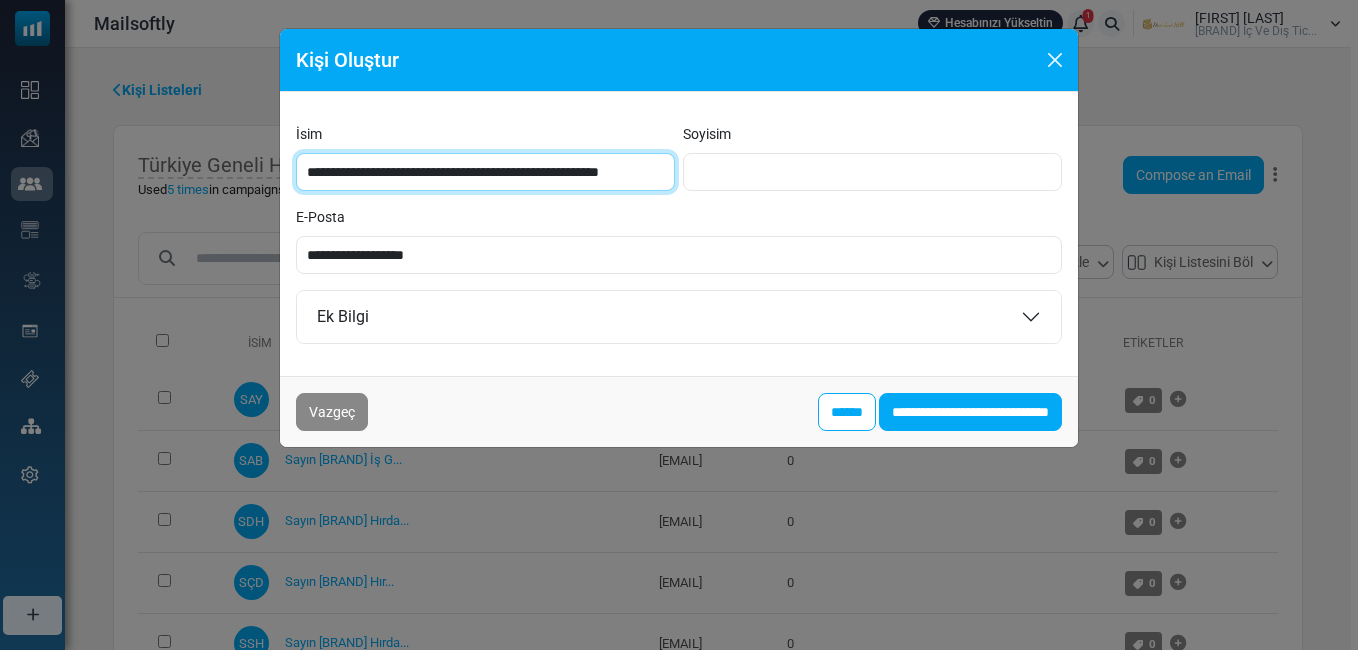 click on "**********" at bounding box center (485, 172) 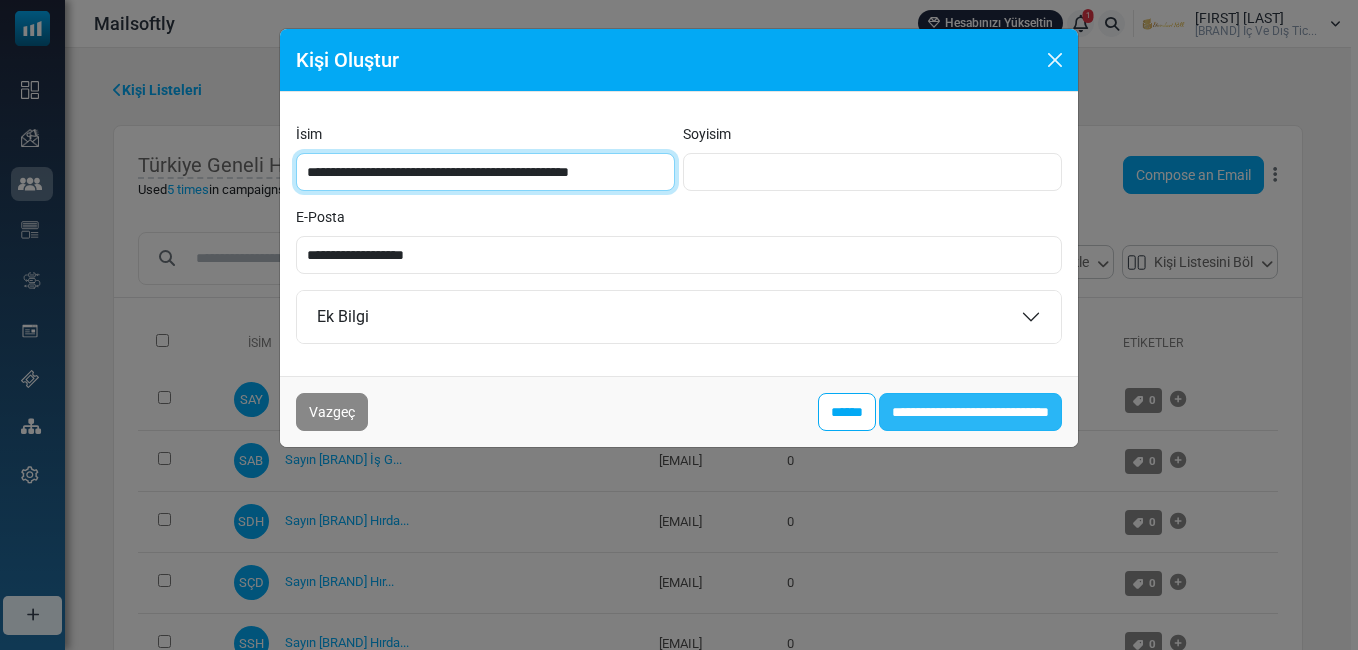 type on "**********" 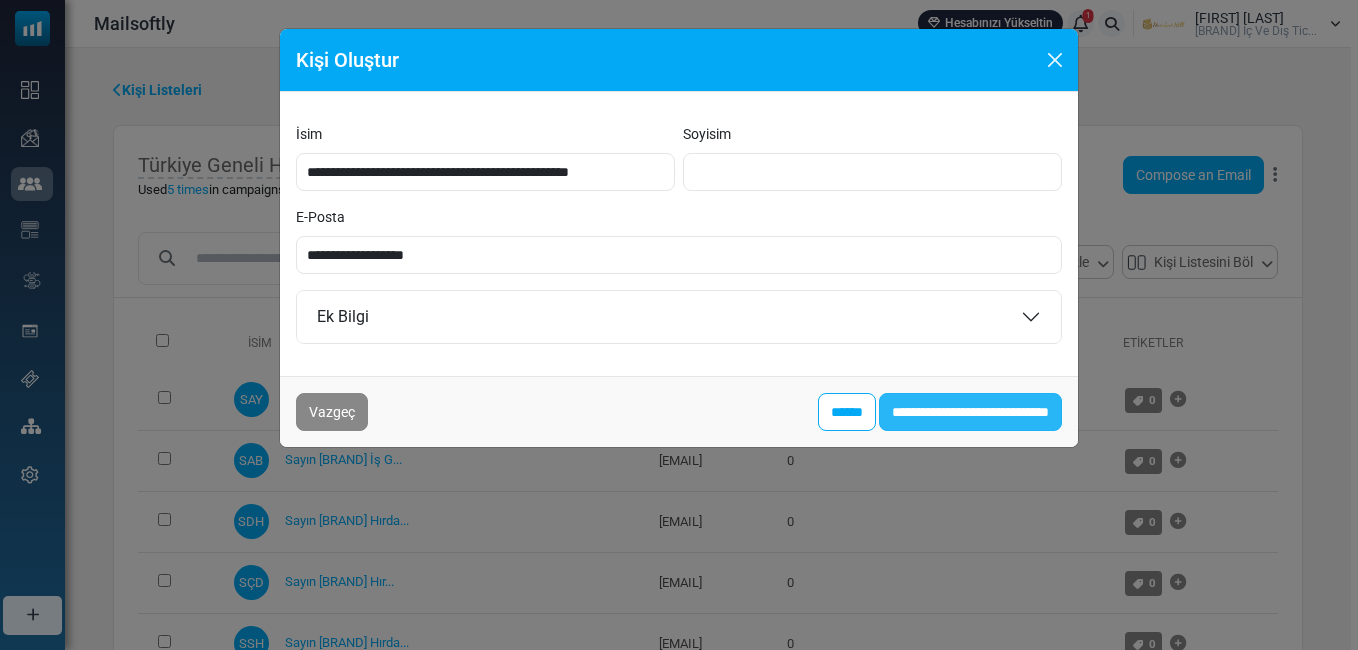 click on "**********" at bounding box center (970, 412) 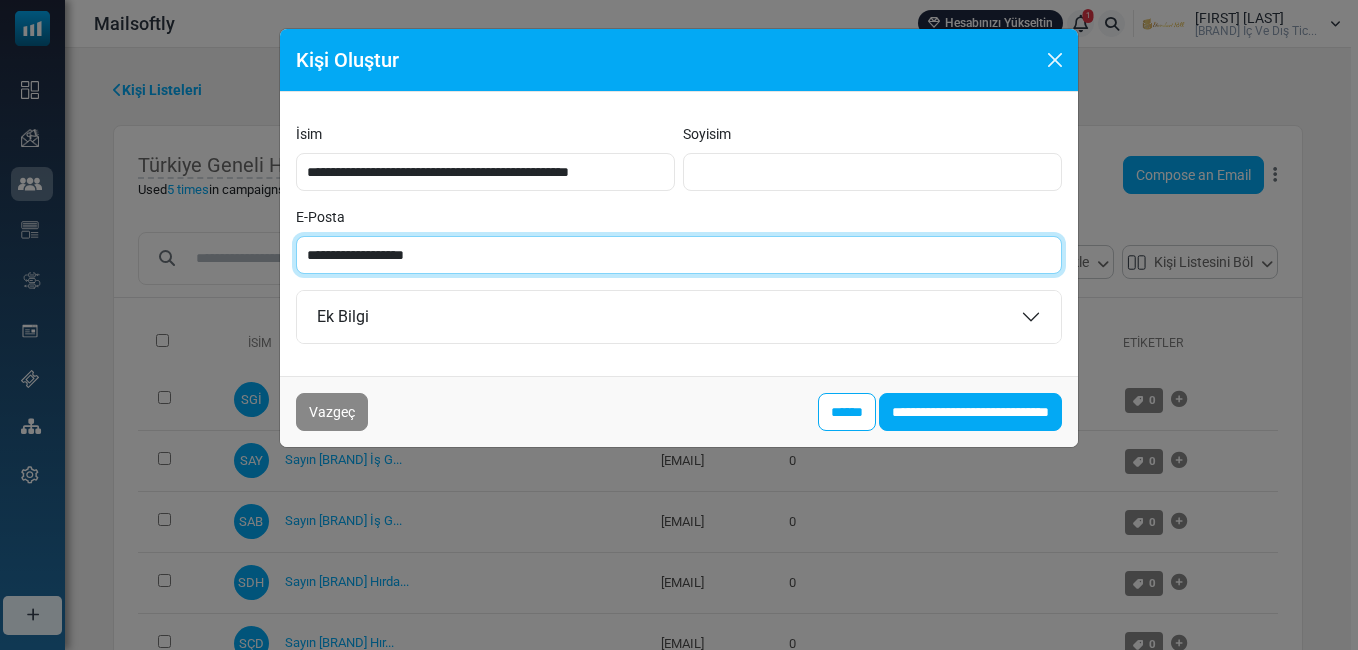 paste on "***" 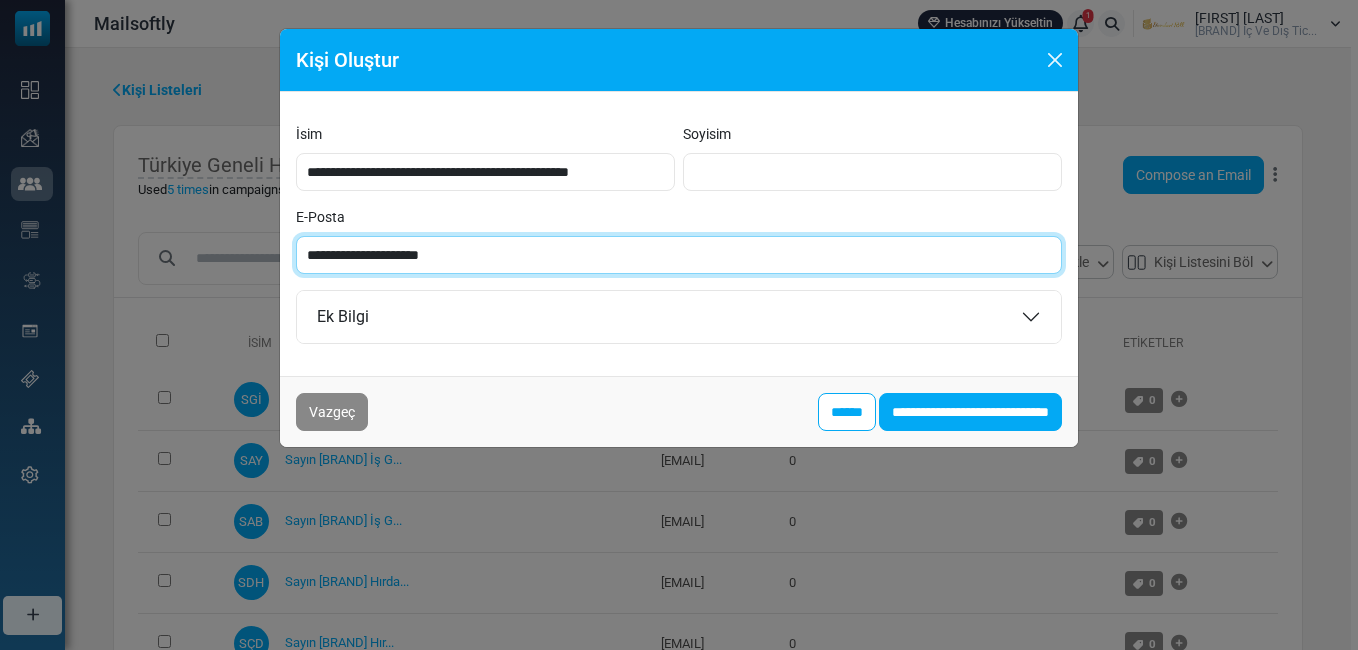 click on "**********" at bounding box center [679, 255] 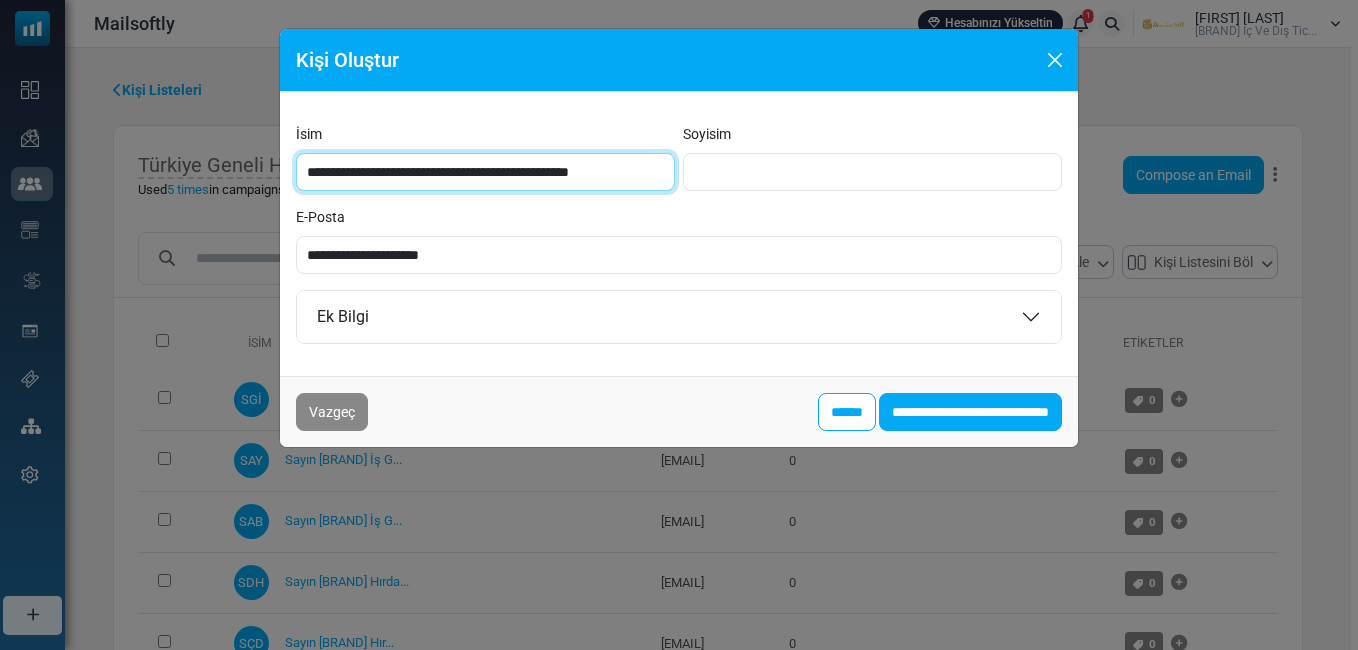 click on "**********" at bounding box center [485, 172] 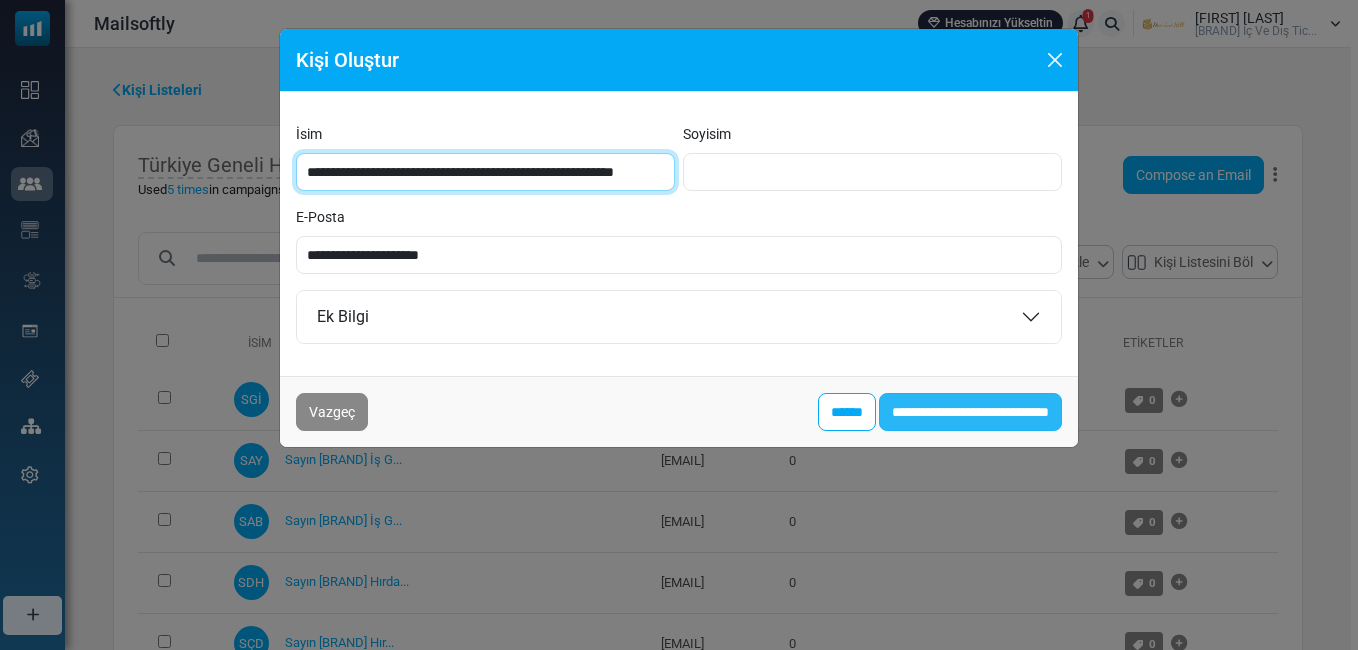 type on "**********" 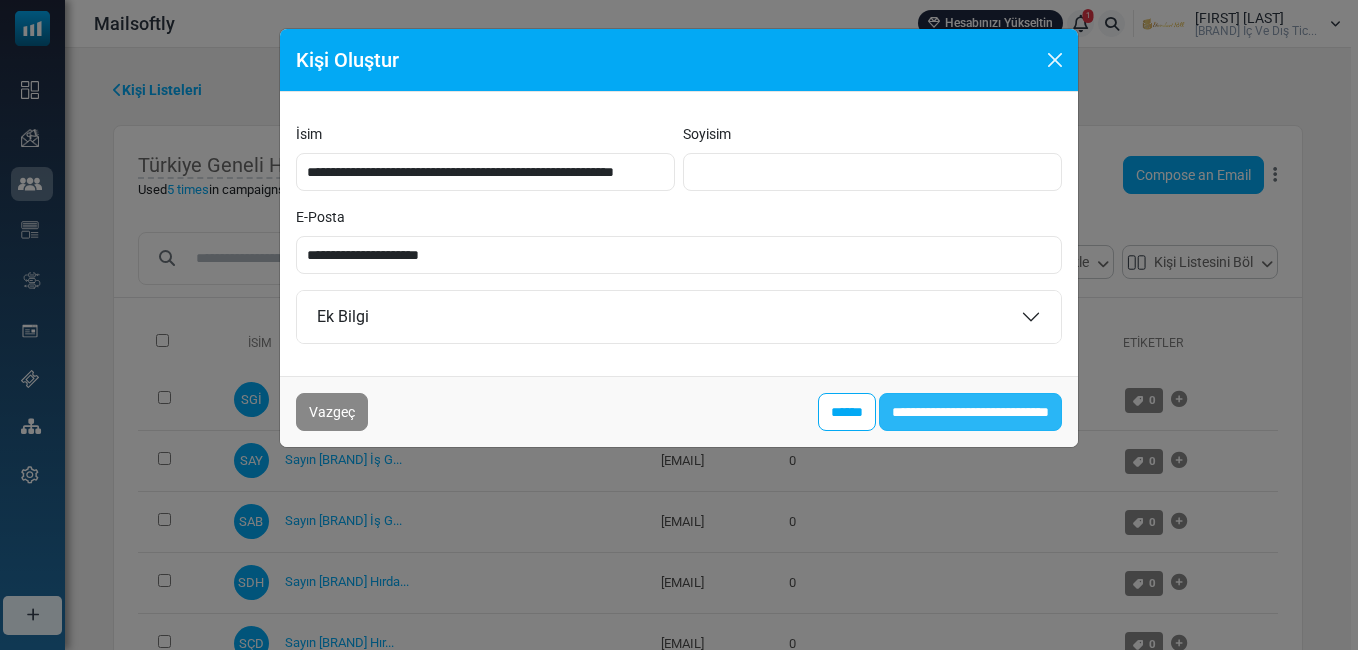 click on "**********" at bounding box center (970, 412) 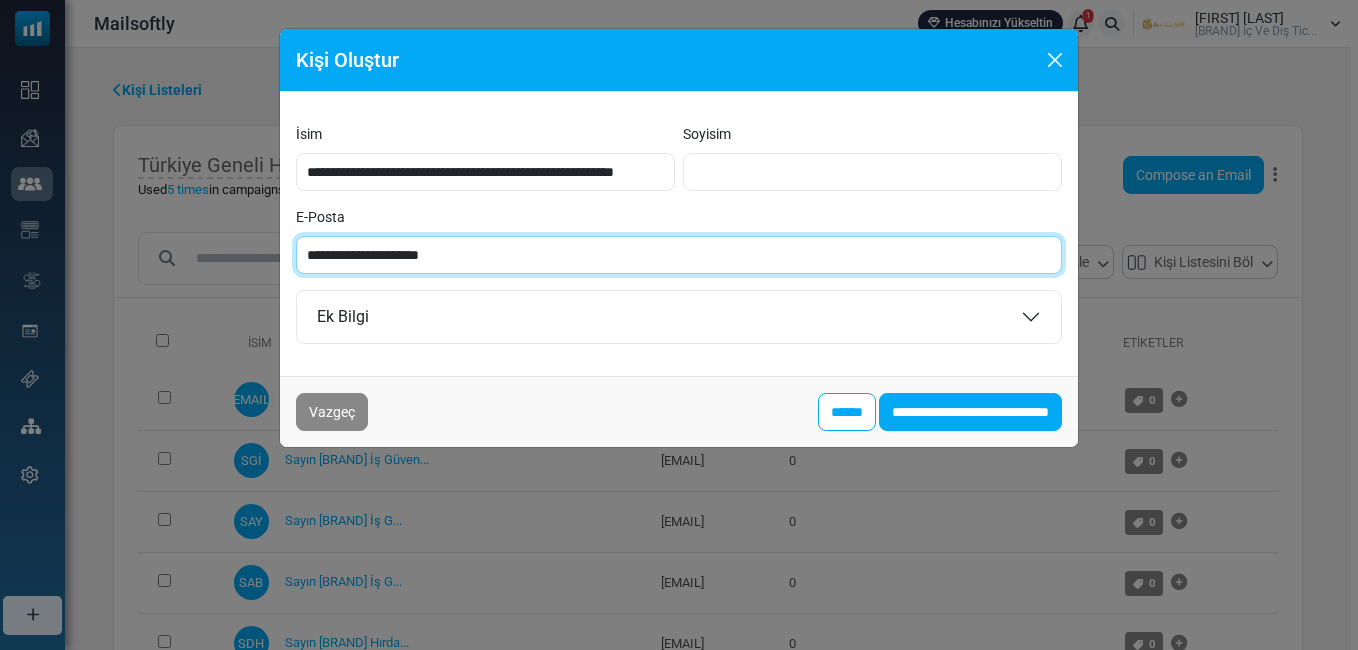 click on "**********" at bounding box center [679, 255] 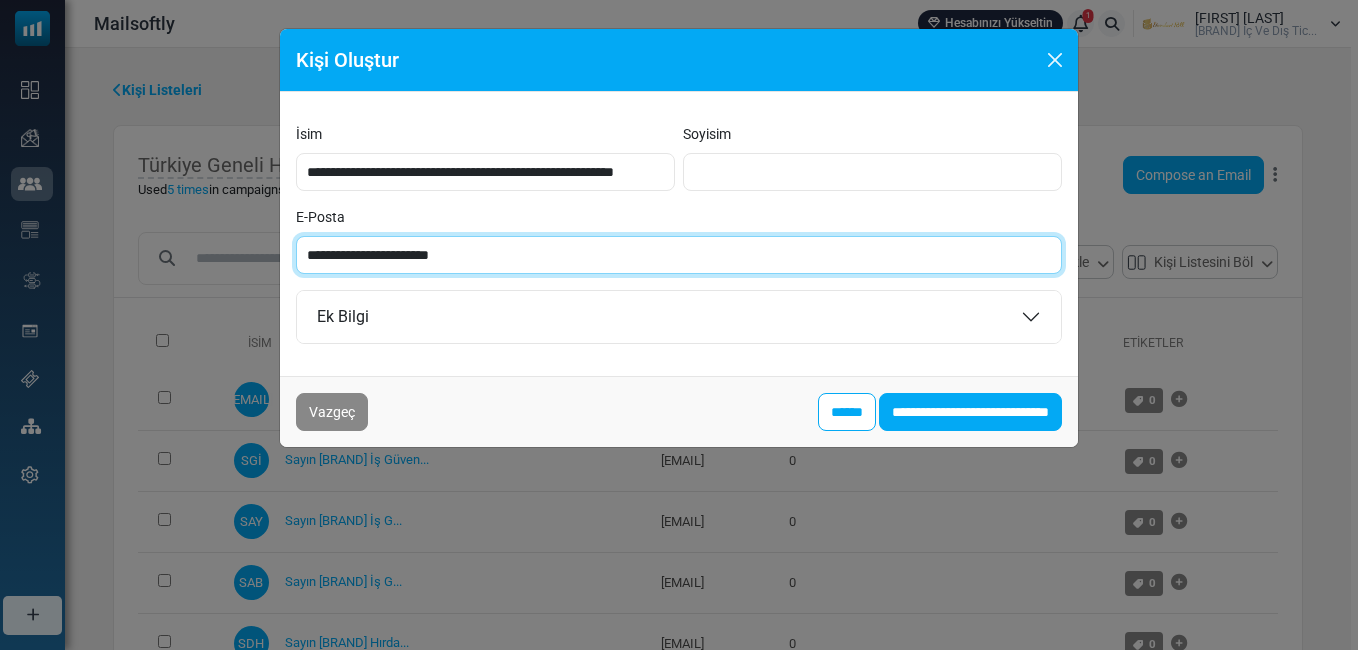 click on "**********" at bounding box center (679, 255) 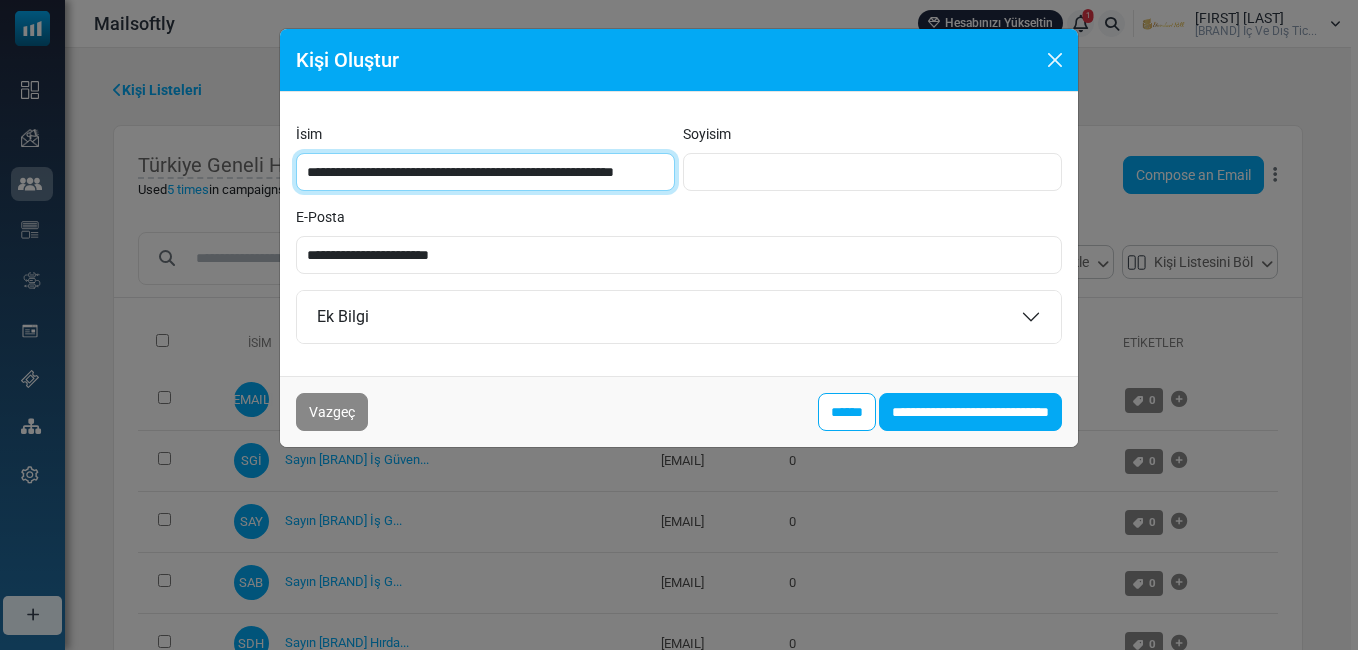click on "**********" at bounding box center [485, 172] 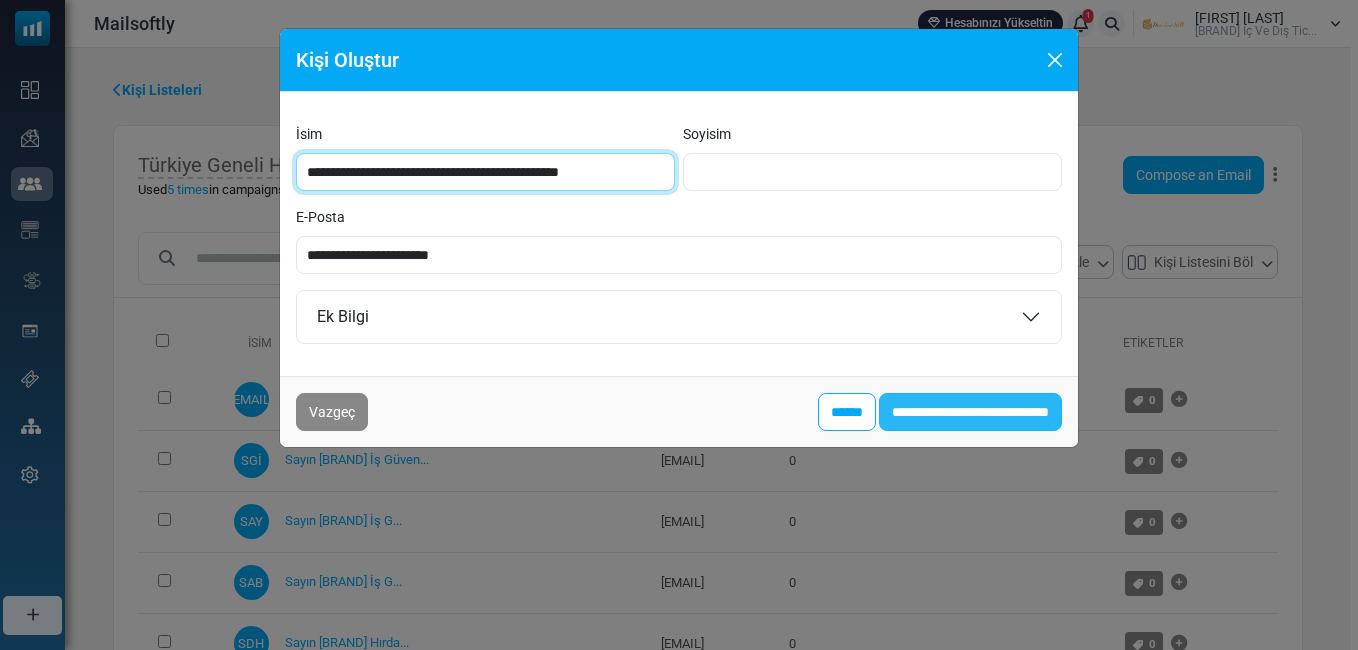 type on "**********" 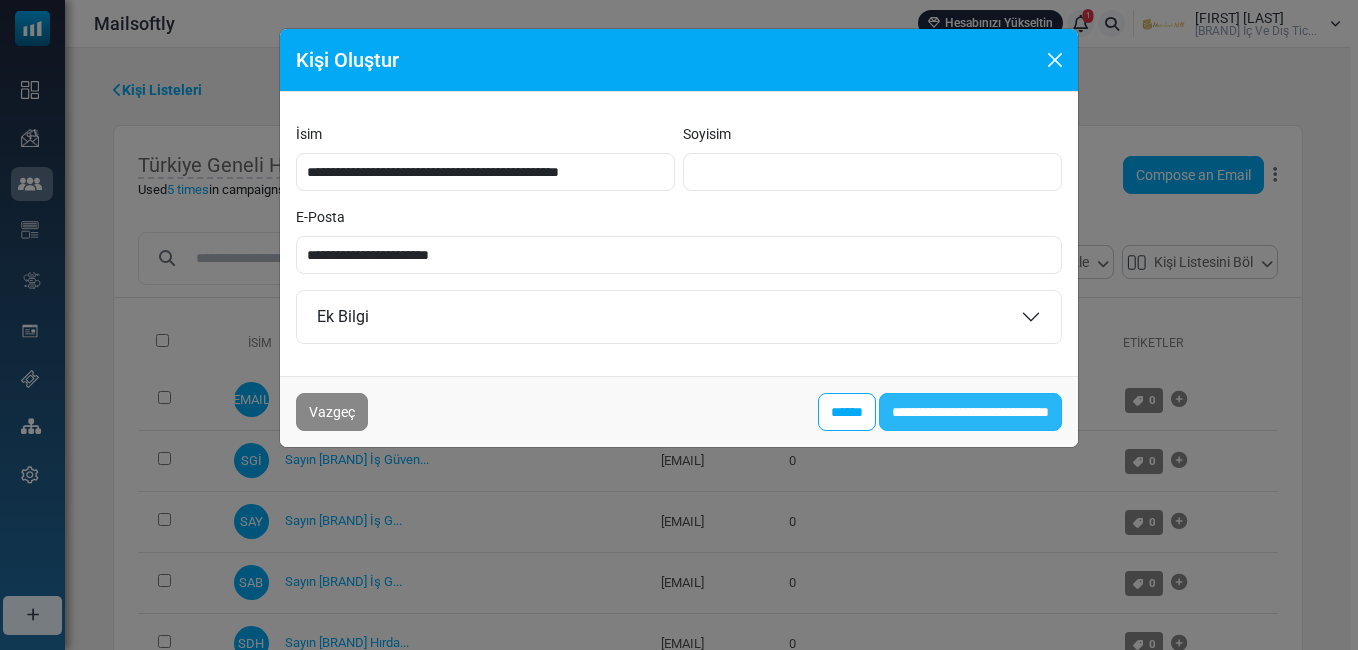 click on "**********" at bounding box center [970, 412] 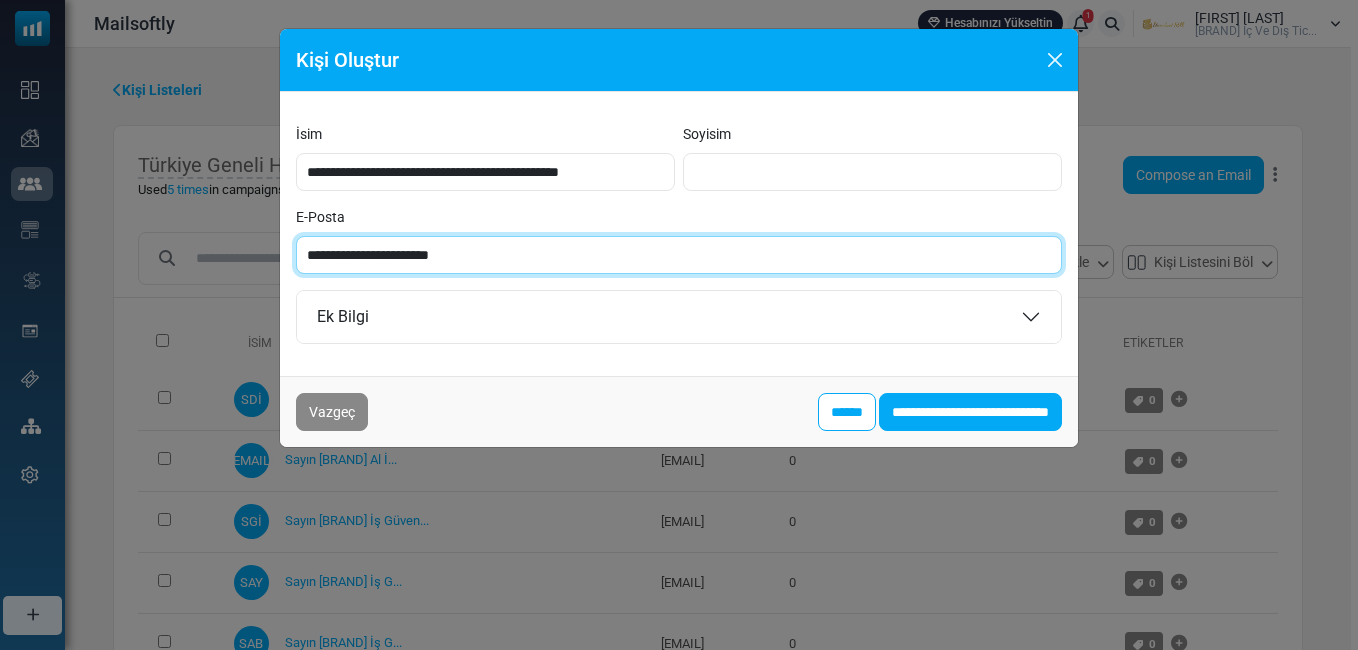 paste 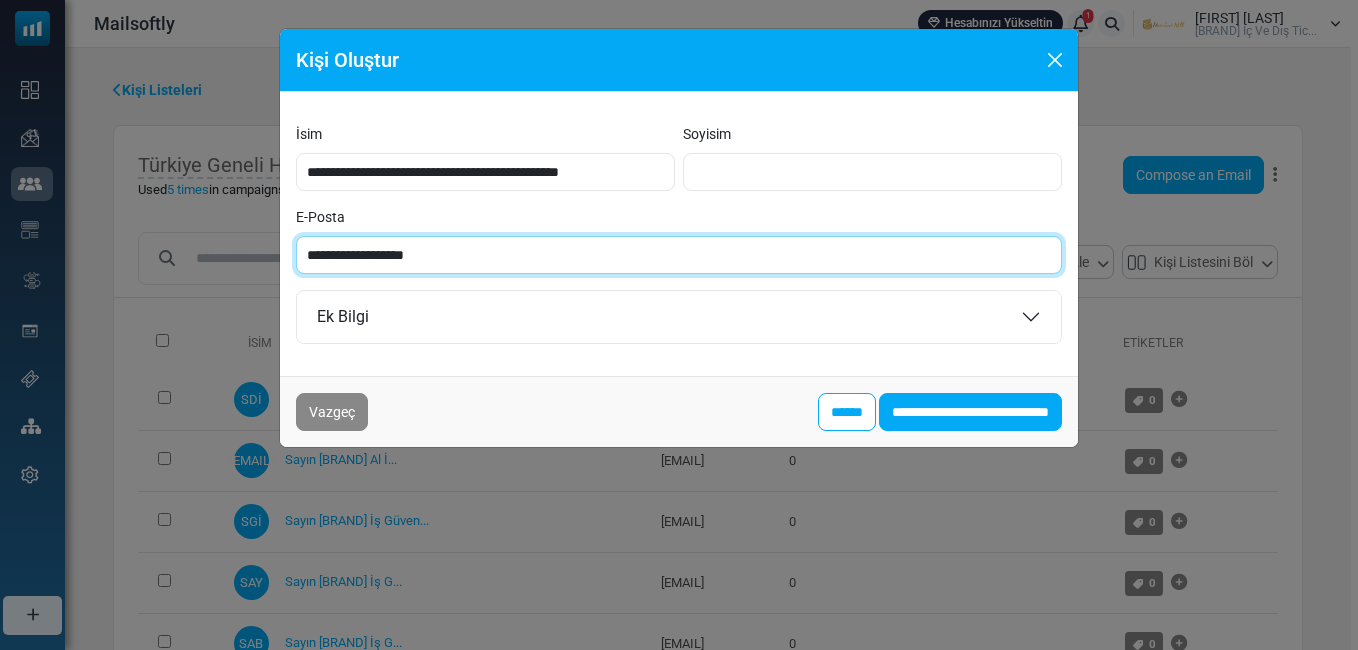 click on "**********" at bounding box center (679, 255) 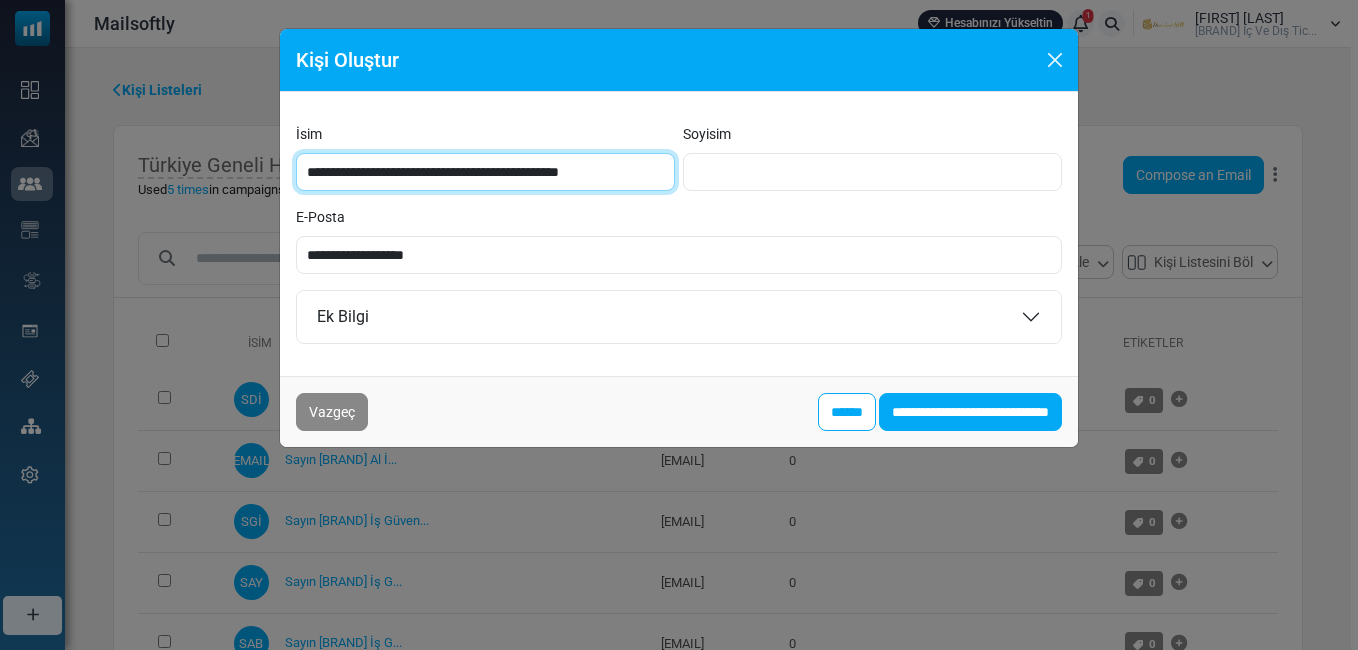 click on "**********" at bounding box center (485, 172) 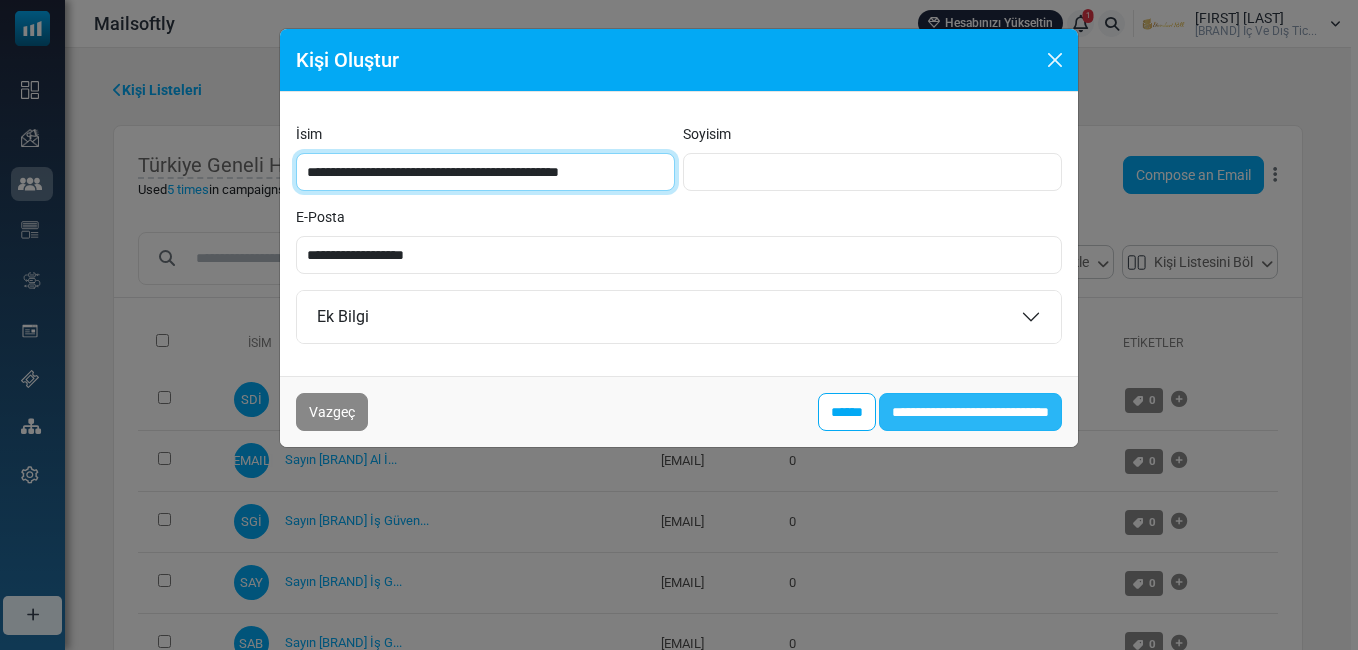 type on "**********" 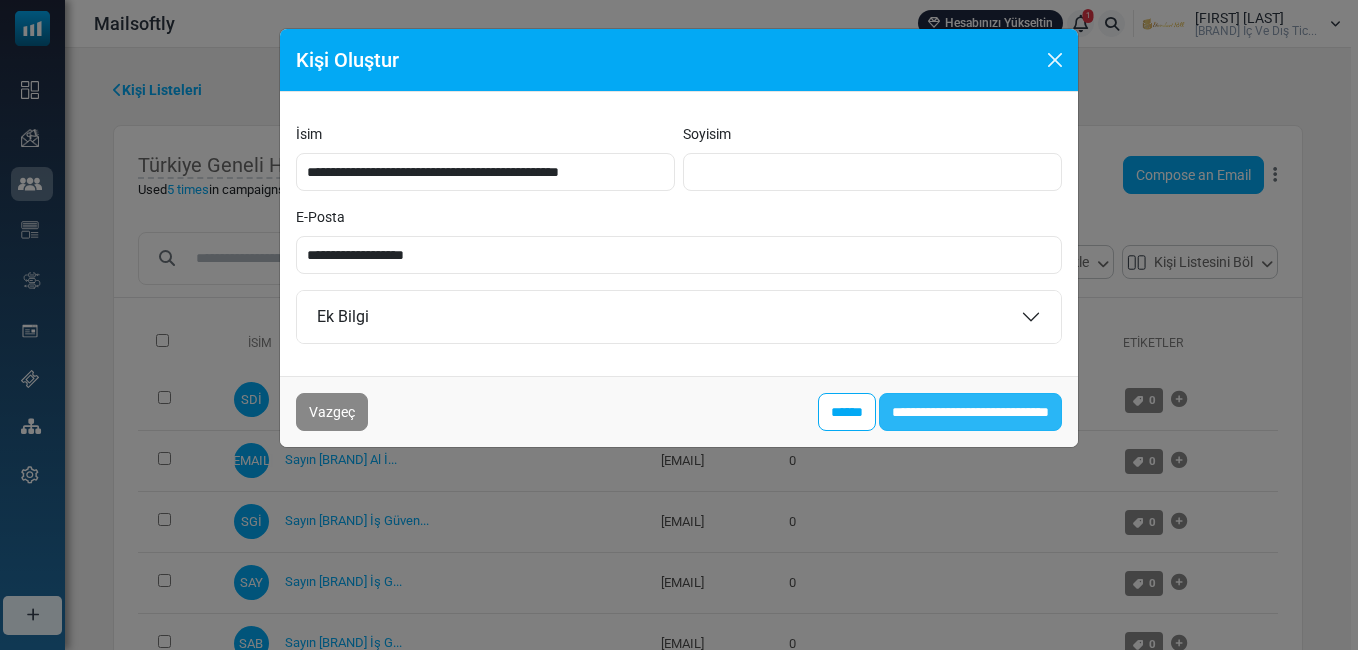 click on "**********" at bounding box center [970, 412] 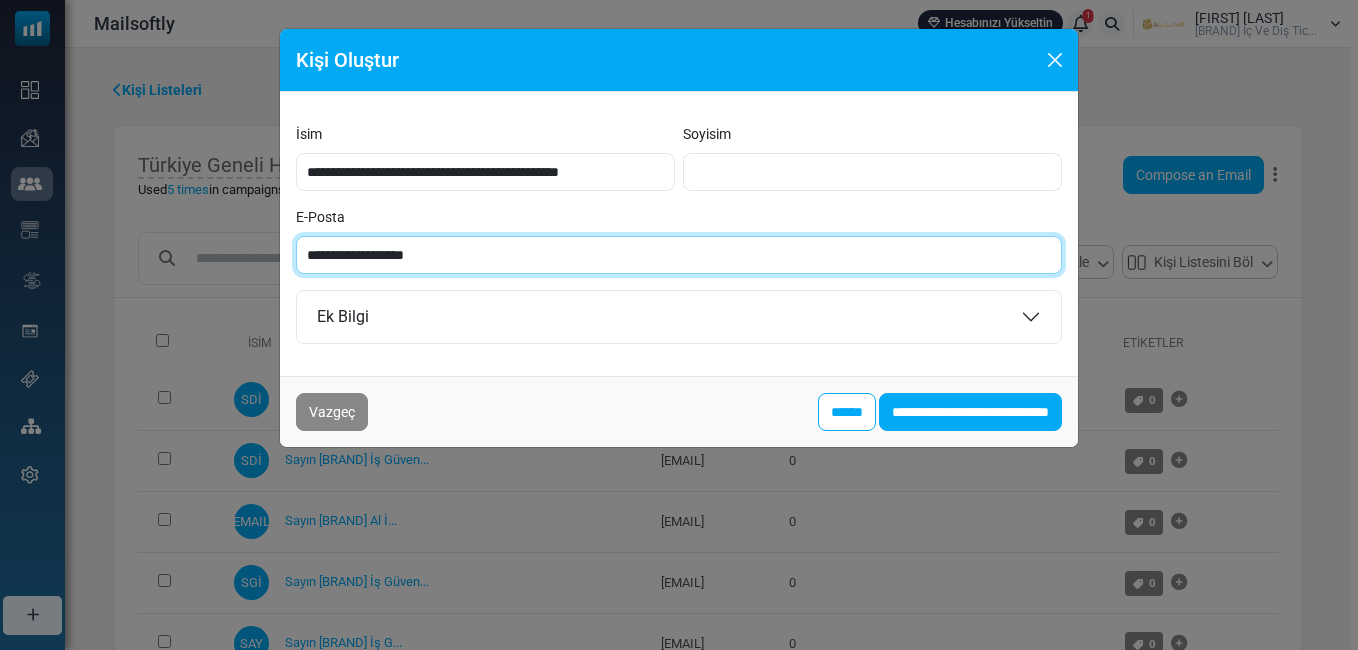 paste 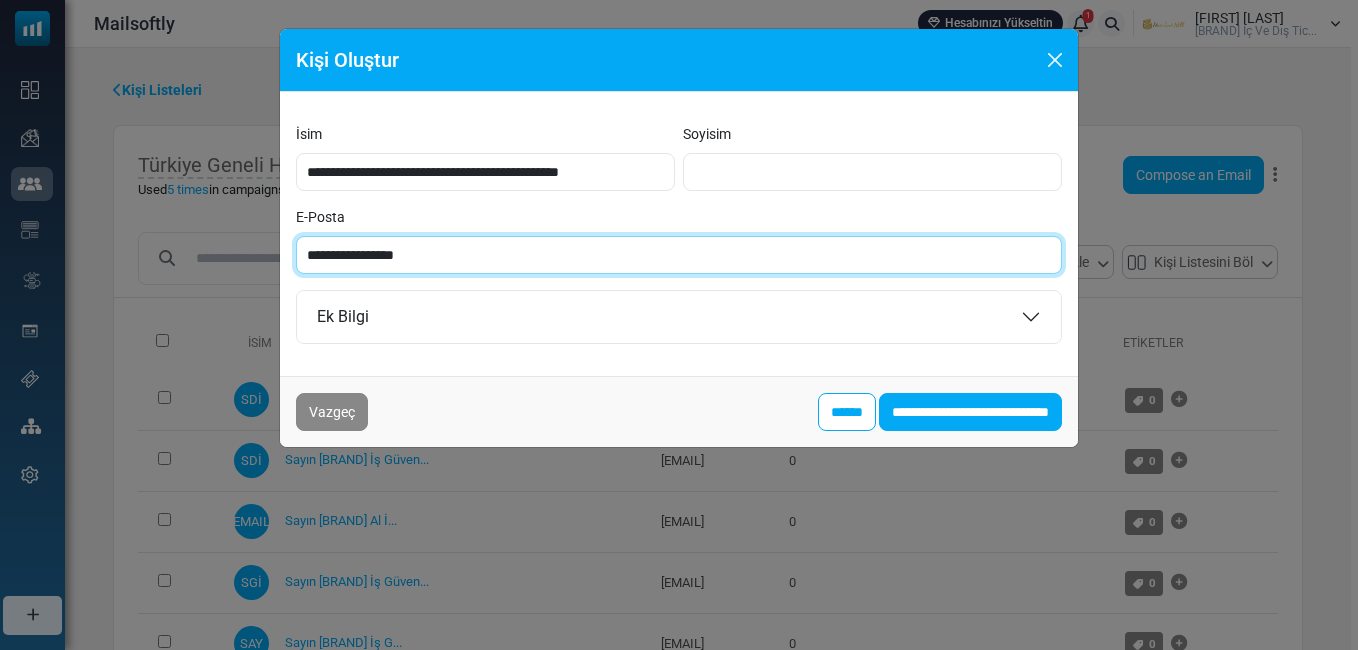 click on "**********" at bounding box center (679, 255) 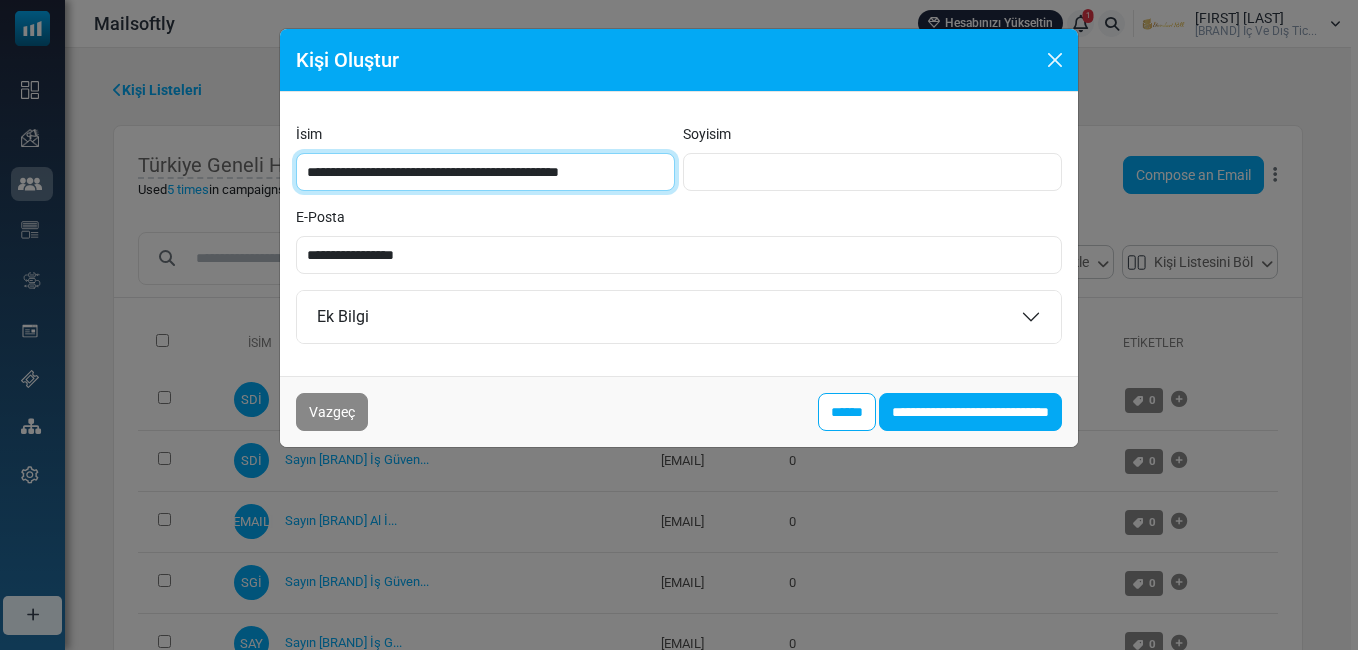 click on "**********" at bounding box center [485, 172] 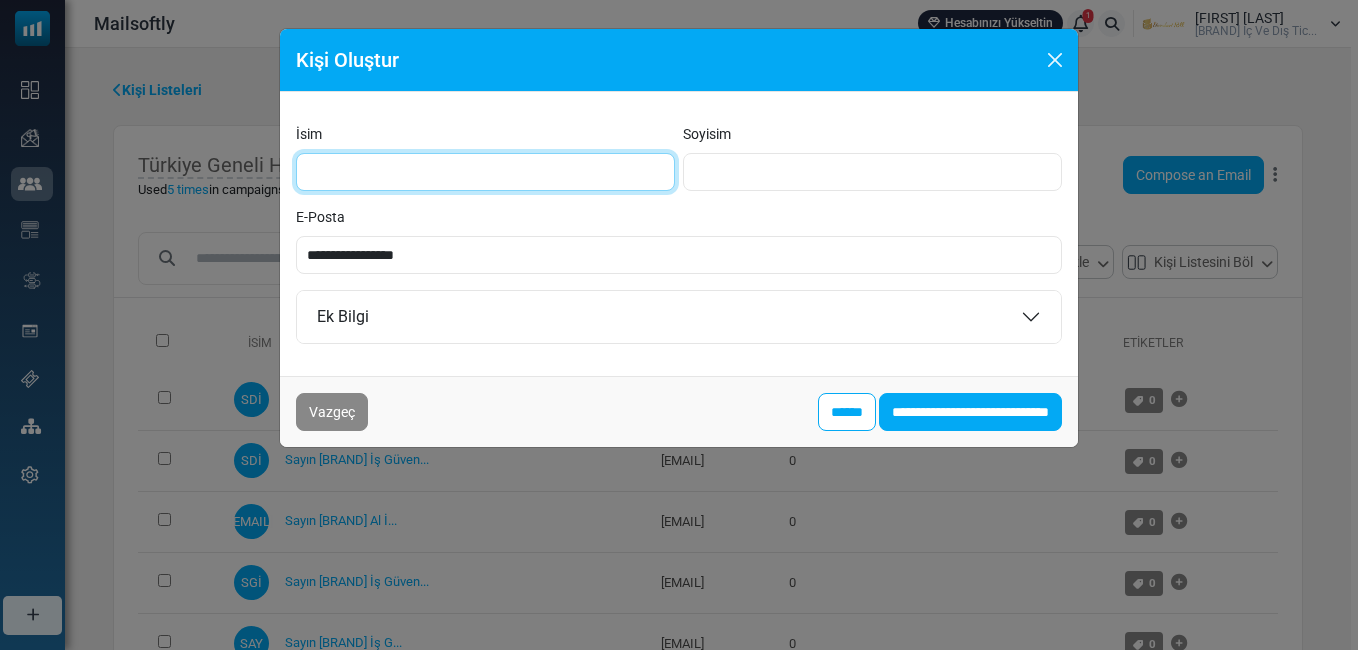 type on "**********" 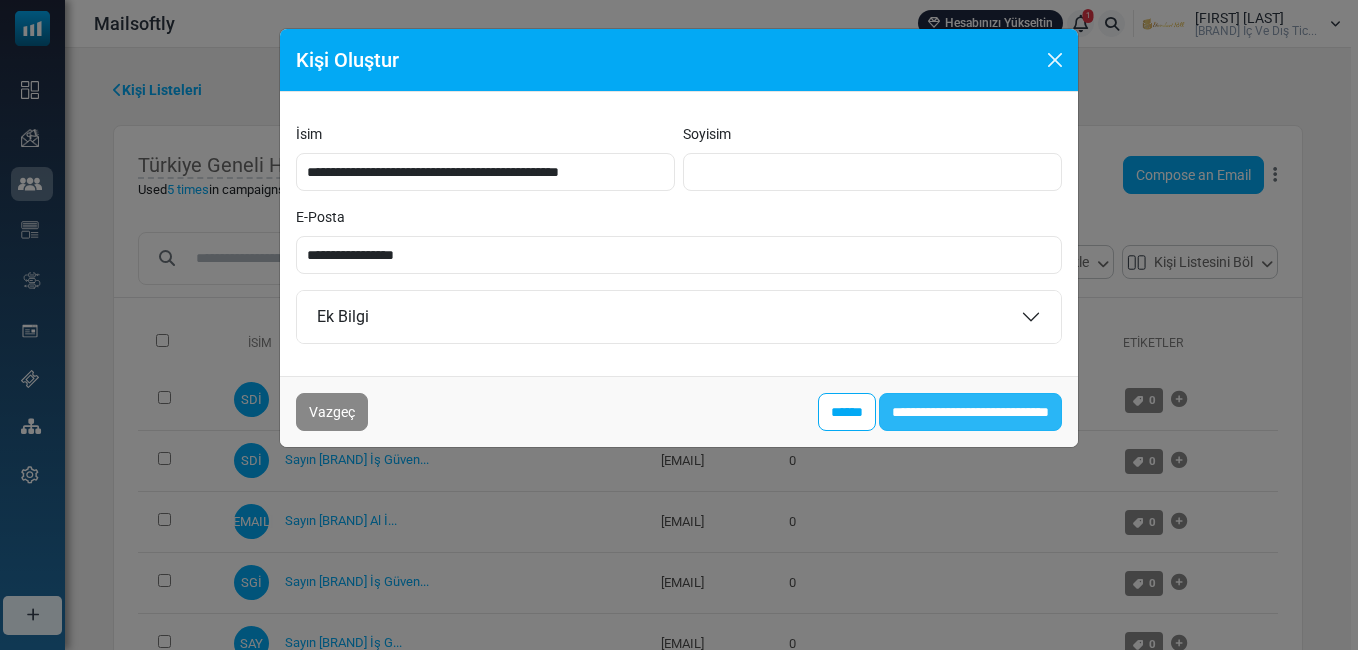 click on "**********" at bounding box center [970, 412] 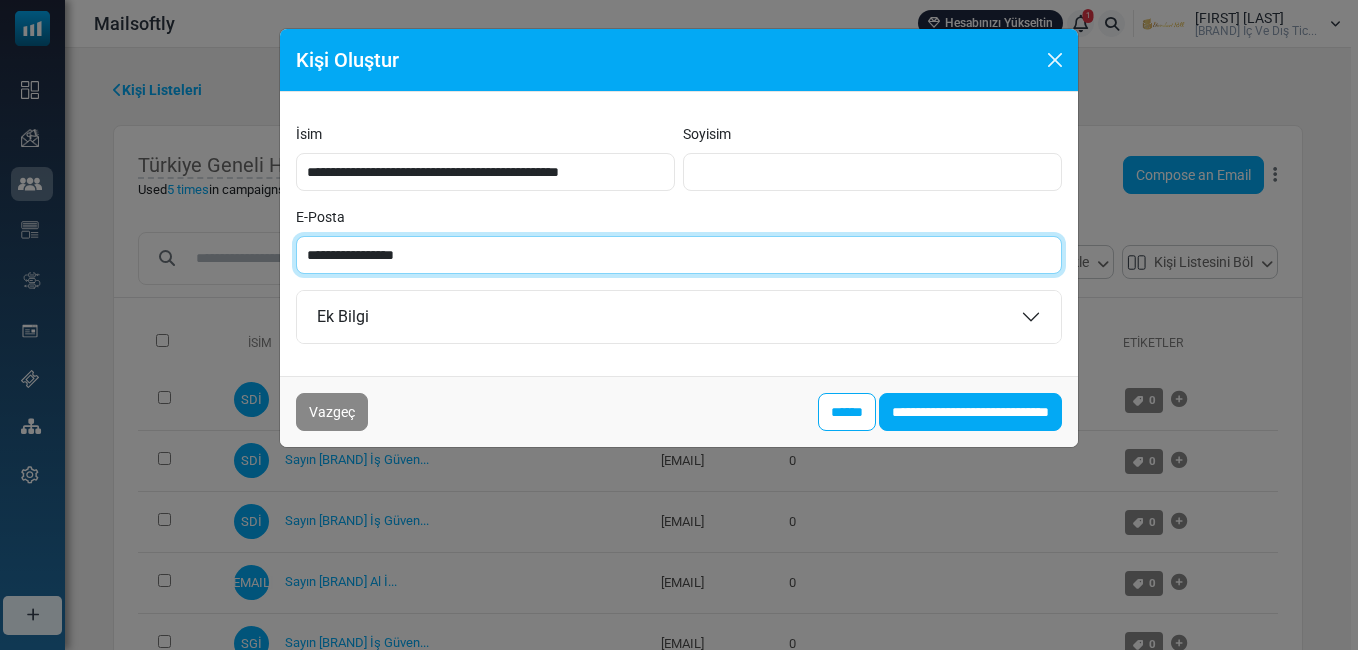 paste 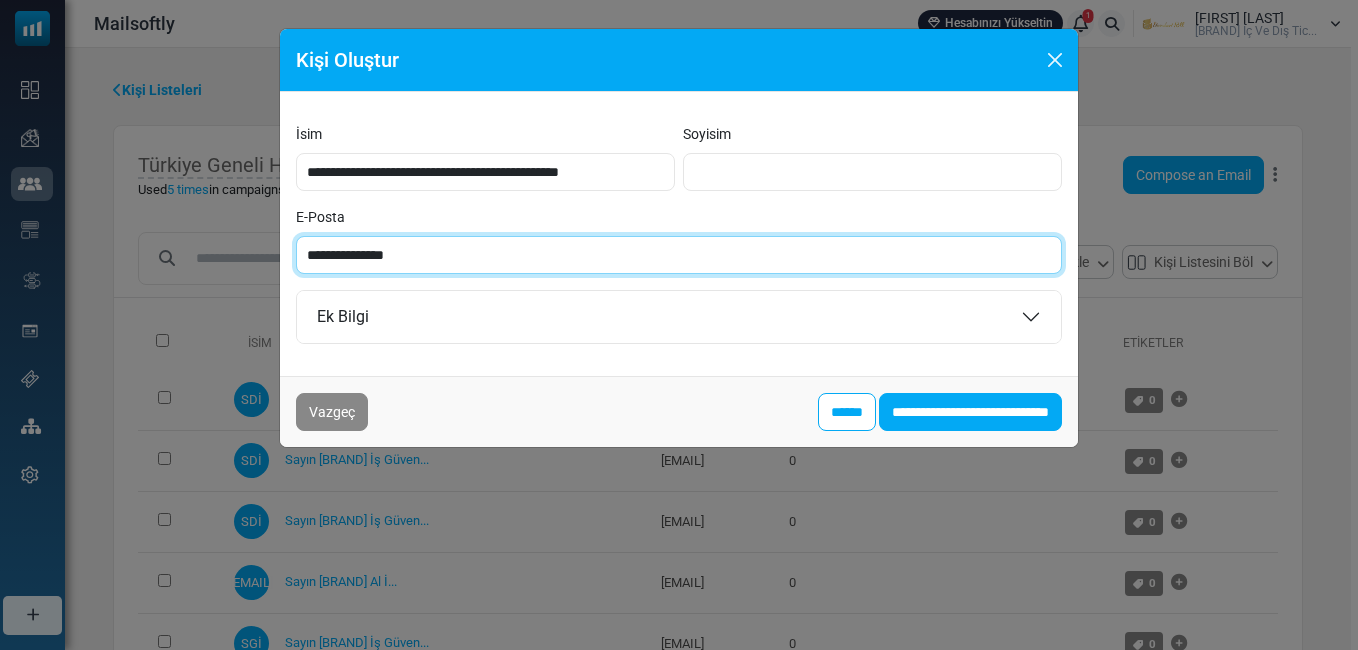 click on "**********" at bounding box center (679, 255) 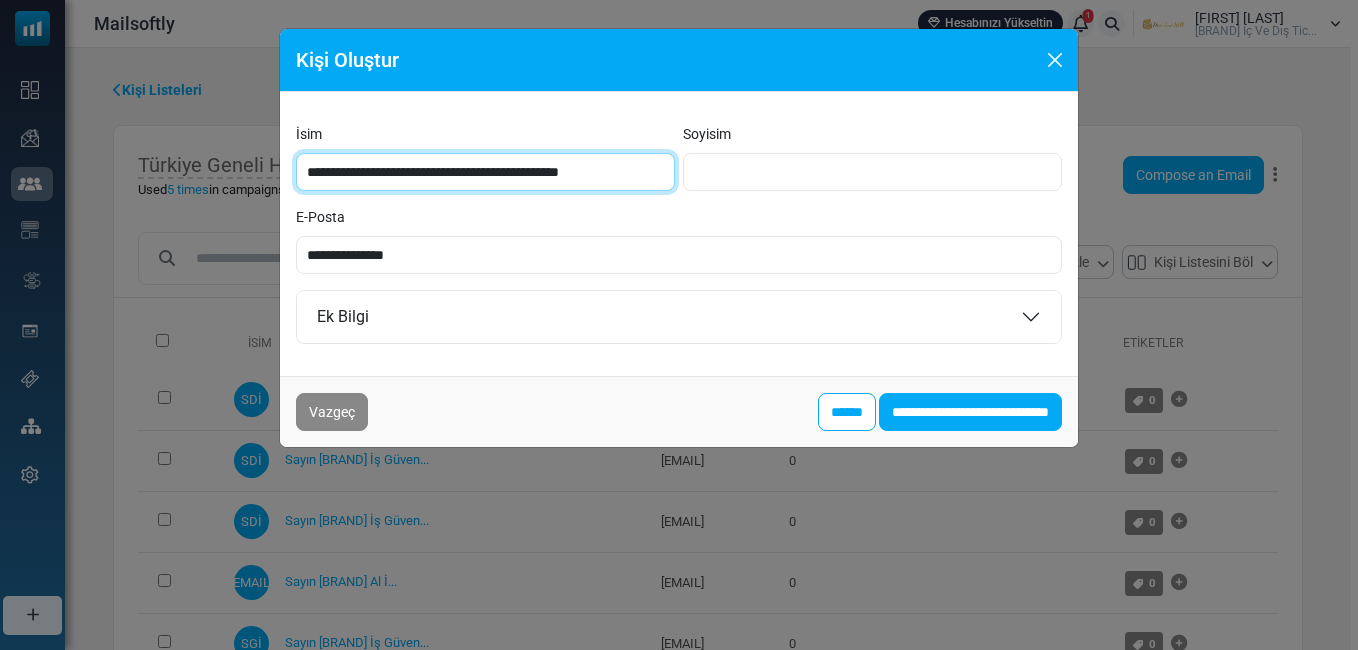 click on "**********" at bounding box center (485, 172) 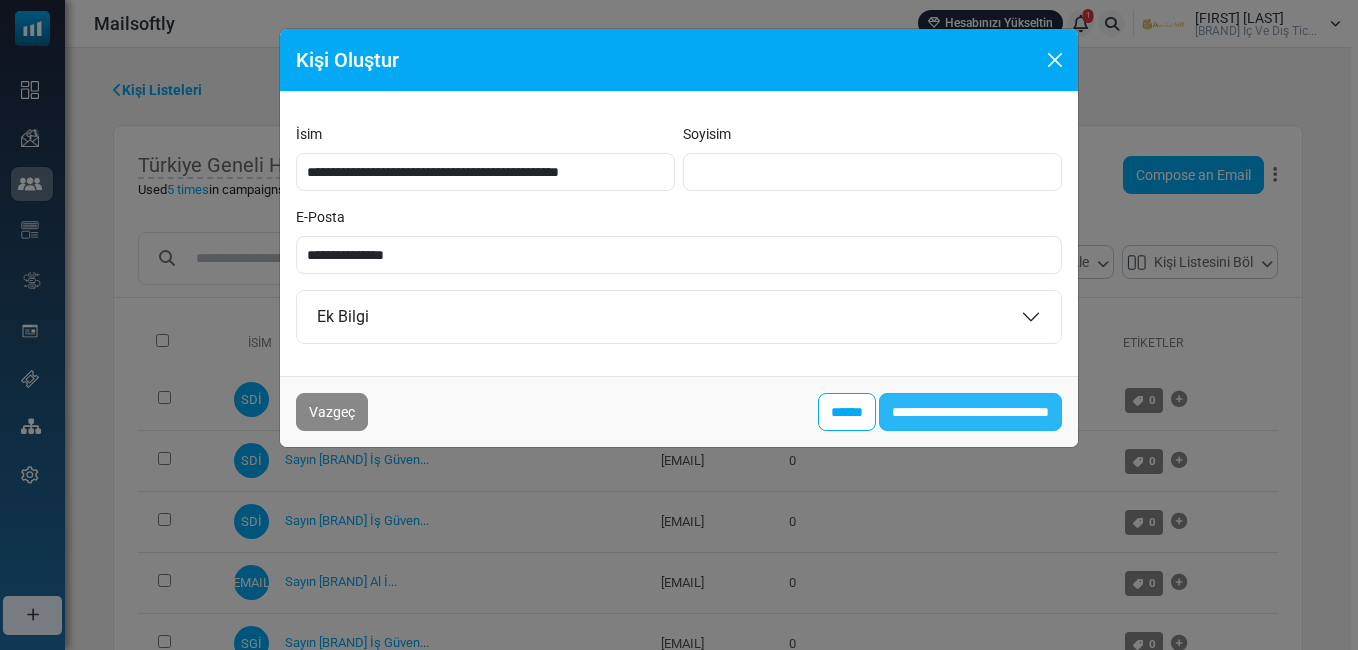 click on "**********" at bounding box center [970, 412] 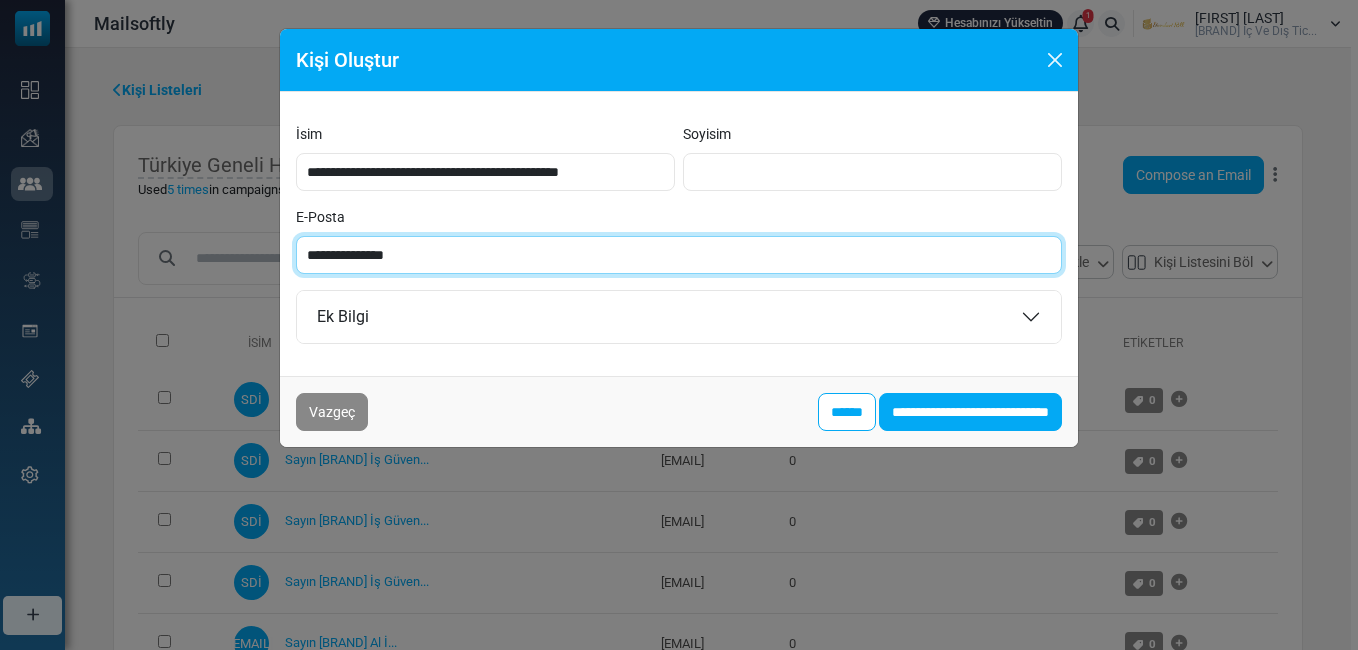 paste 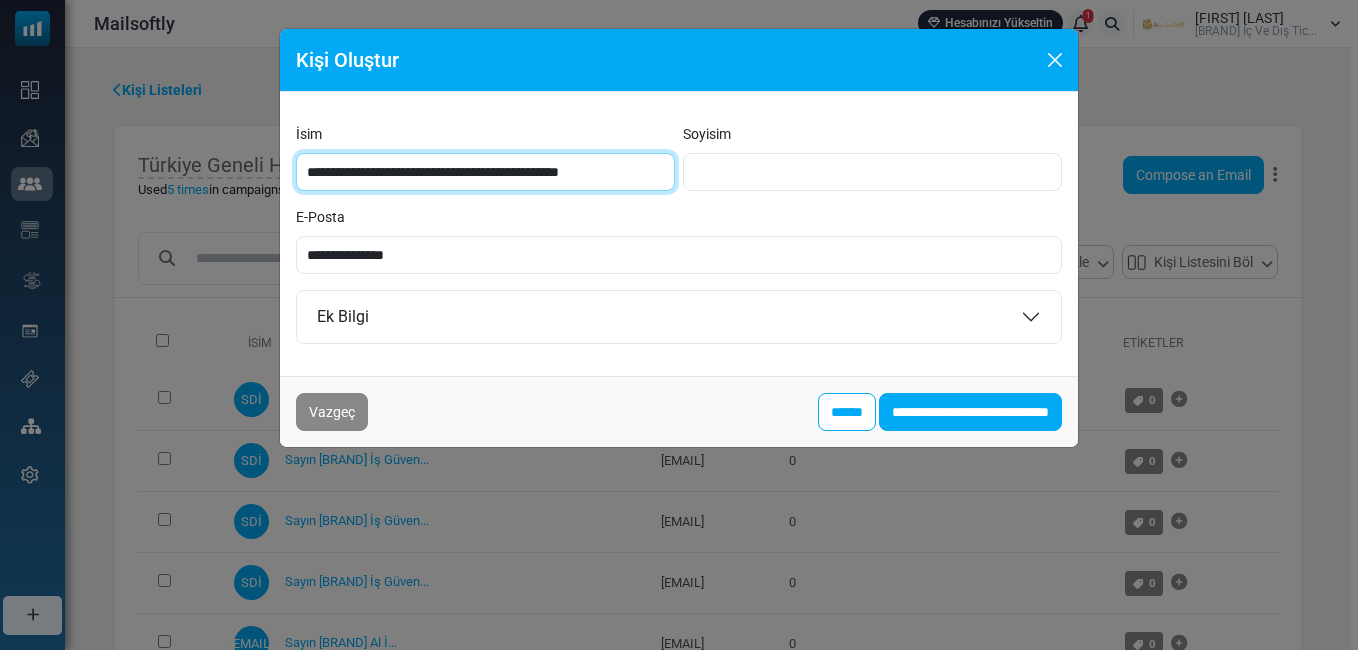 click on "**********" at bounding box center [485, 172] 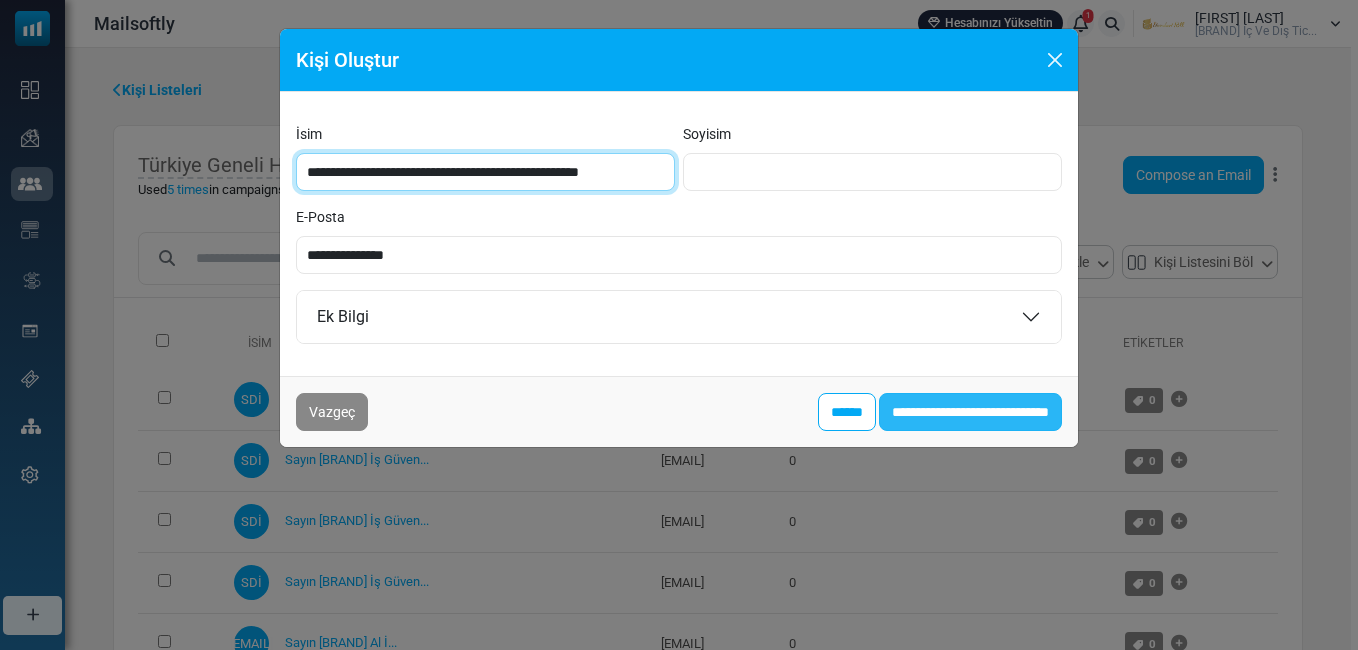 type on "**********" 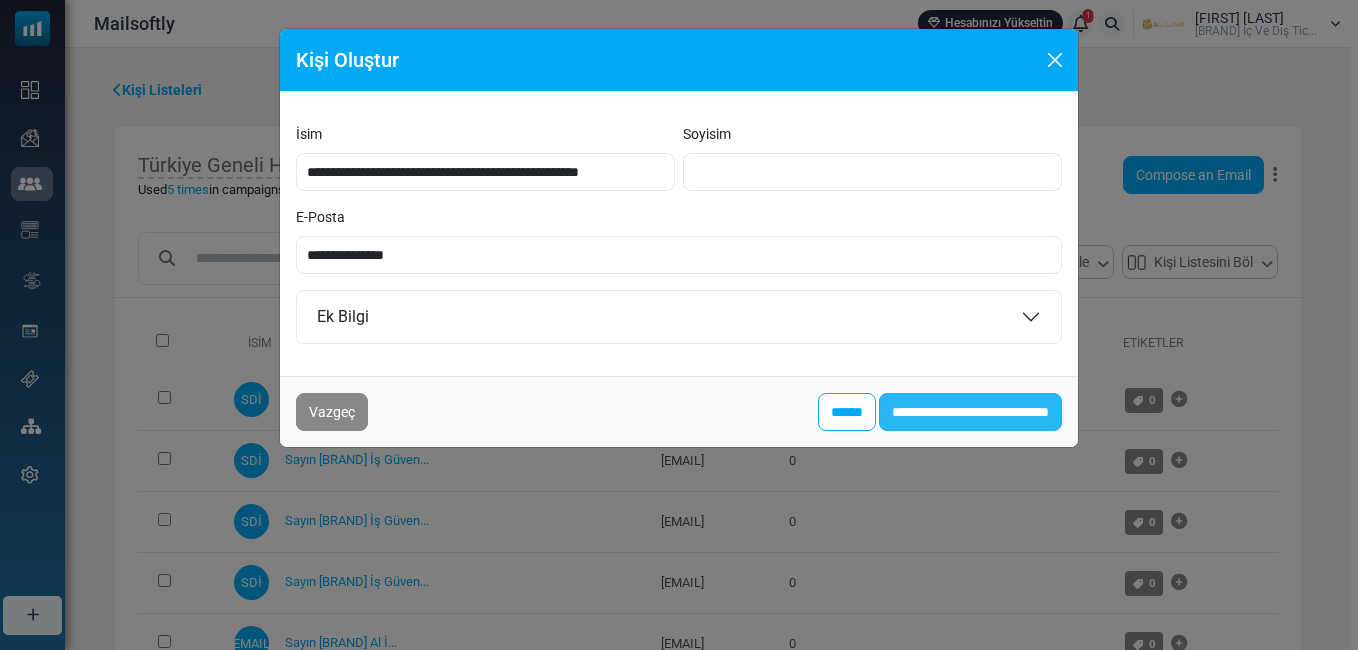 click on "**********" at bounding box center (970, 412) 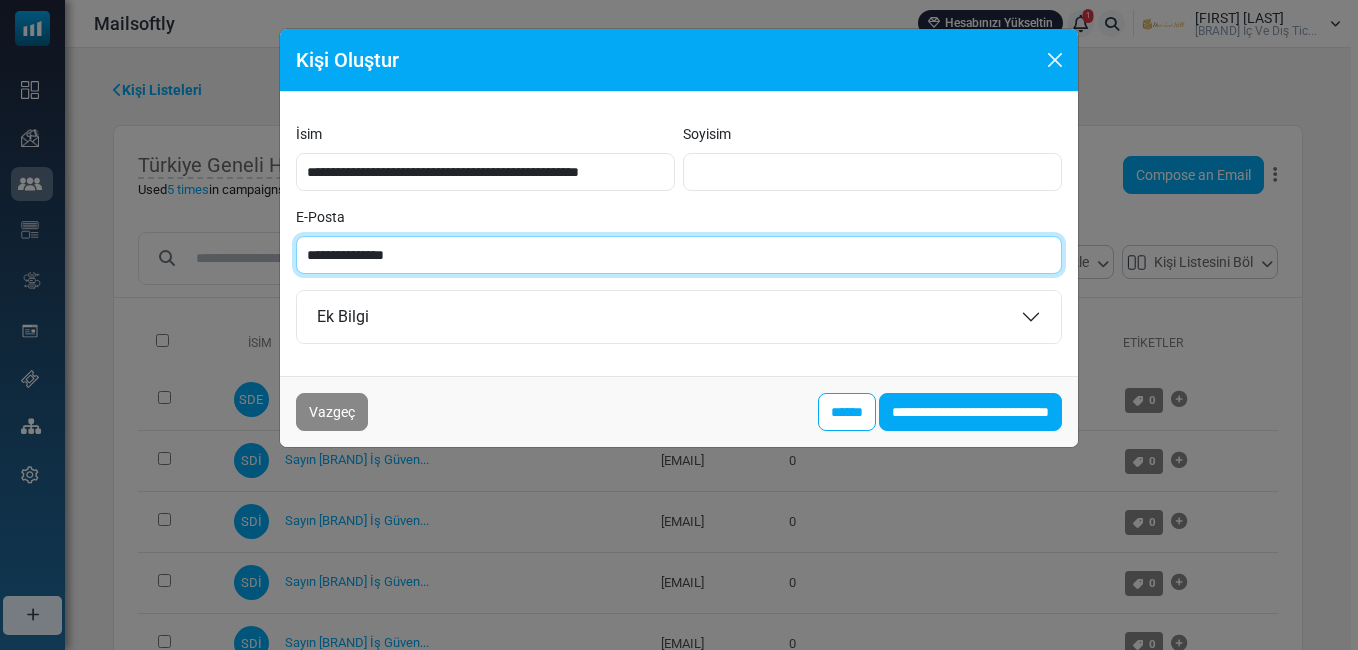 paste on "**********" 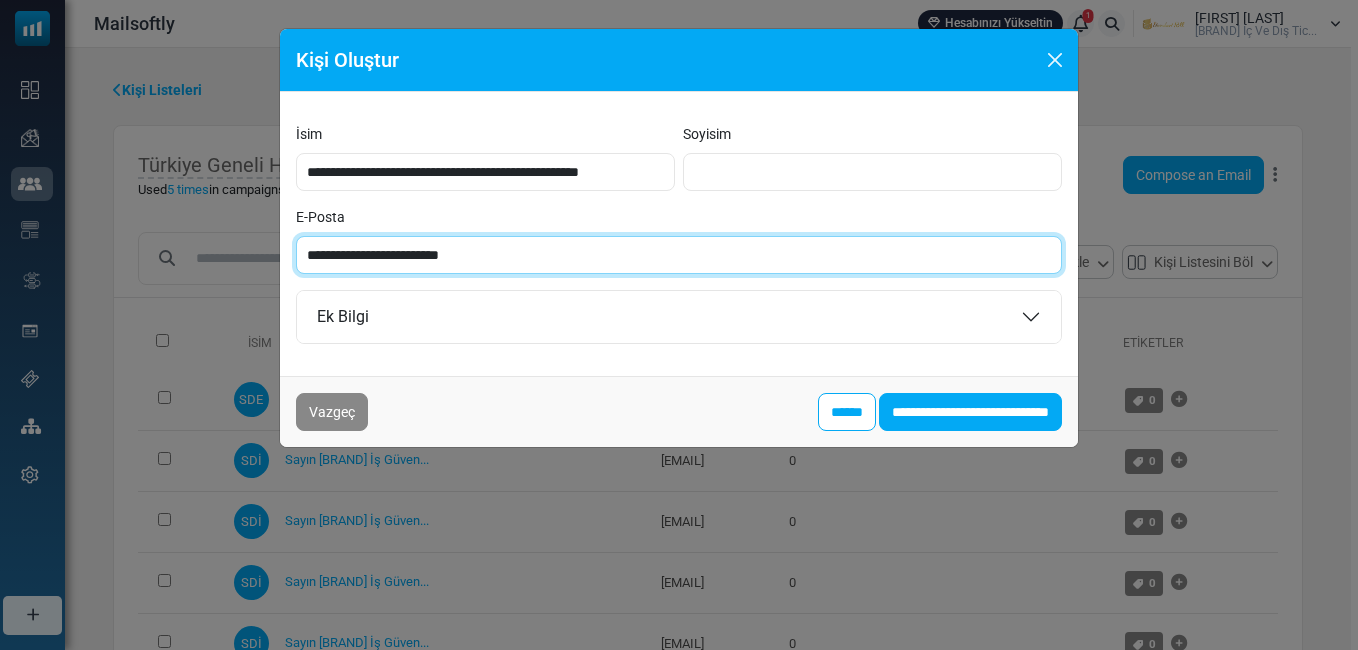 click on "**********" at bounding box center [679, 255] 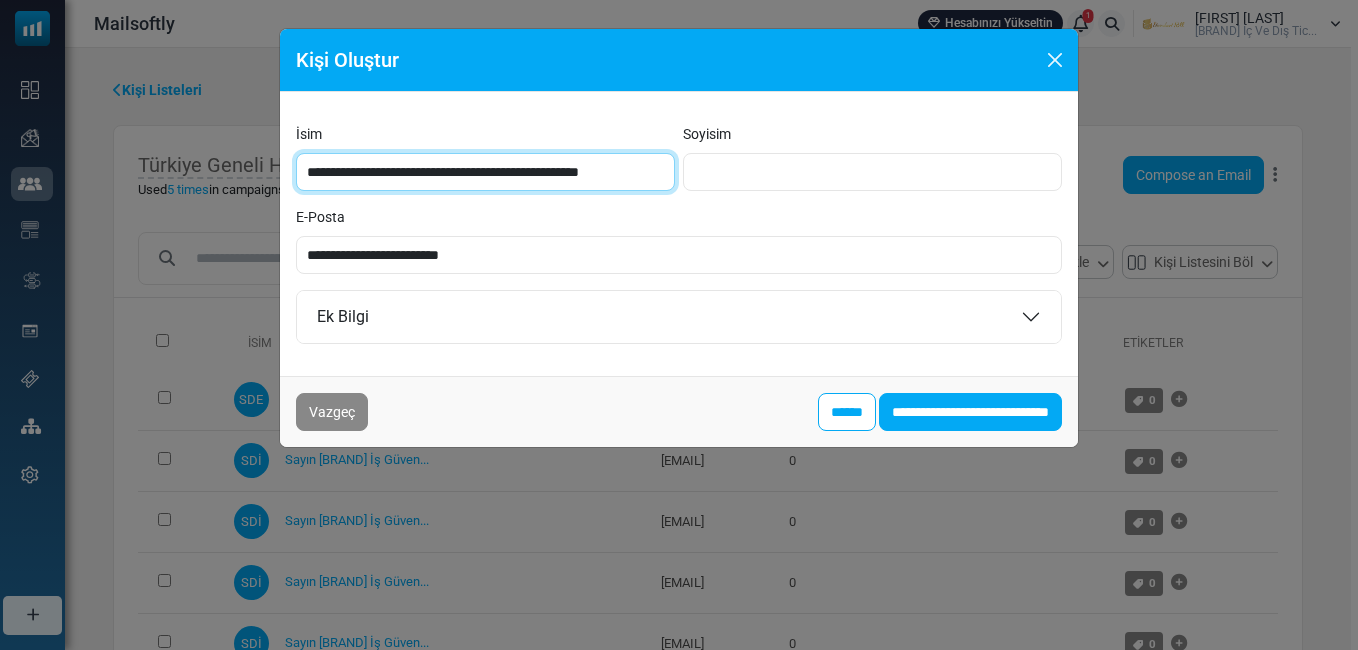 click on "**********" at bounding box center [485, 172] 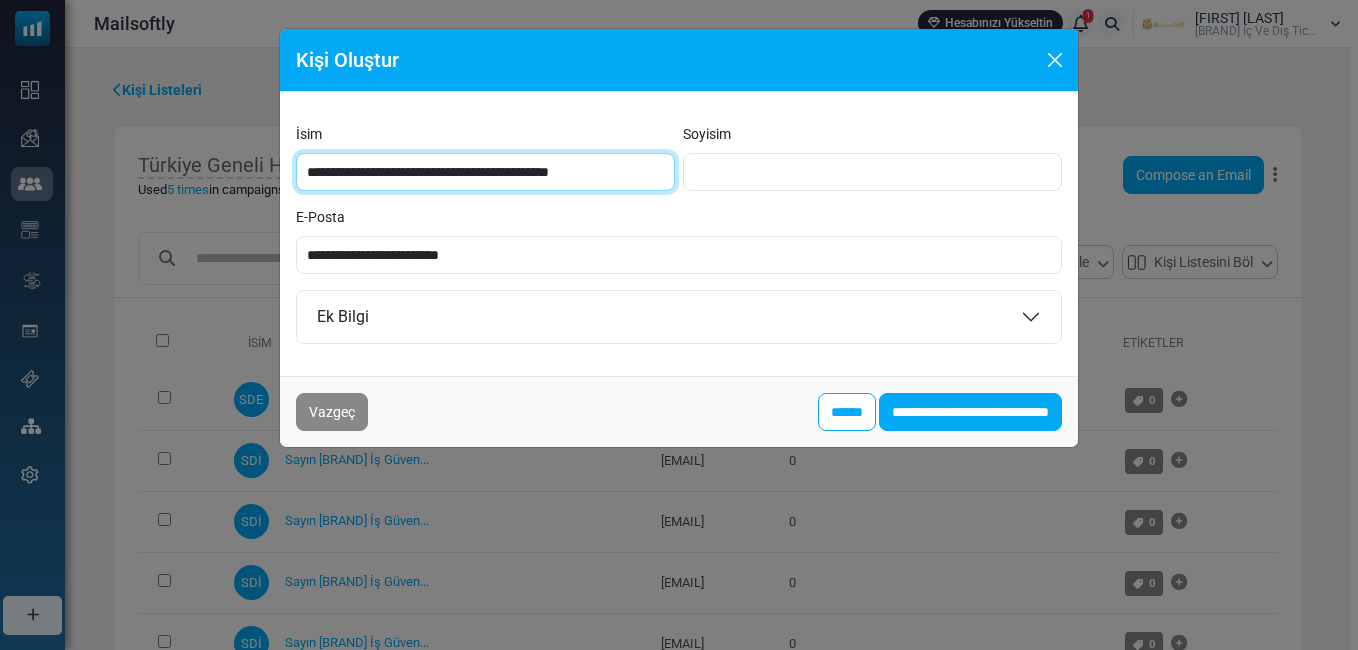 click on "**********" at bounding box center [485, 172] 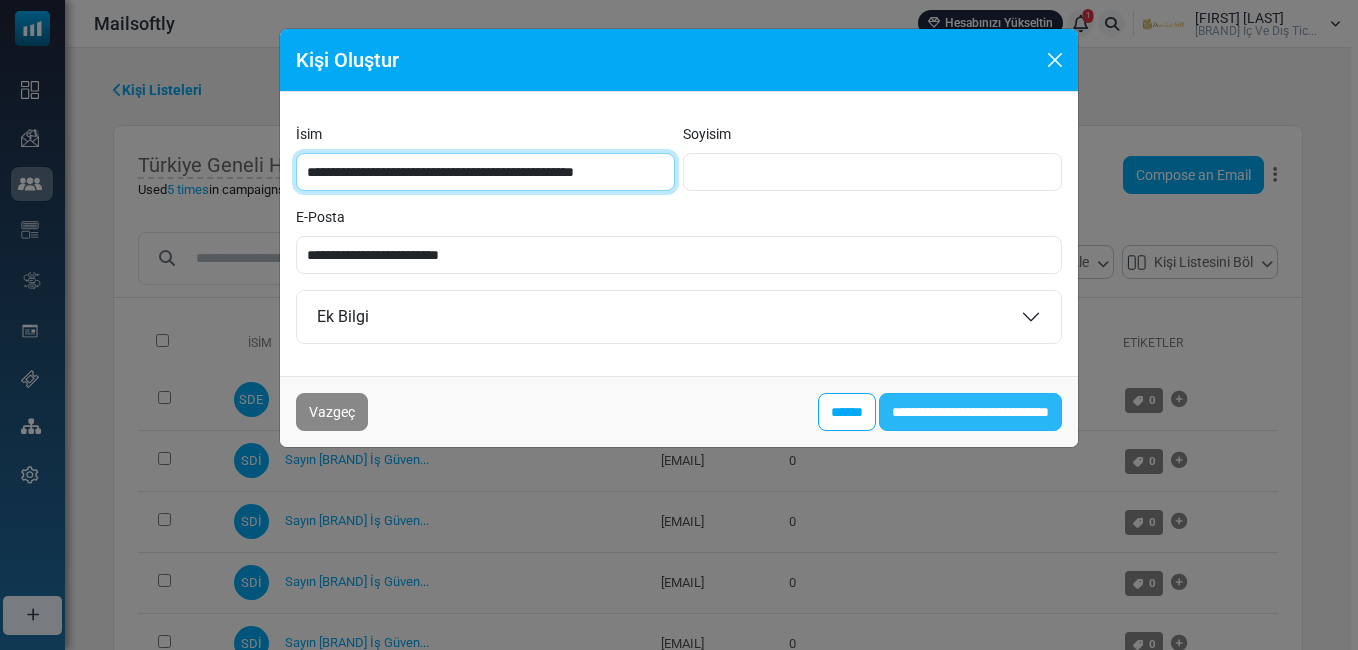 type on "**********" 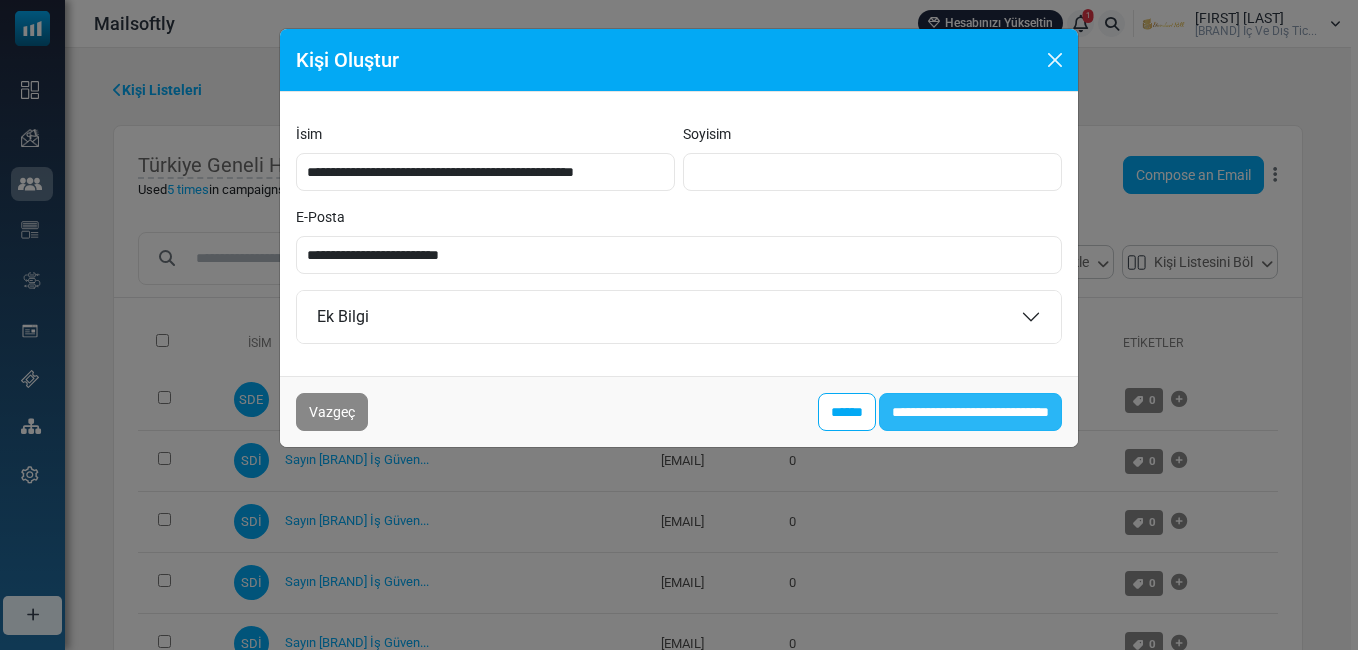 click on "**********" at bounding box center (970, 412) 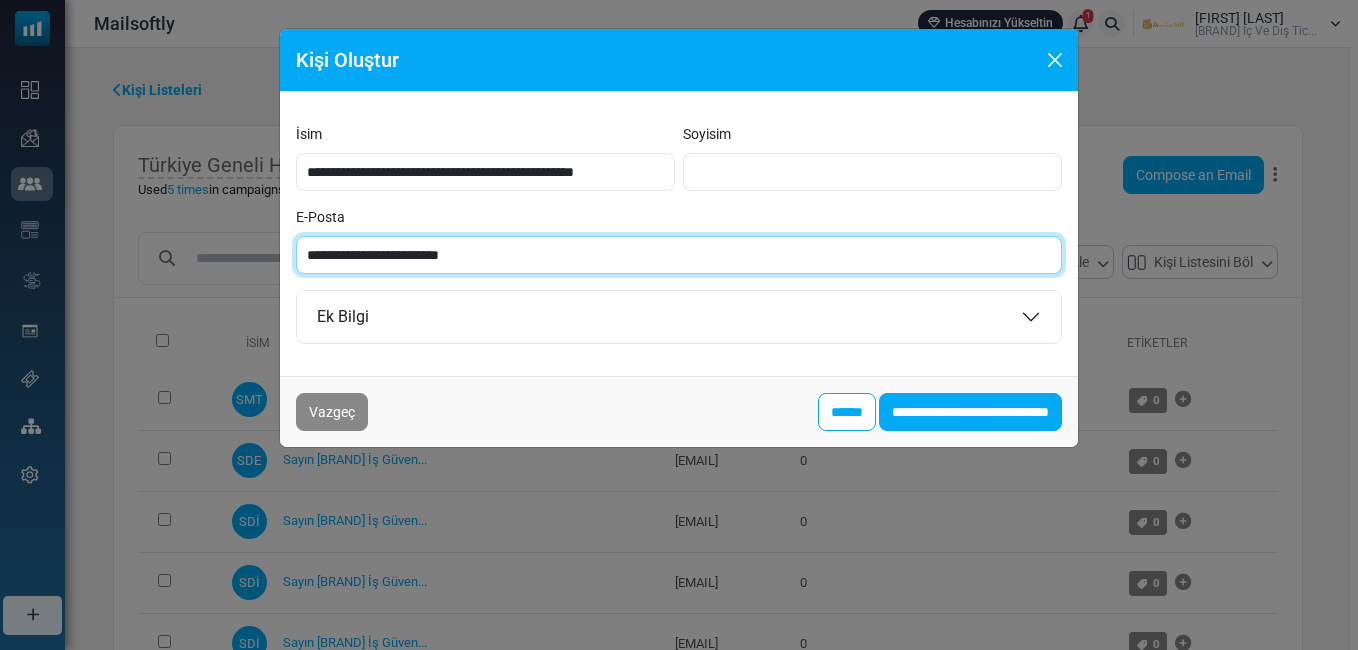 paste on "**" 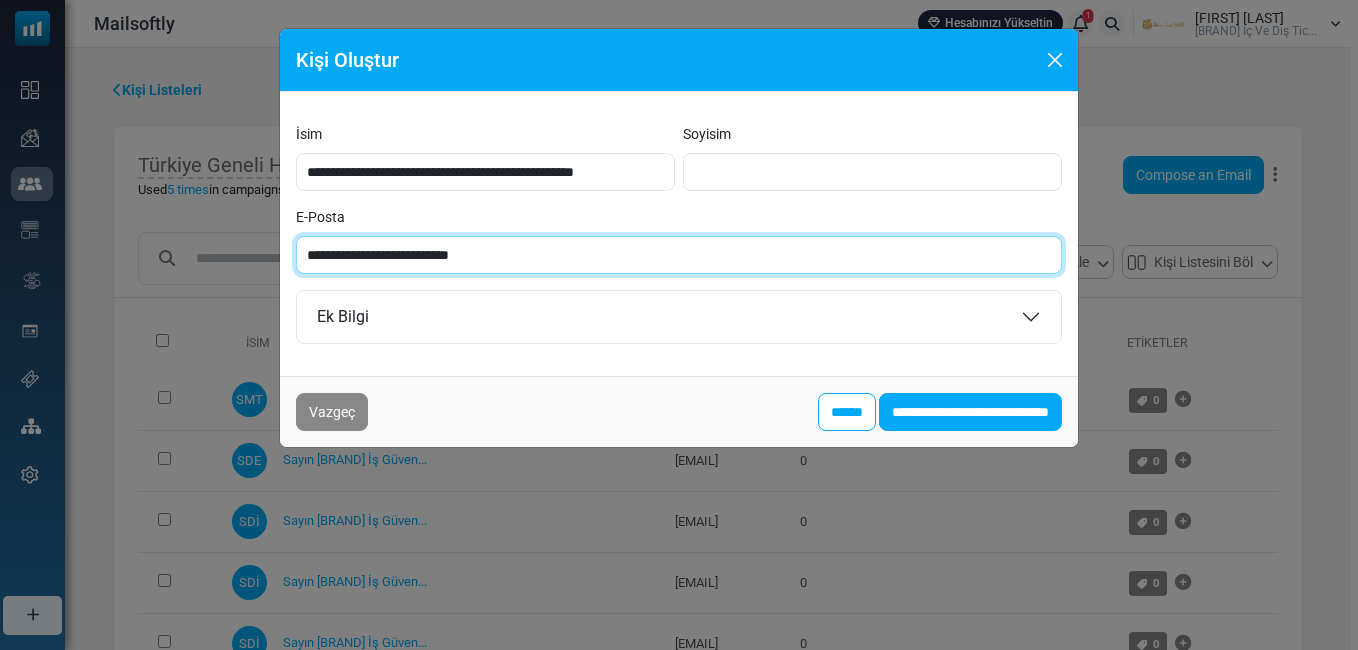 click on "**********" at bounding box center [679, 255] 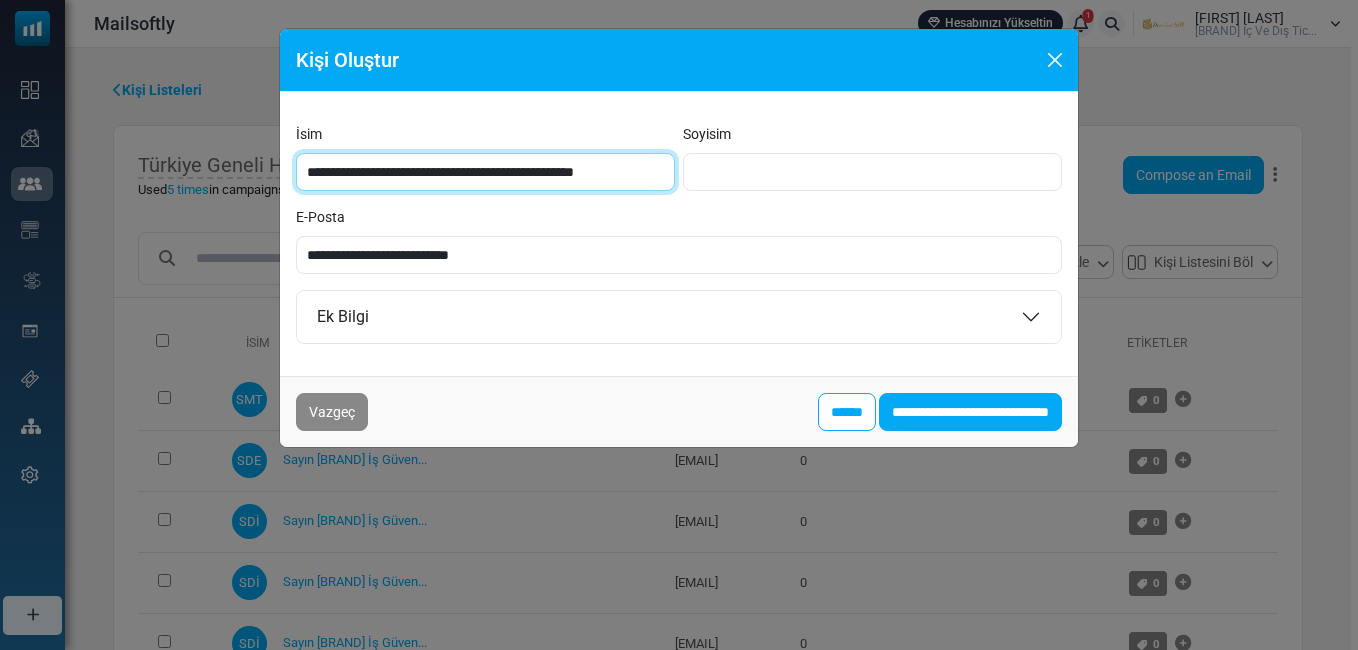 click on "**********" at bounding box center (485, 172) 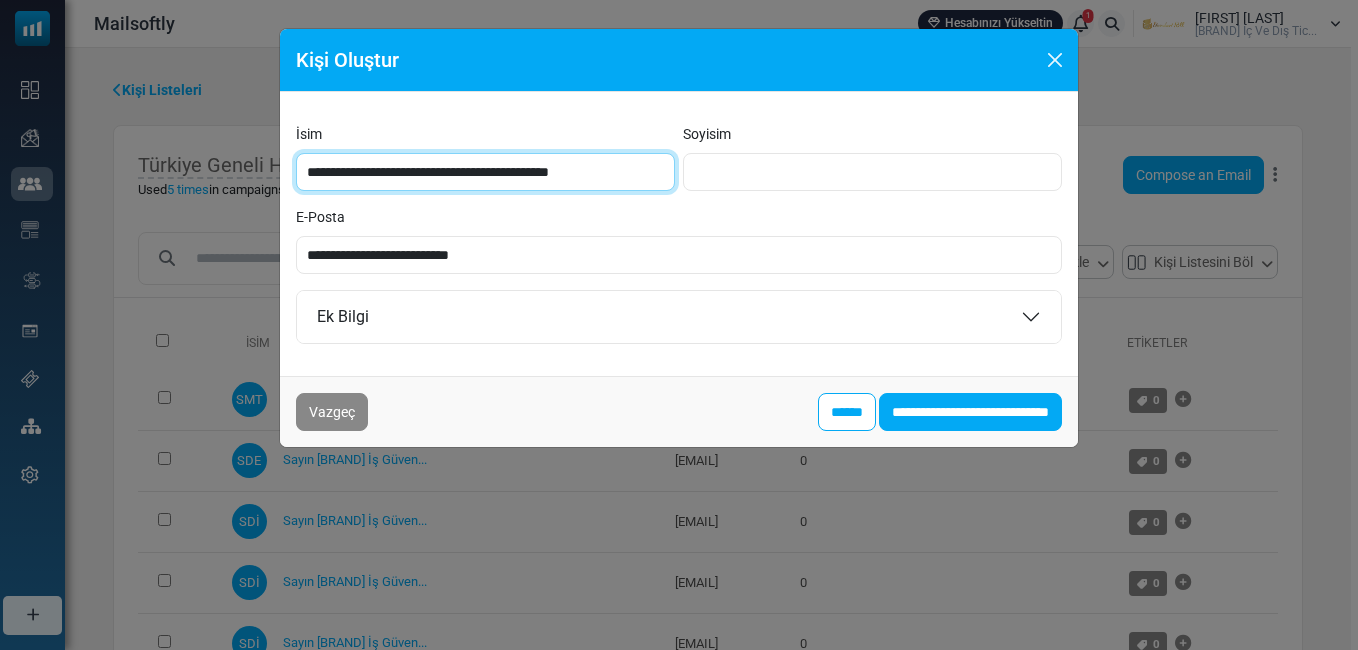 click on "**********" at bounding box center (485, 172) 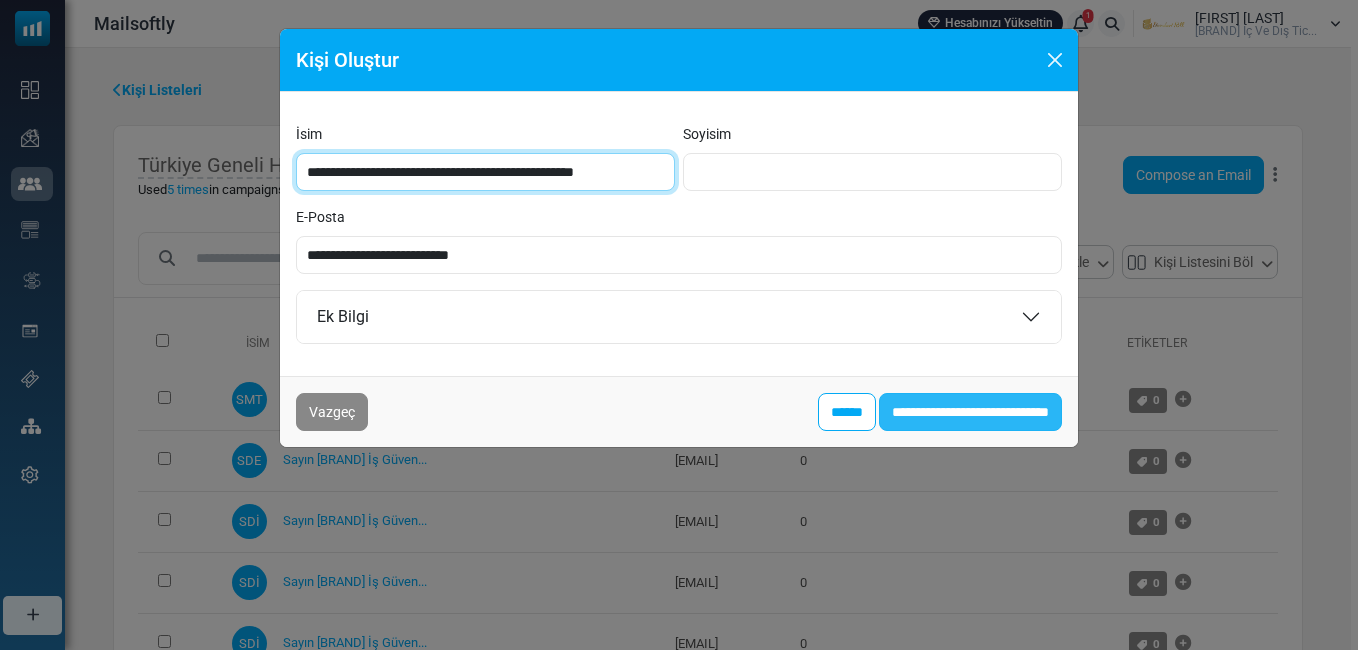 type on "**********" 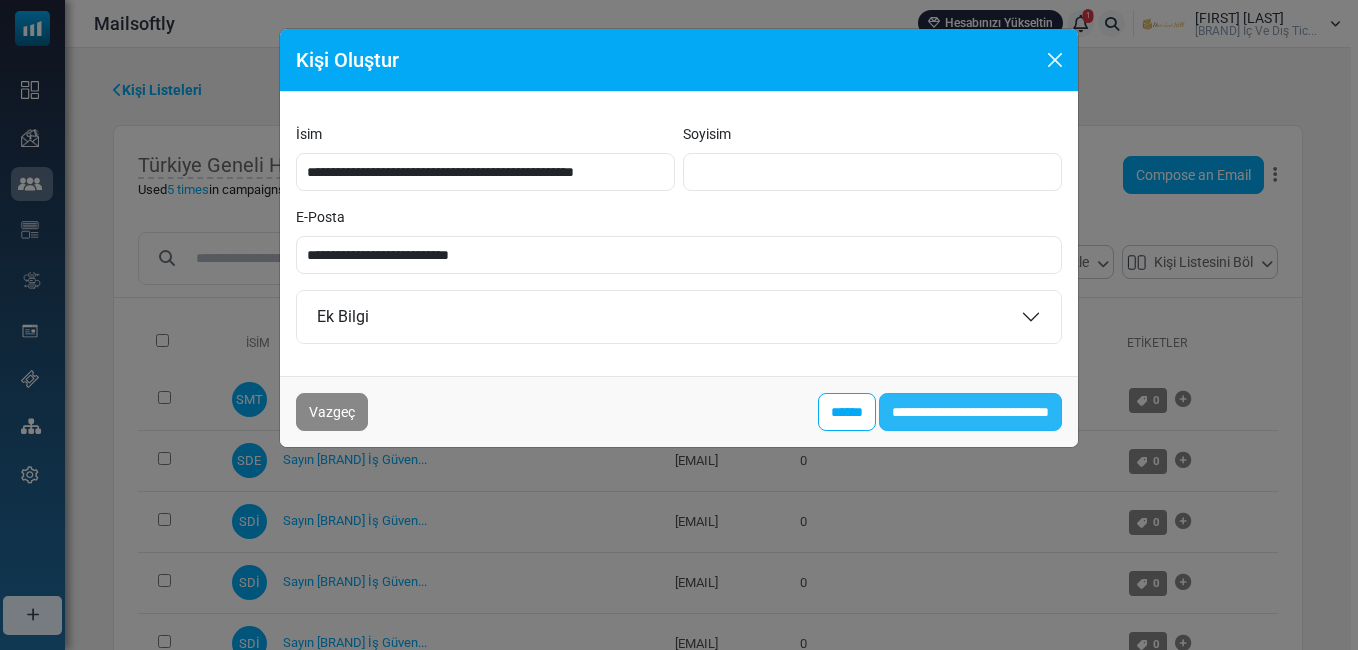 click on "**********" at bounding box center [970, 412] 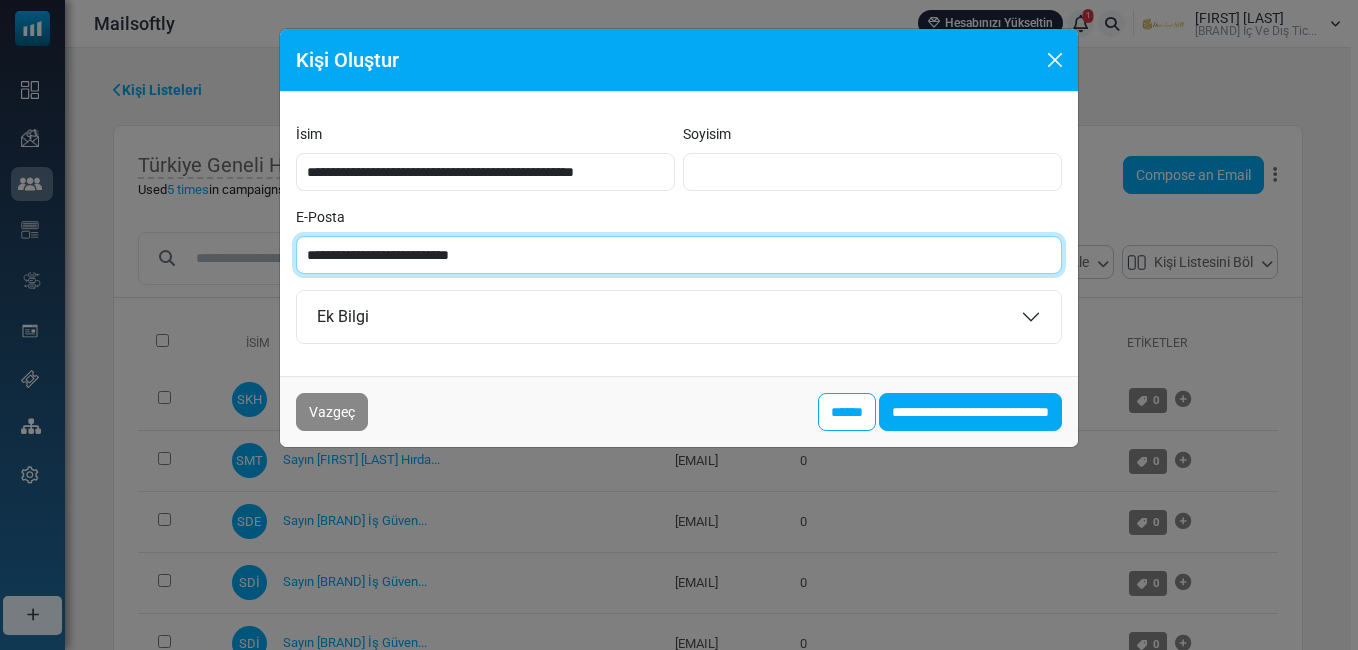 paste 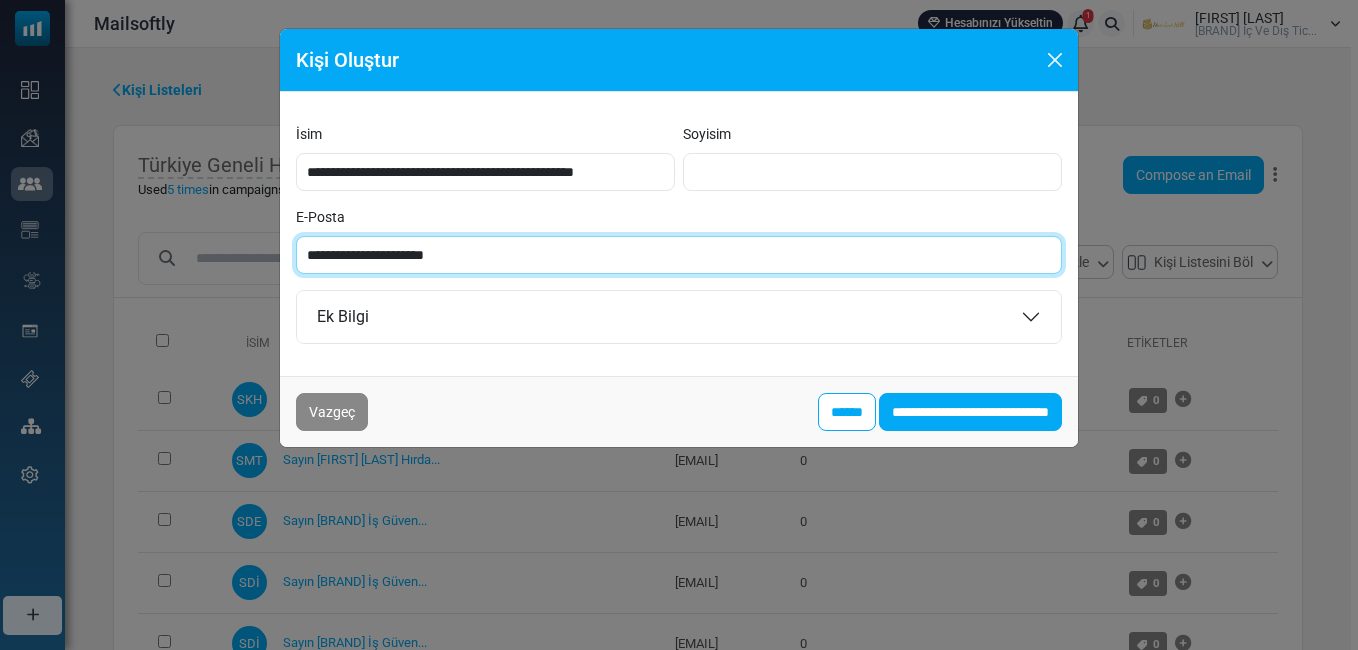 click on "**********" at bounding box center [679, 255] 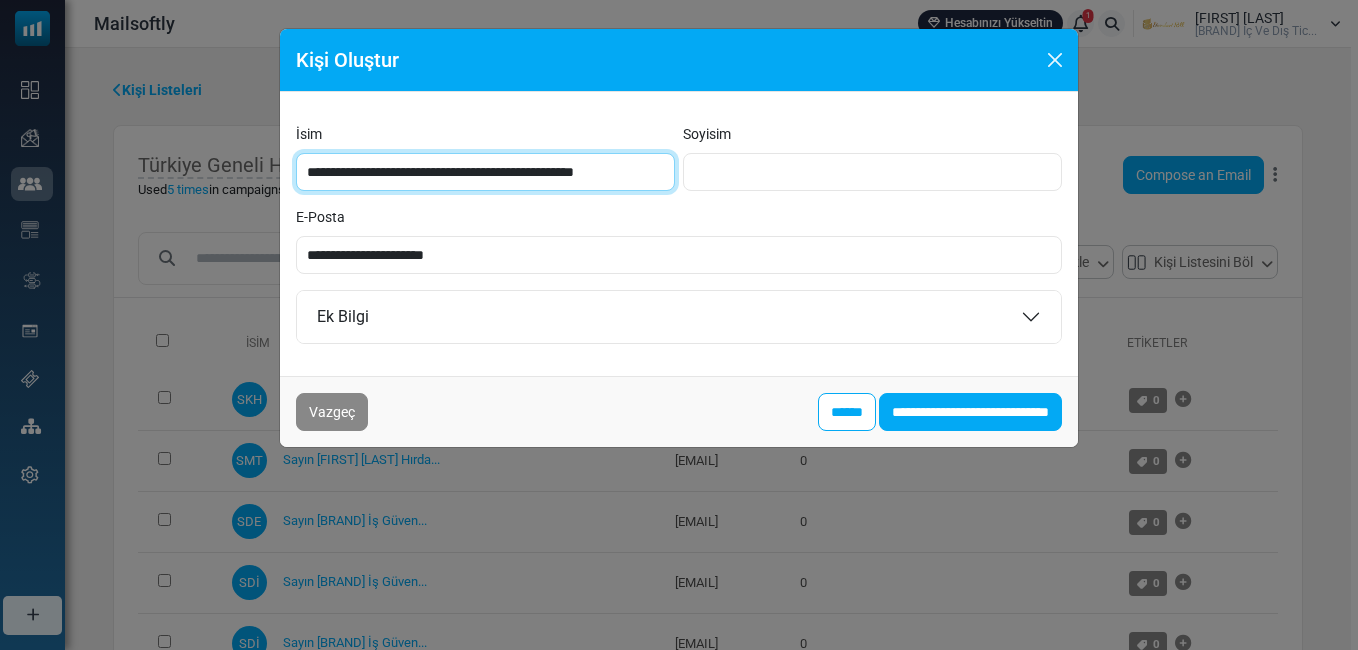 click on "**********" at bounding box center [485, 172] 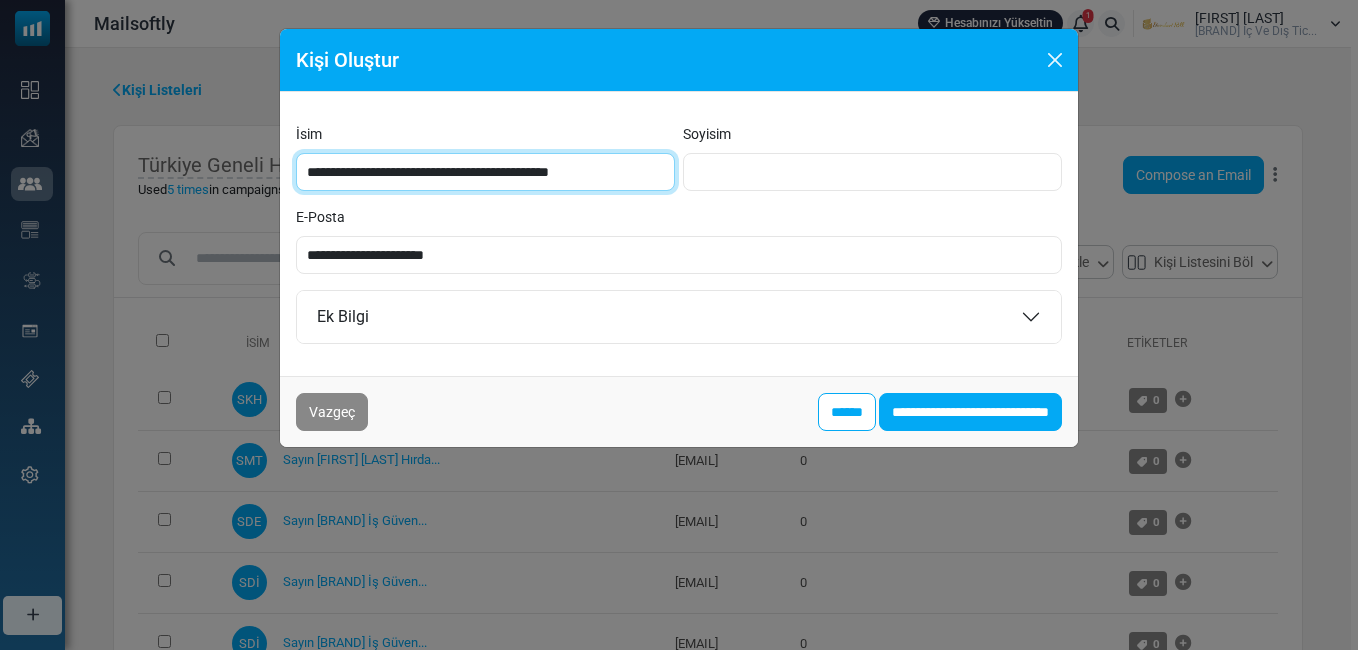 click on "**********" at bounding box center [485, 172] 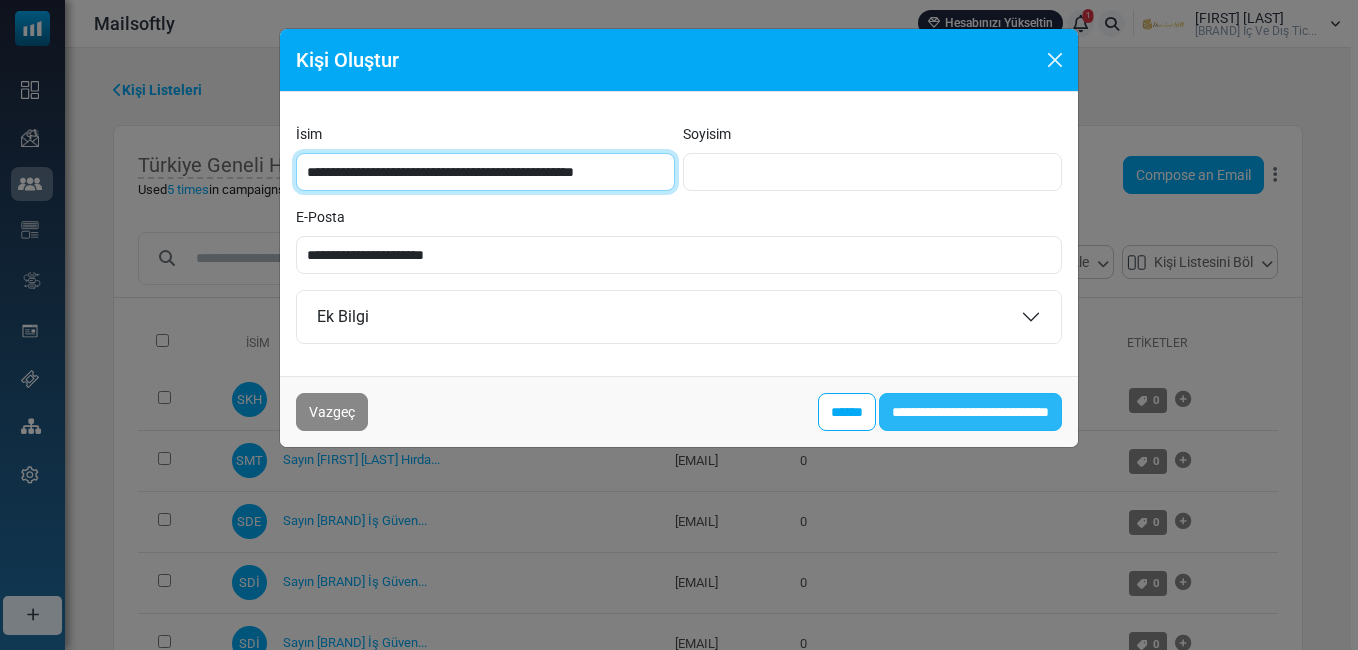 type on "**********" 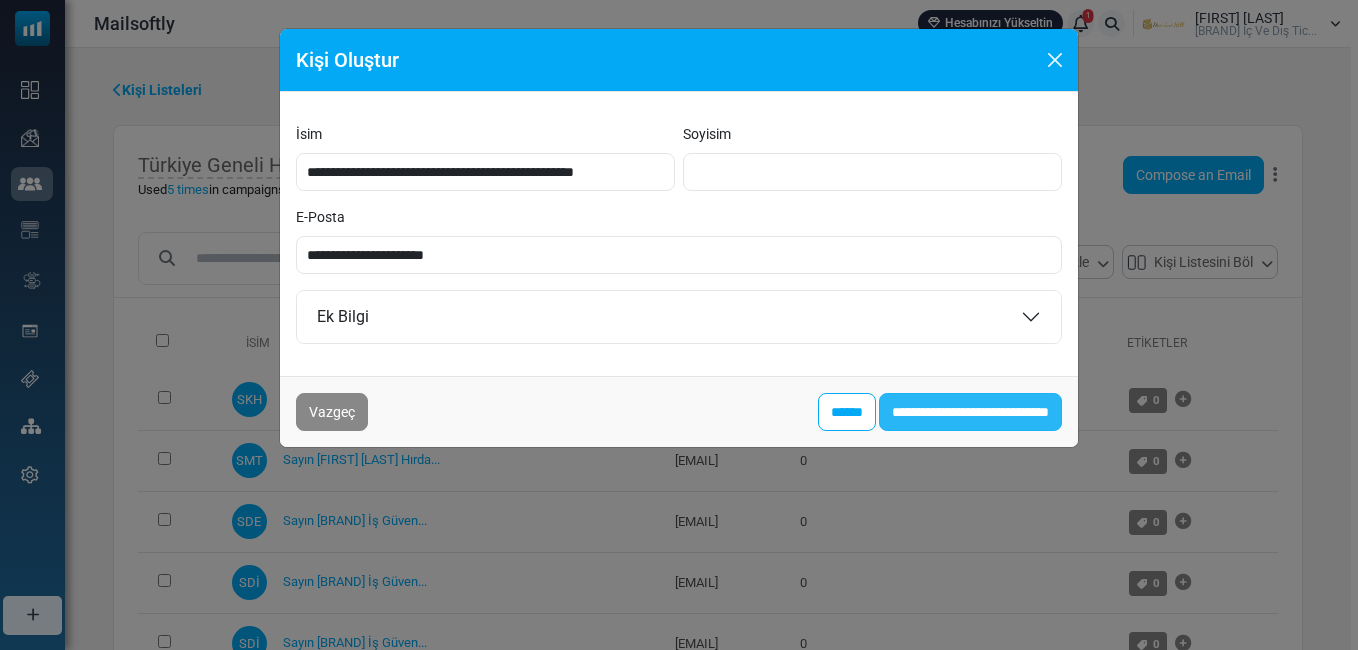 click on "**********" at bounding box center [970, 412] 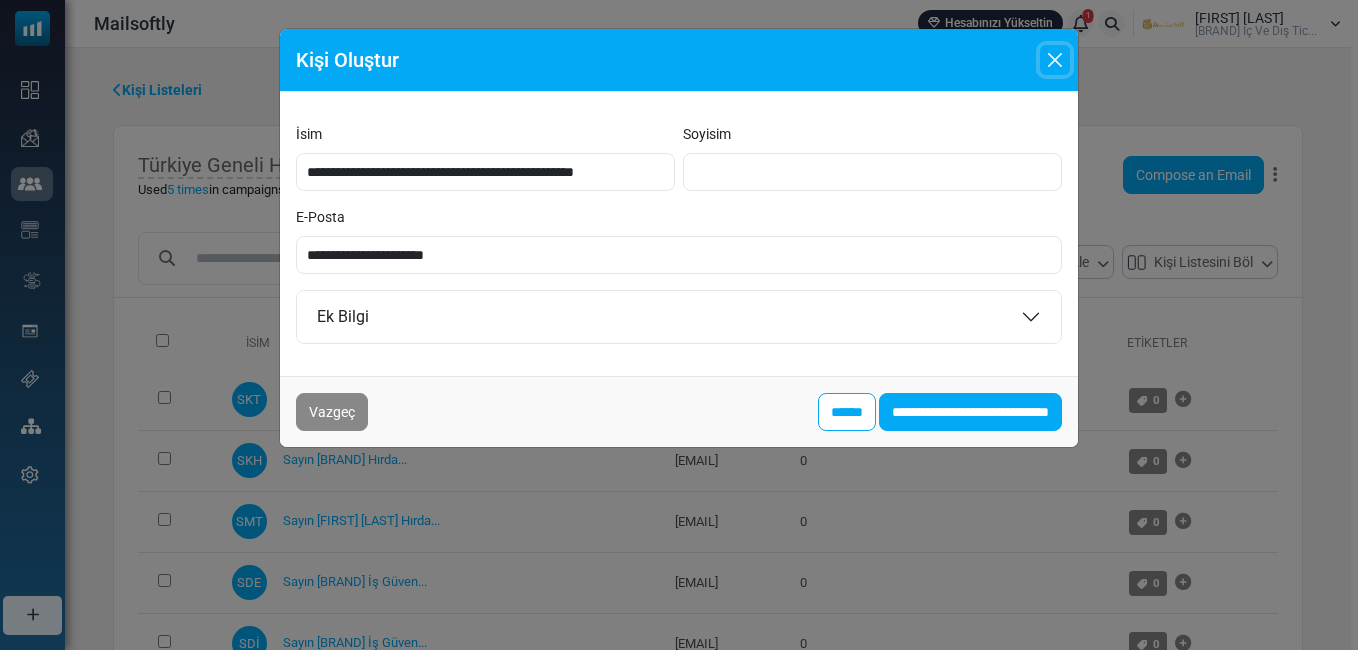 click at bounding box center (1055, 60) 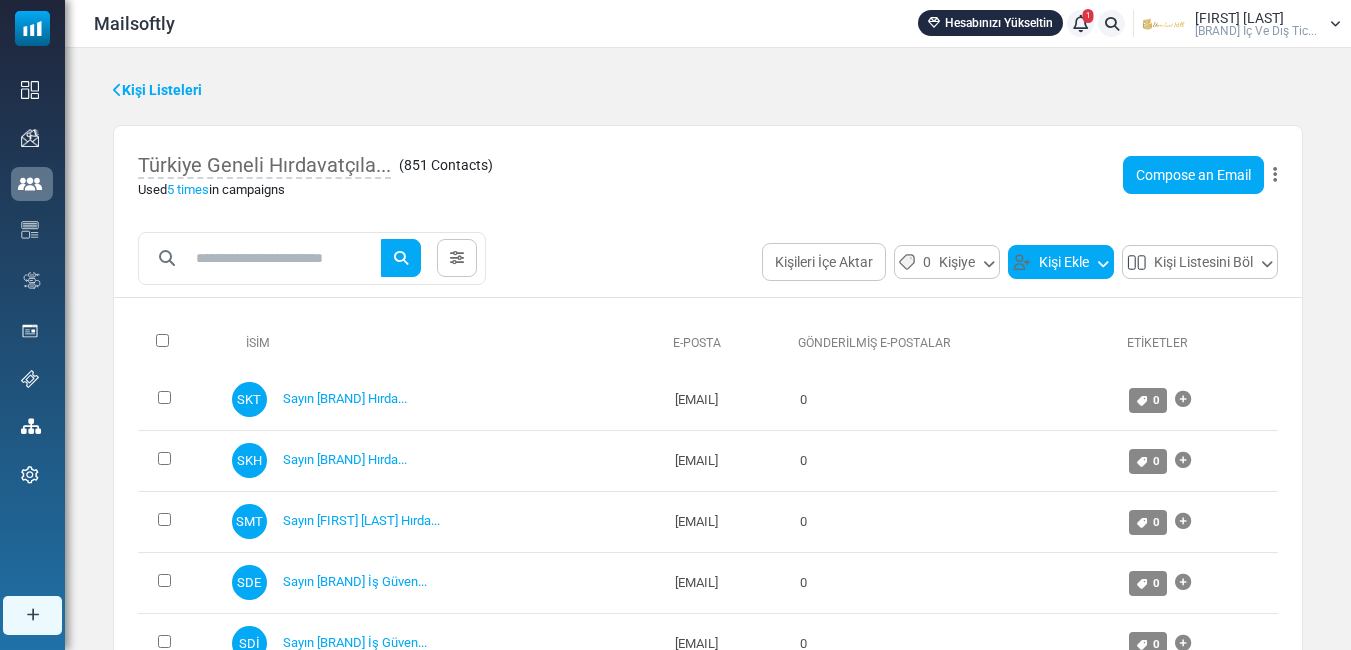 click on "Kişi Ekle" at bounding box center (1061, 262) 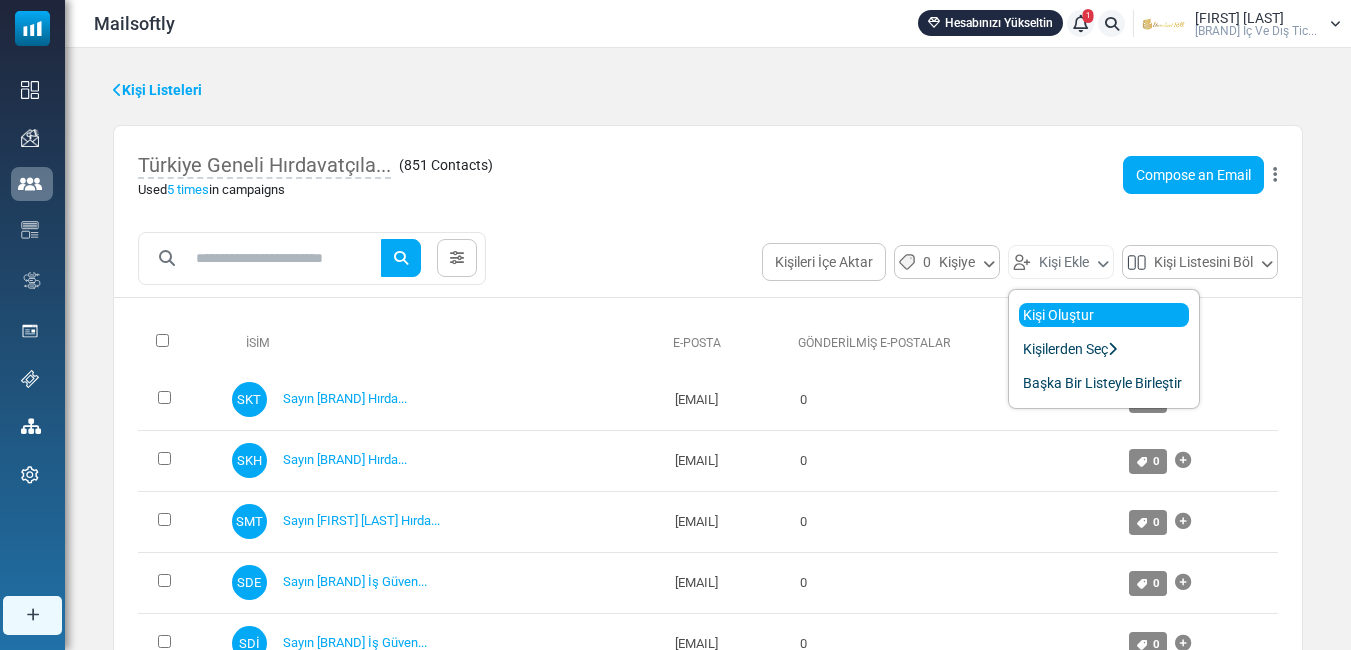 click on "Kişi Oluştur" at bounding box center [1104, 315] 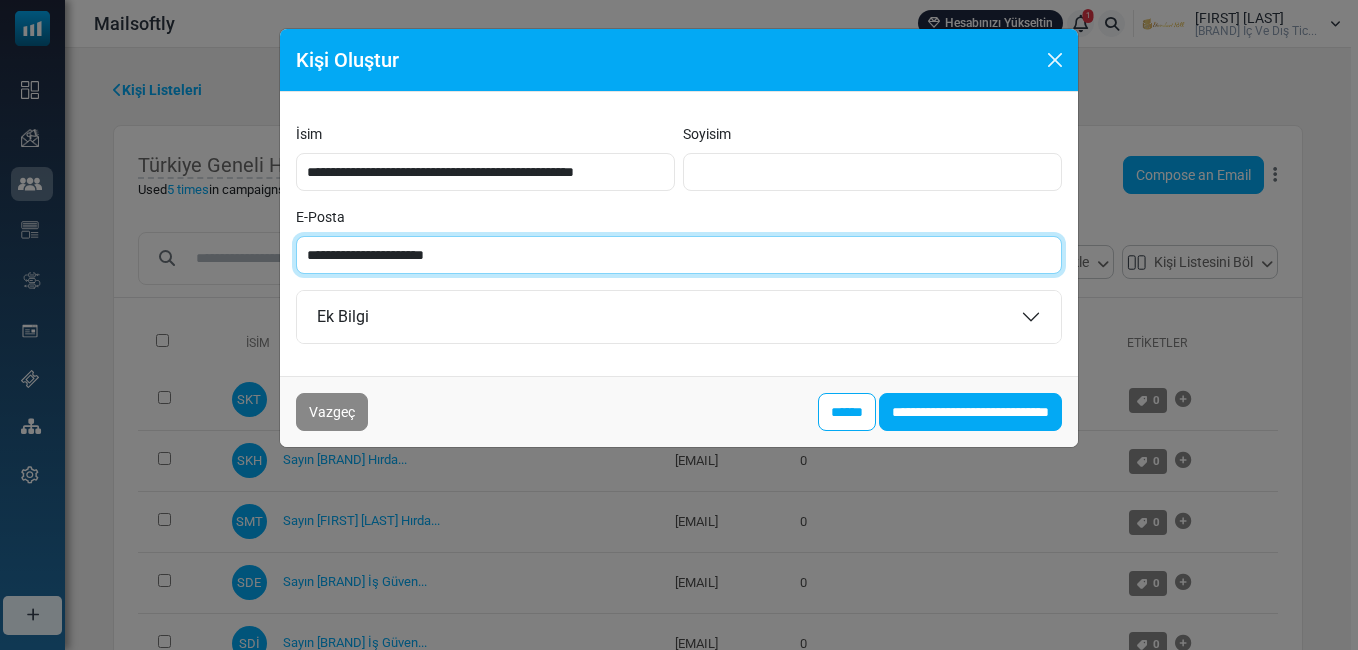 paste on "*****" 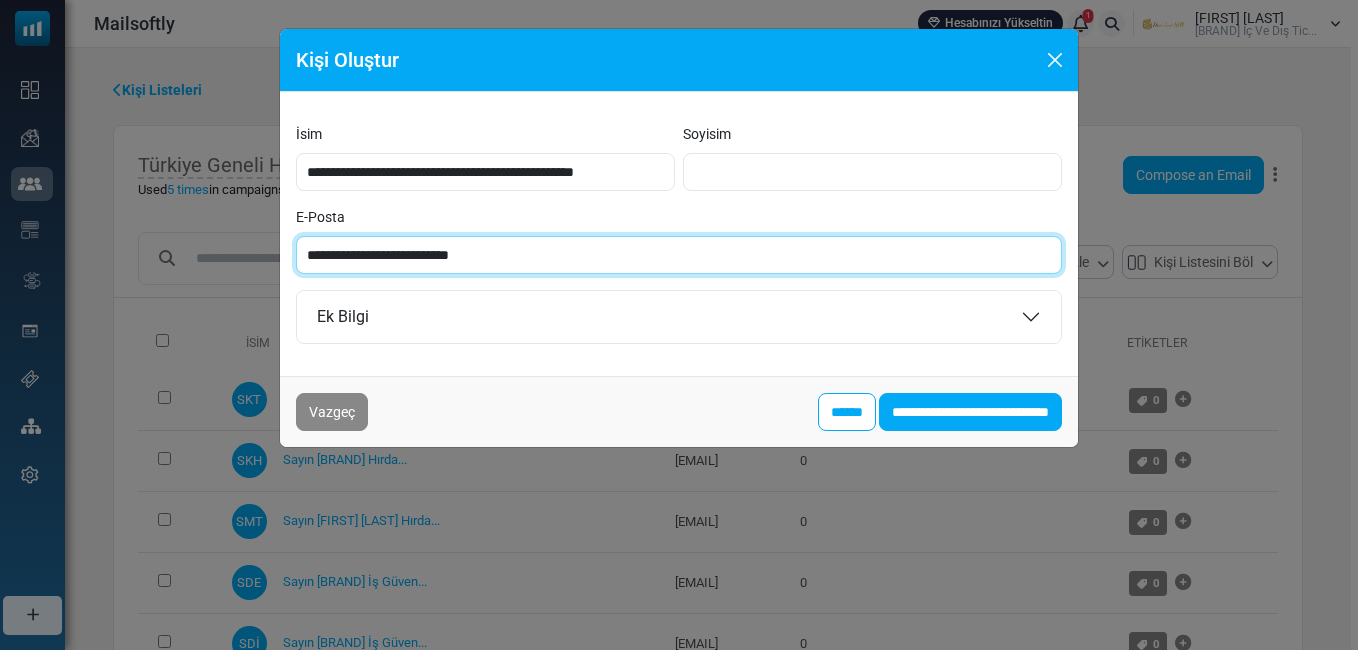 click on "**********" at bounding box center [679, 255] 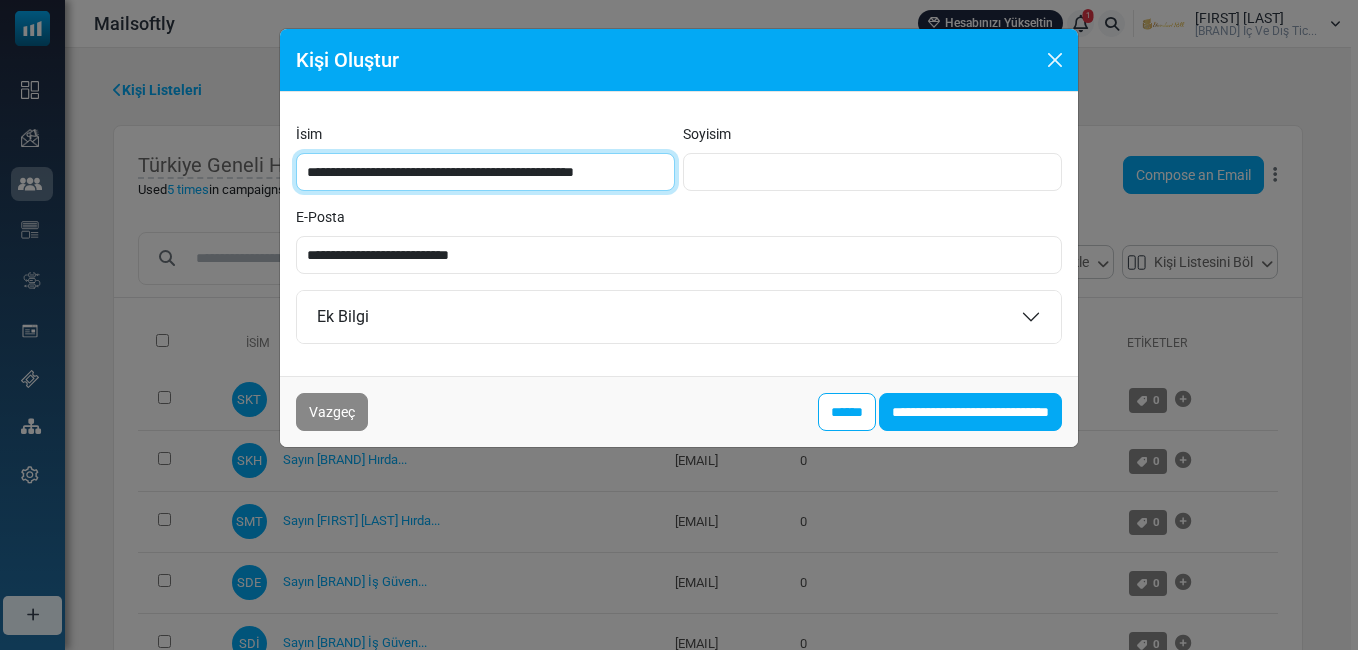 click on "**********" at bounding box center [485, 172] 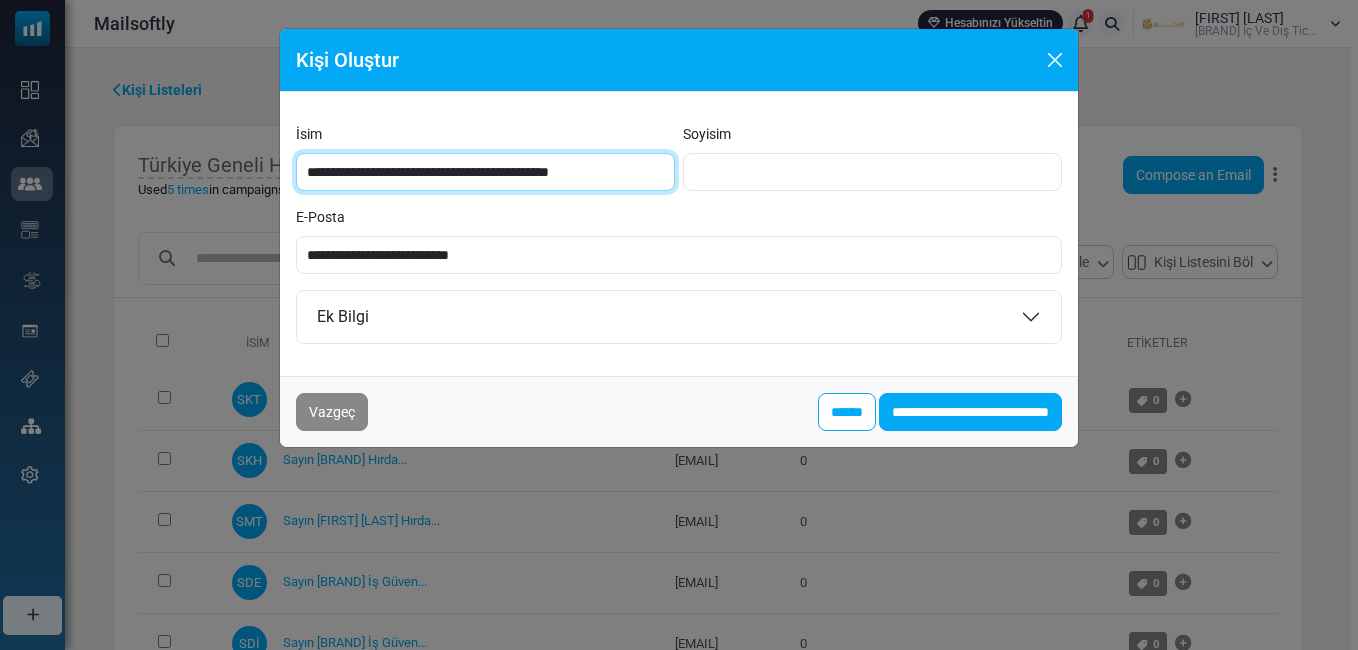 click on "**********" at bounding box center [485, 172] 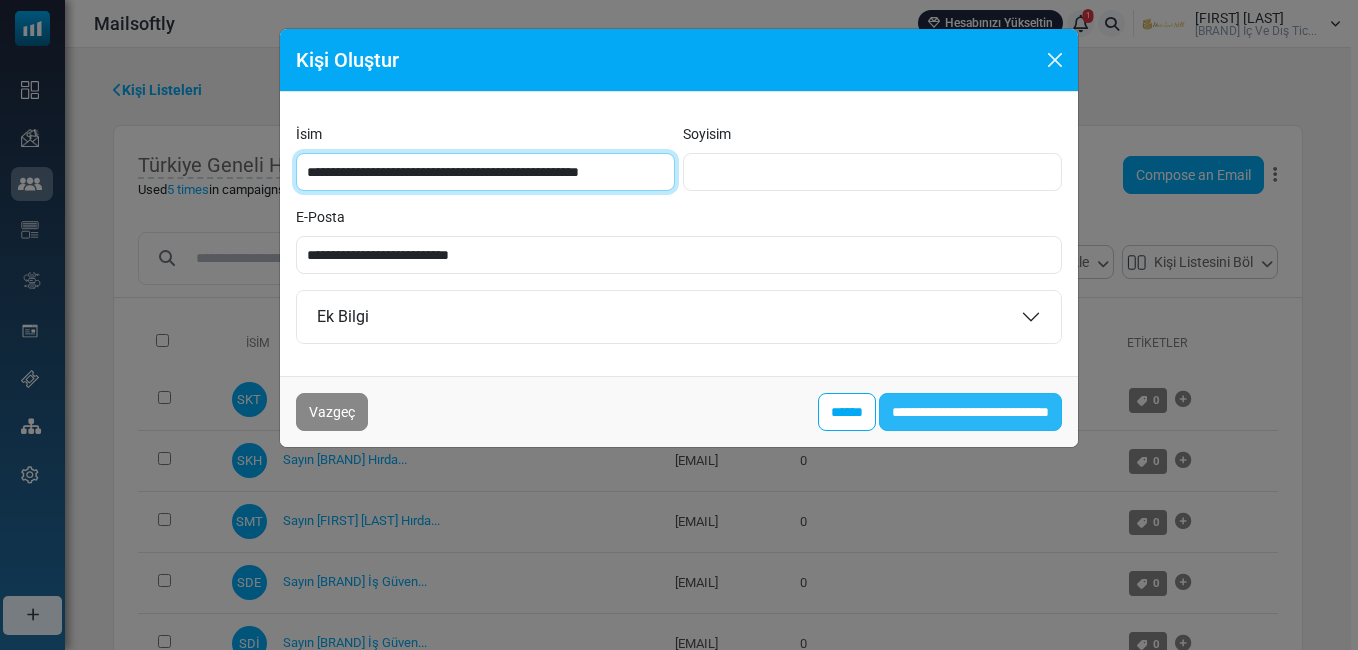 type on "**********" 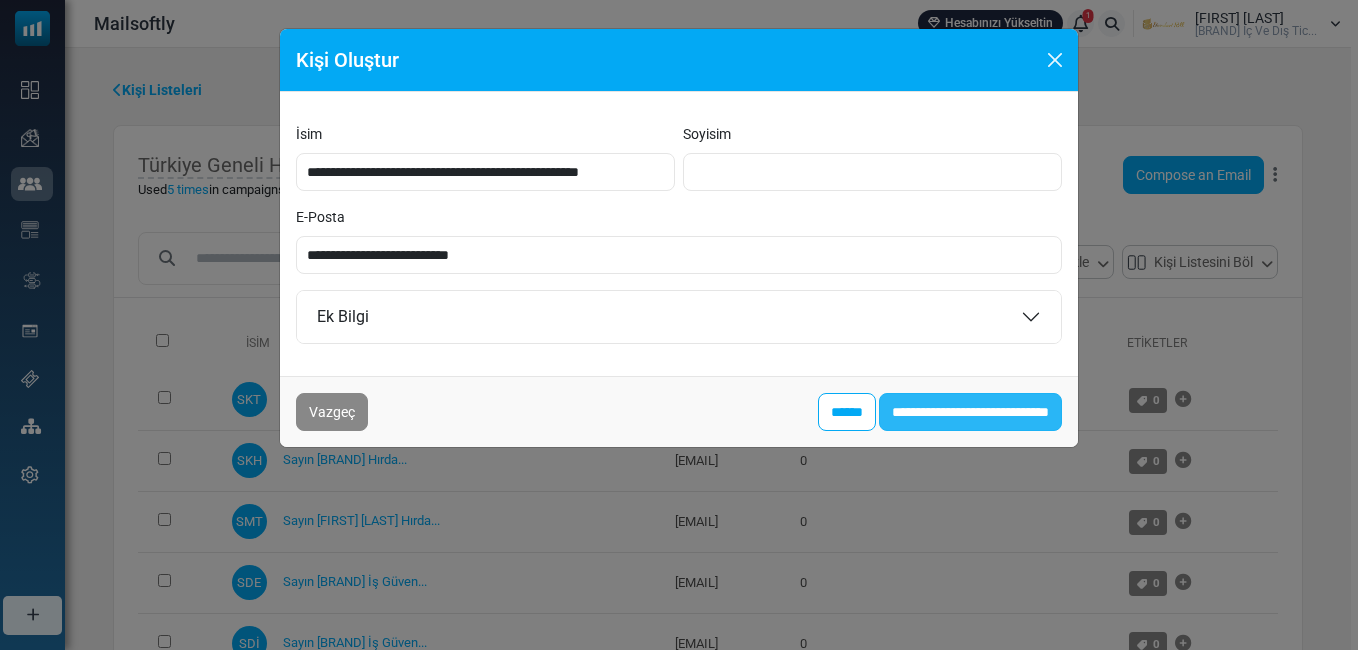 click on "**********" at bounding box center [970, 412] 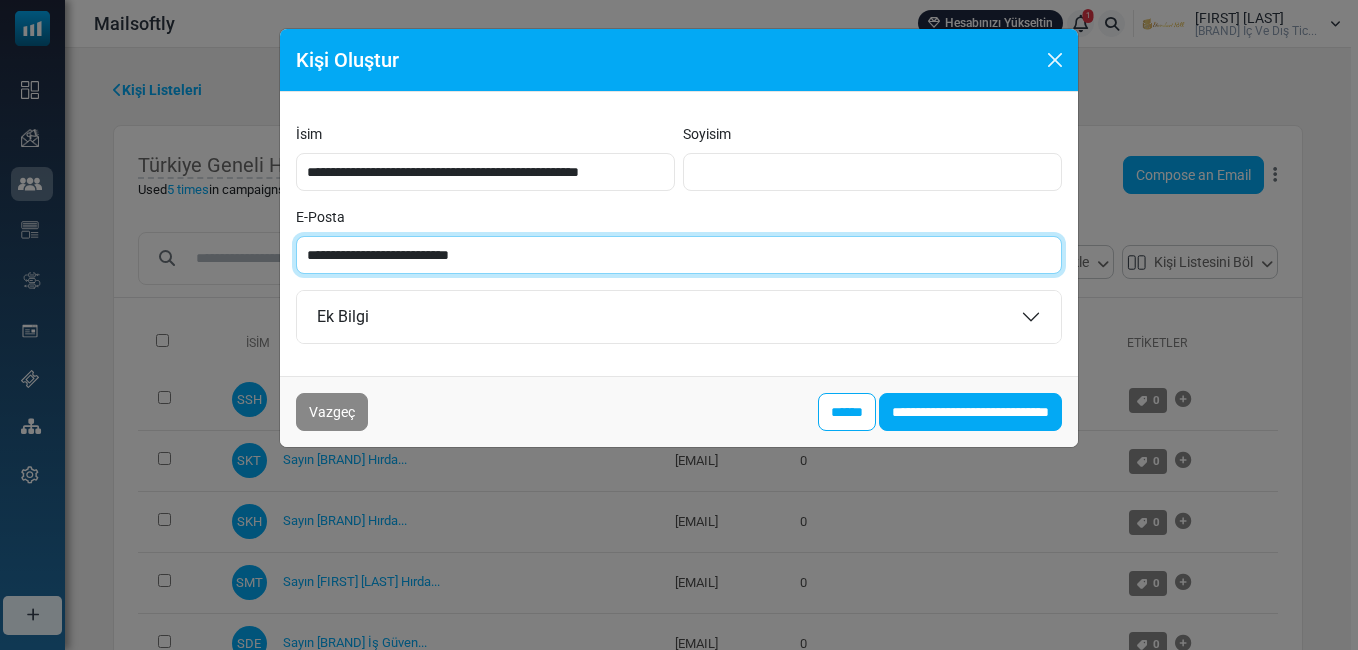 paste 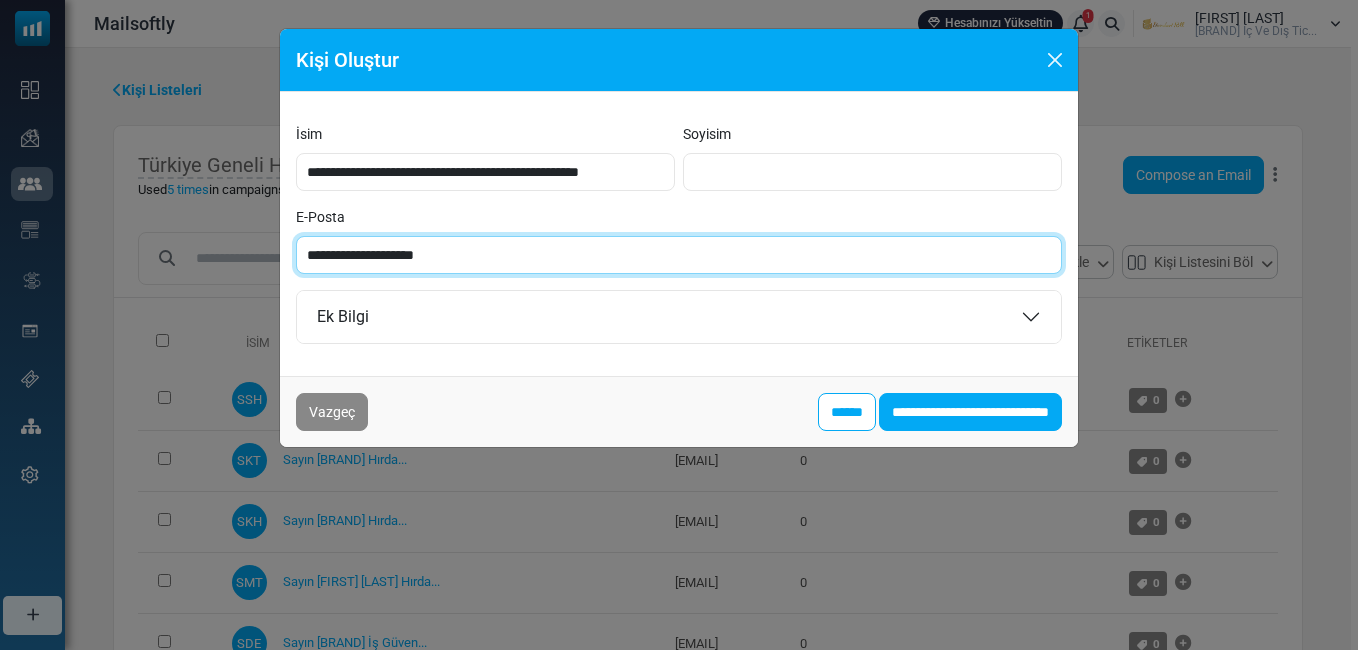 click on "**********" at bounding box center [679, 255] 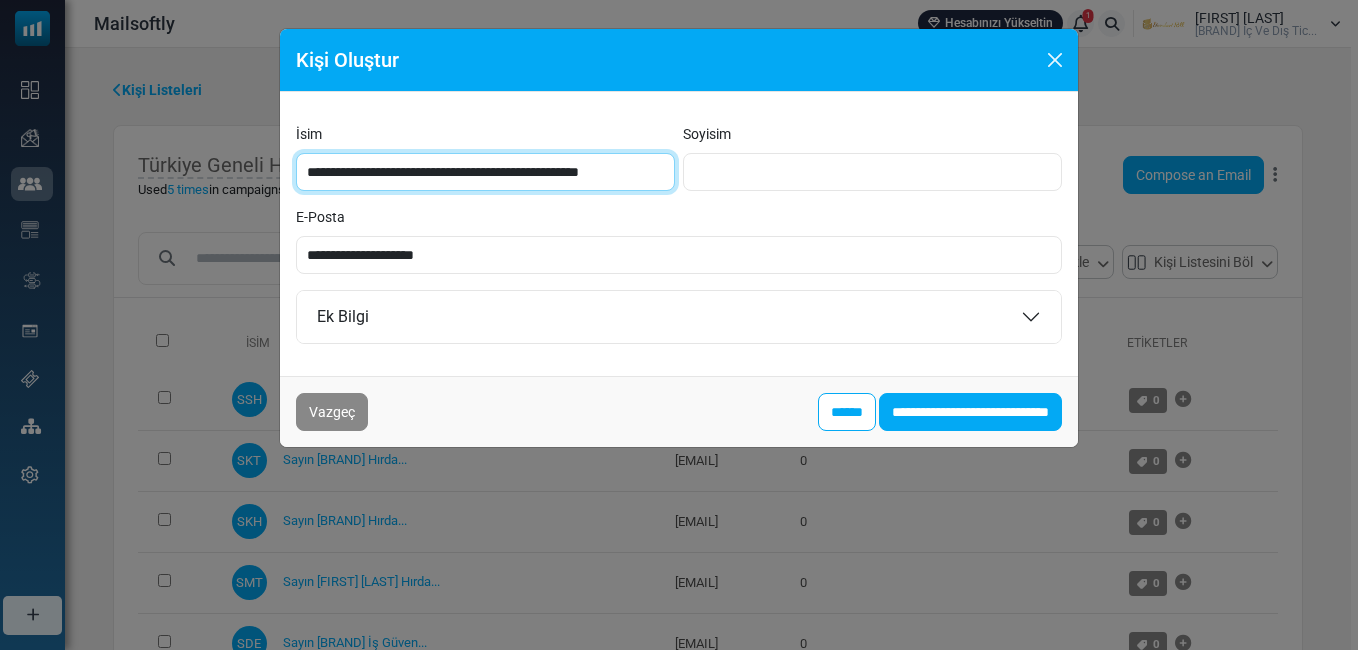 click on "**********" at bounding box center (485, 172) 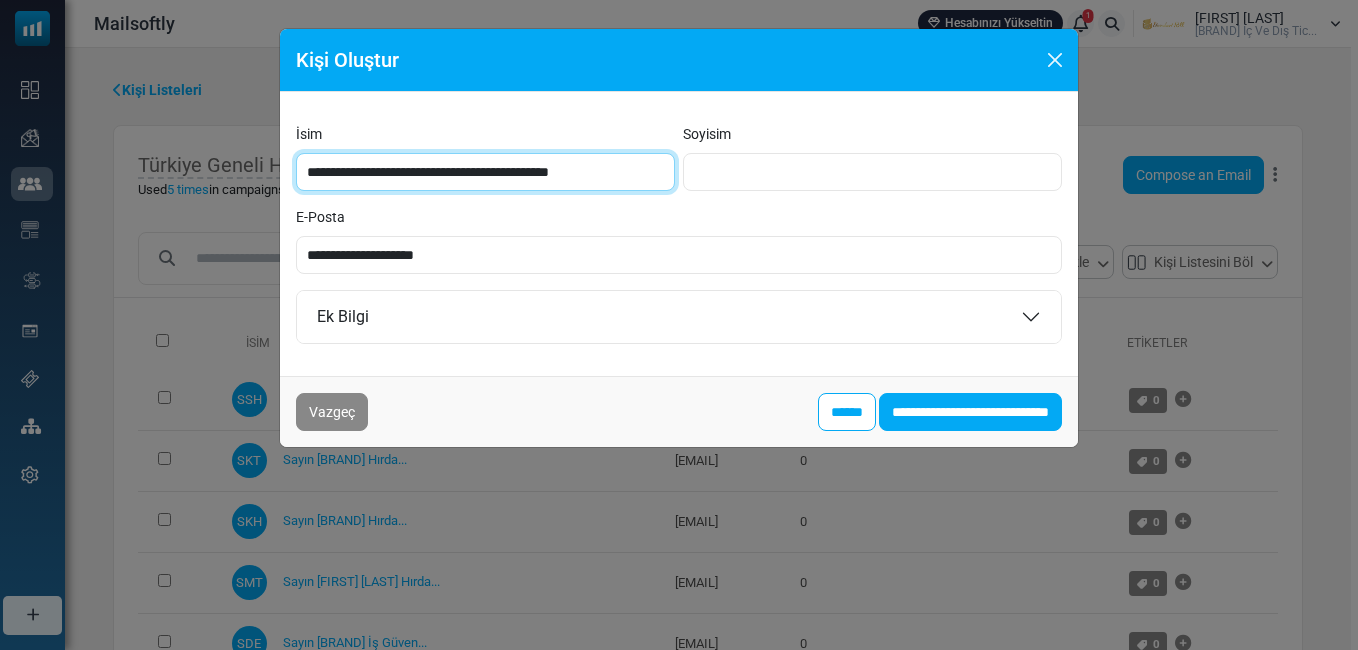 click on "**********" at bounding box center [485, 172] 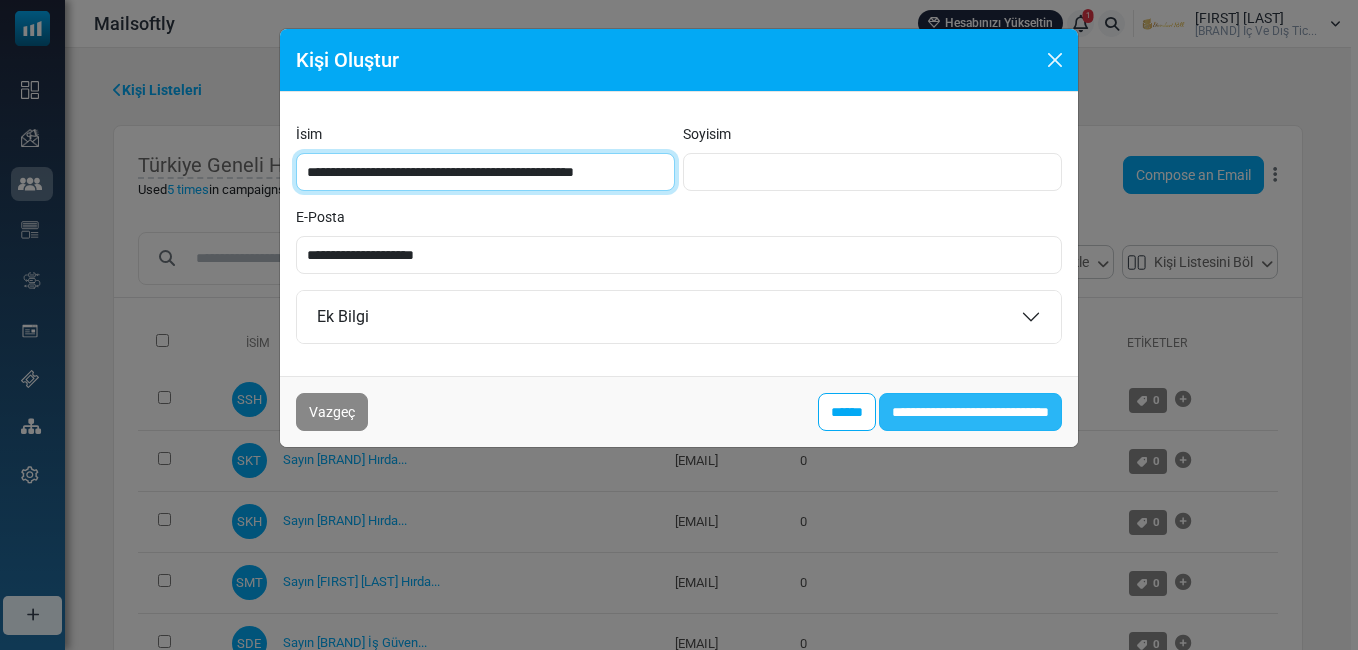 type on "**********" 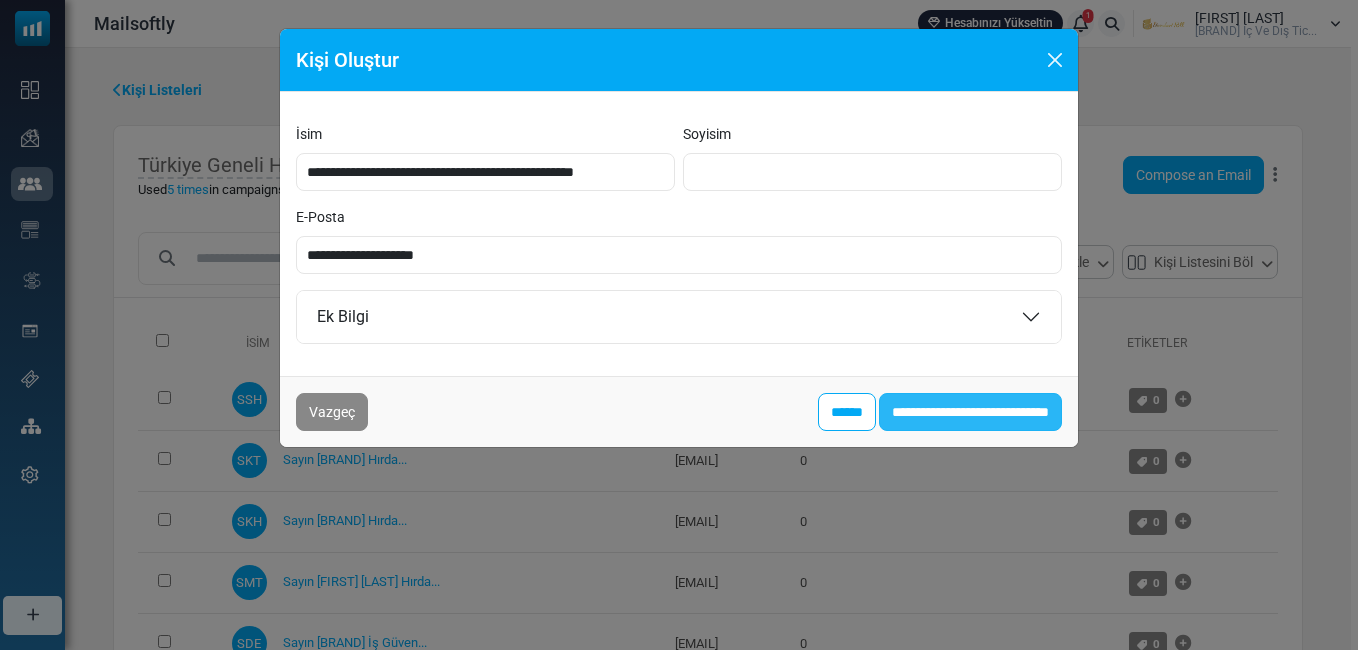 click on "**********" at bounding box center [970, 412] 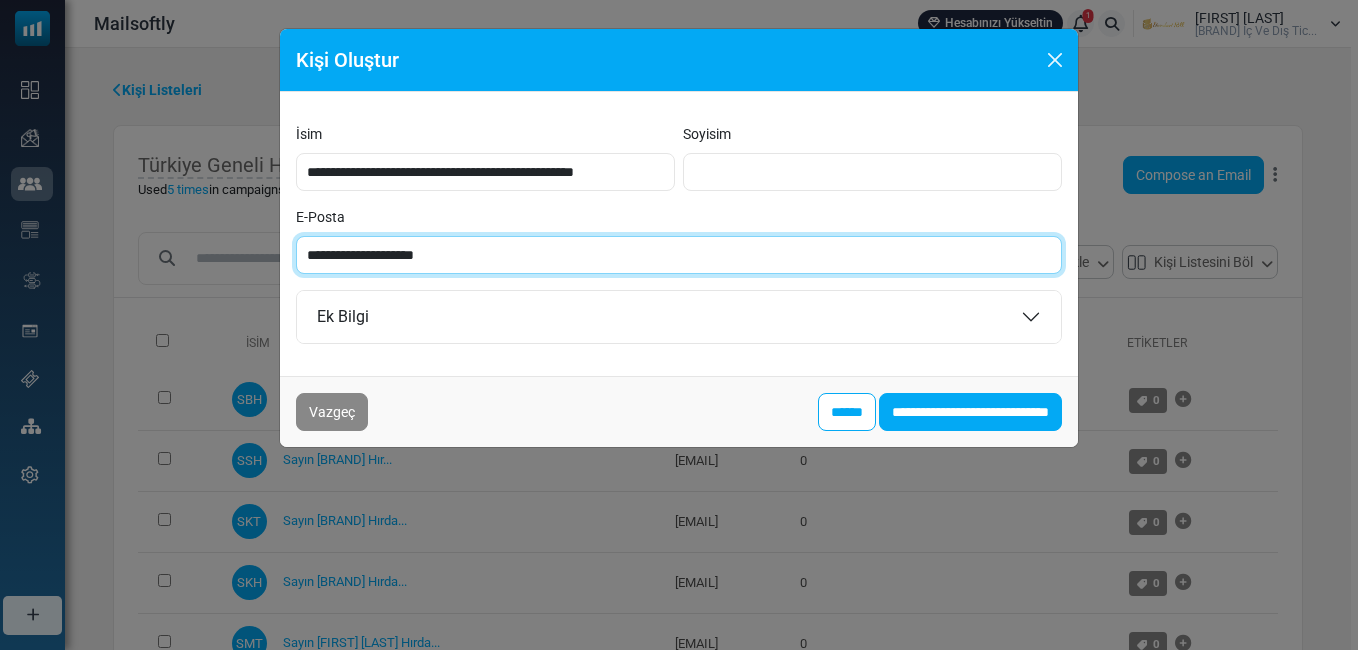 paste 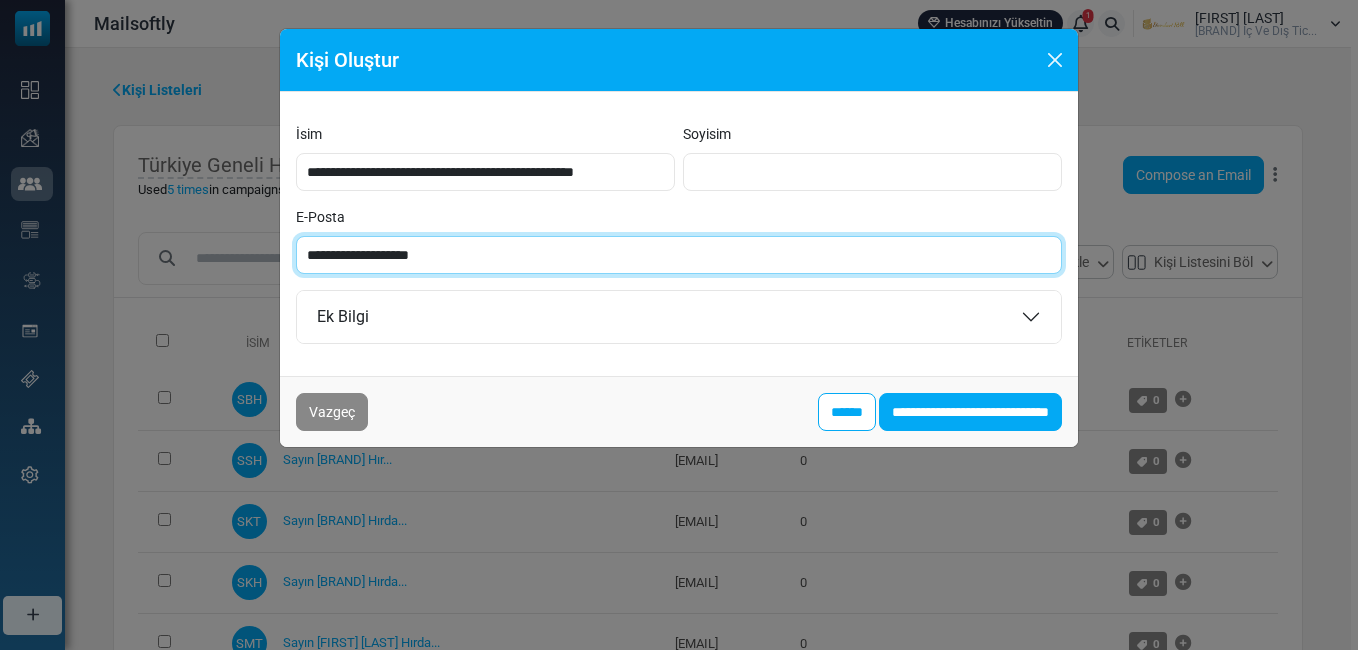 click on "**********" at bounding box center [679, 255] 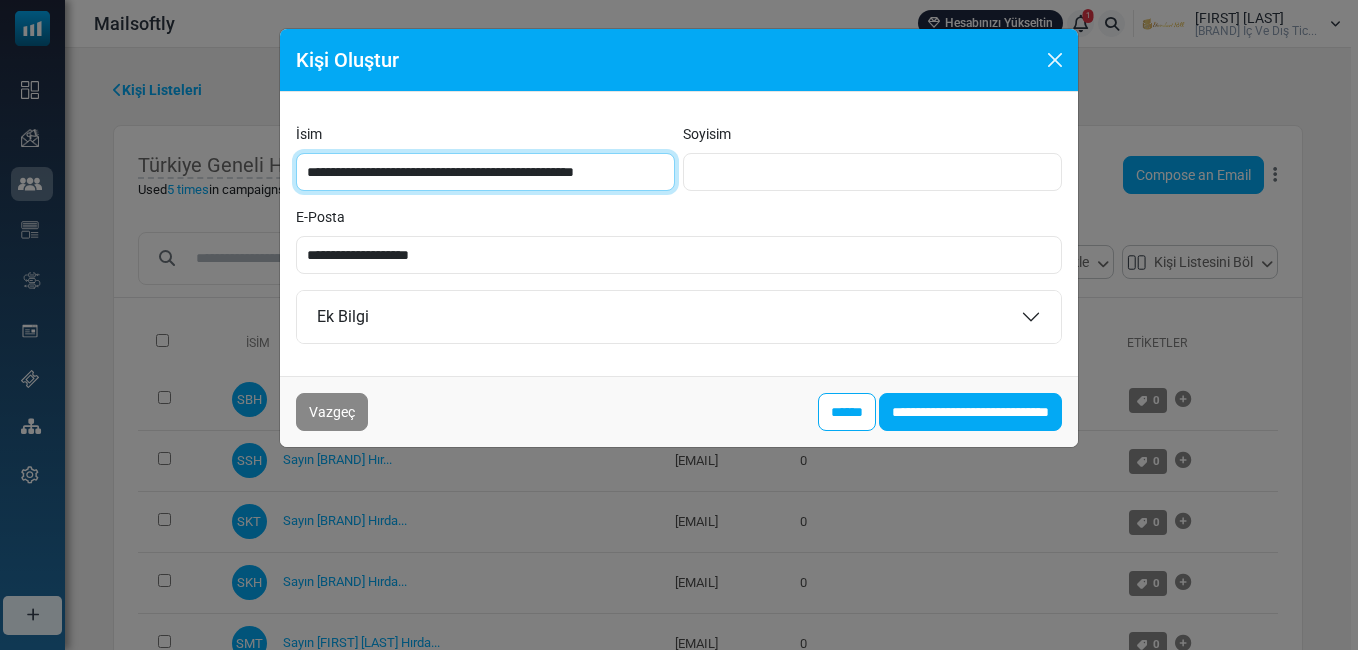 click on "**********" at bounding box center [485, 172] 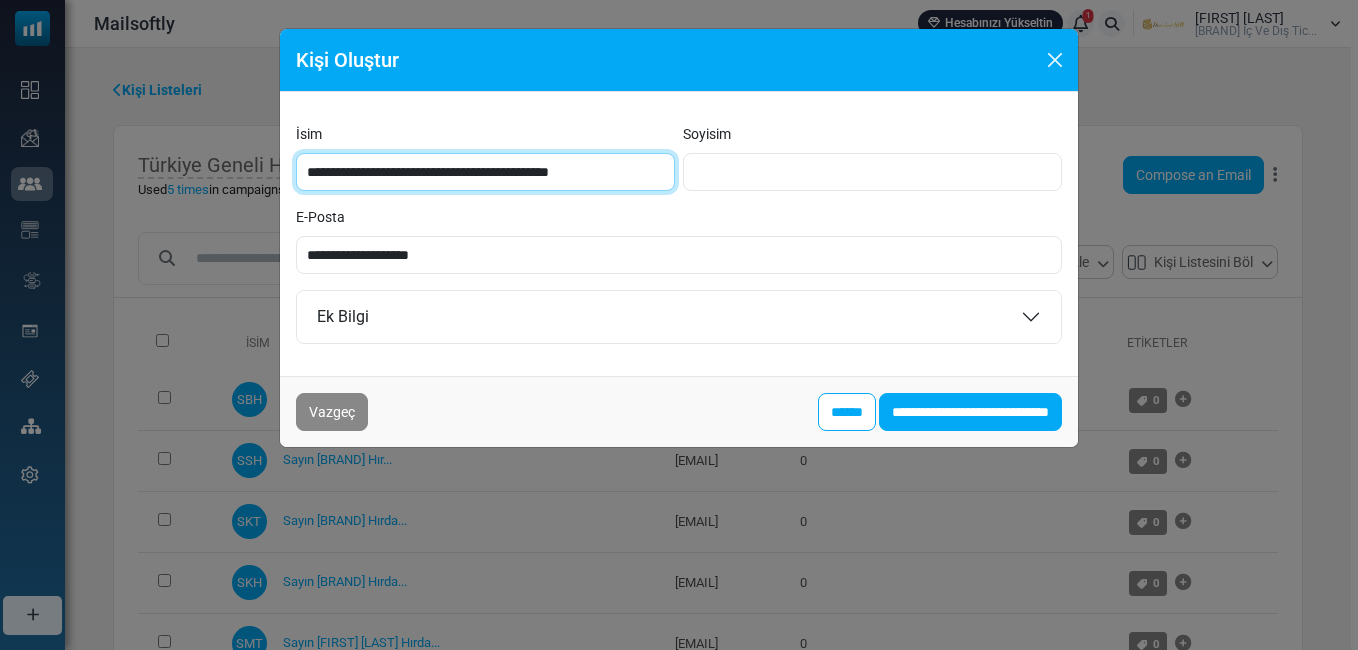 drag, startPoint x: 374, startPoint y: 171, endPoint x: 383, endPoint y: 178, distance: 11.401754 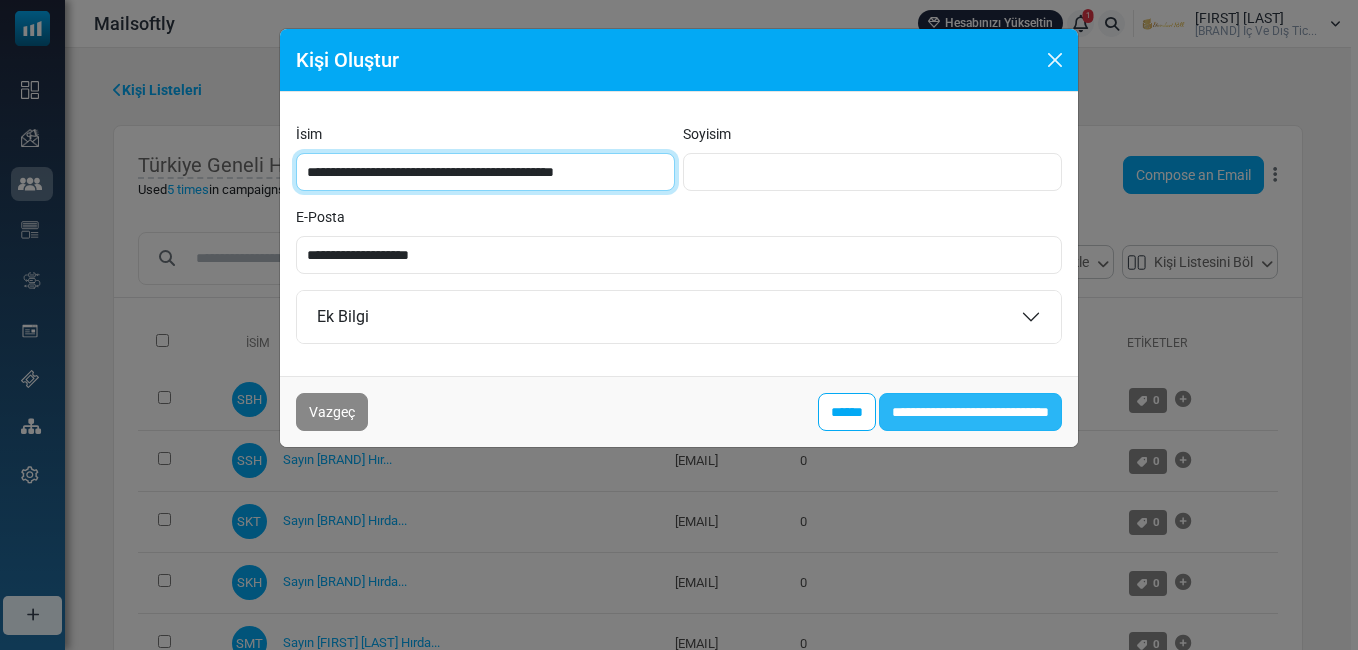 type on "**********" 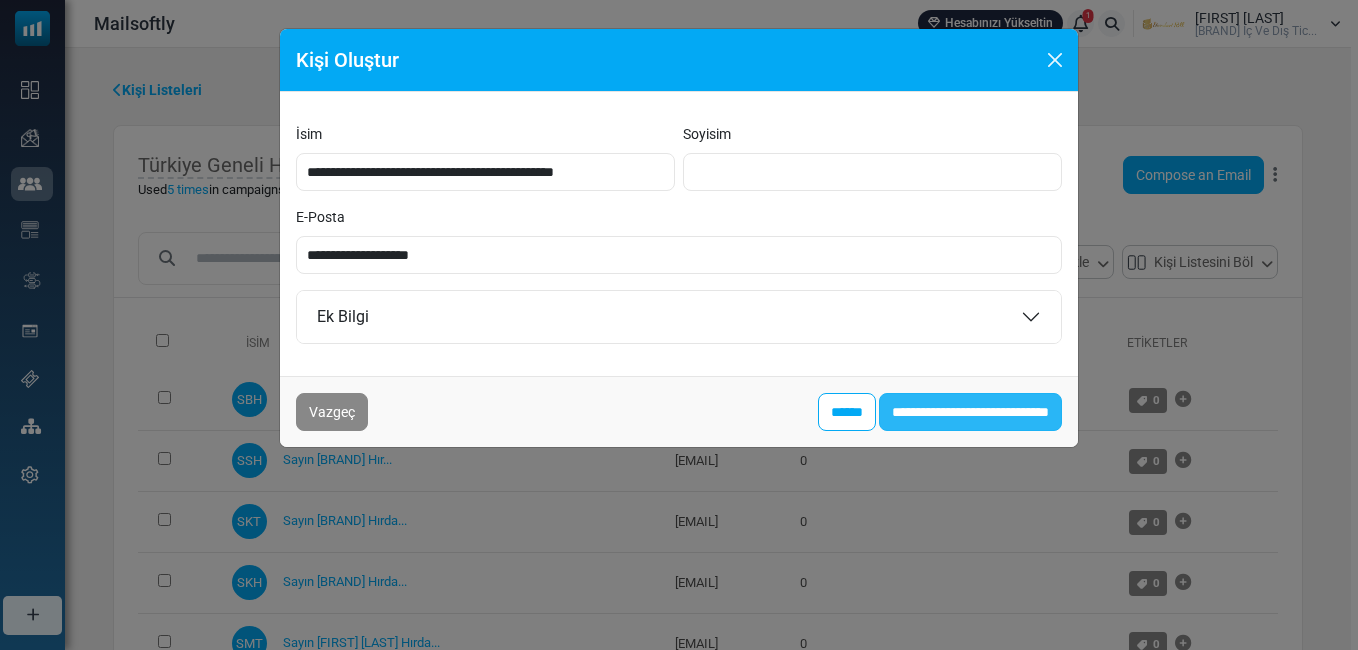 click on "**********" at bounding box center (970, 412) 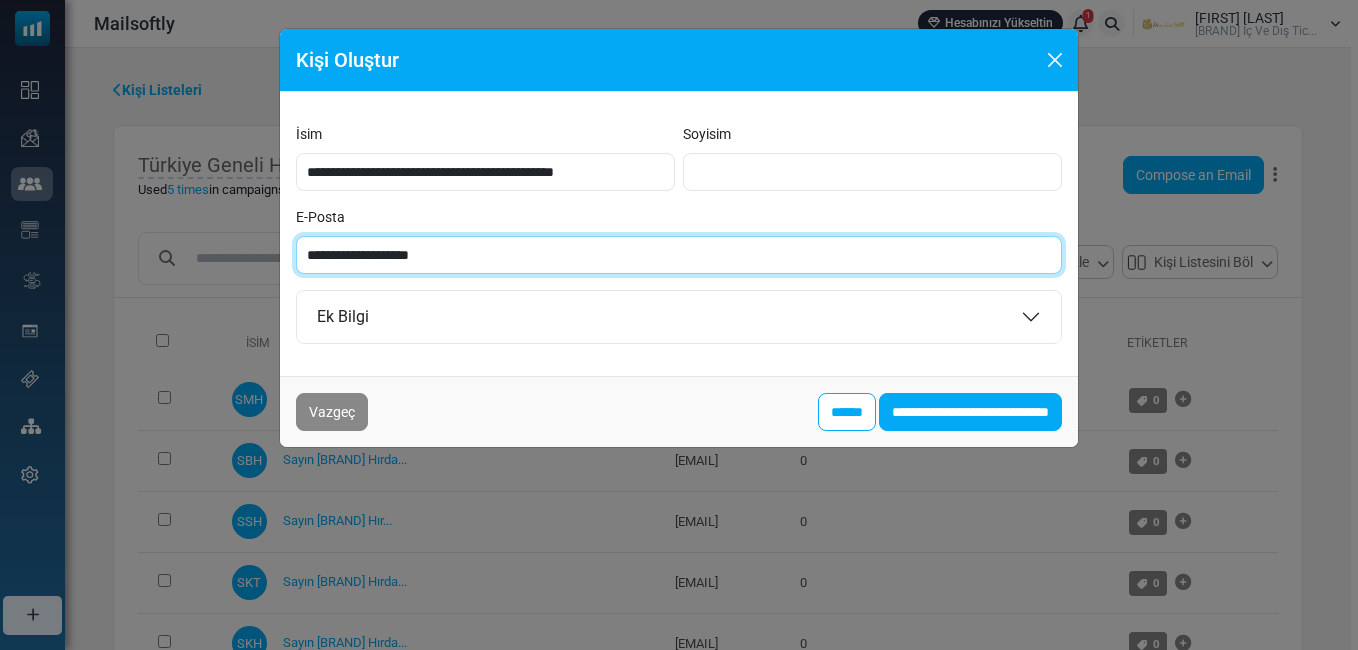click on "**********" at bounding box center (679, 255) 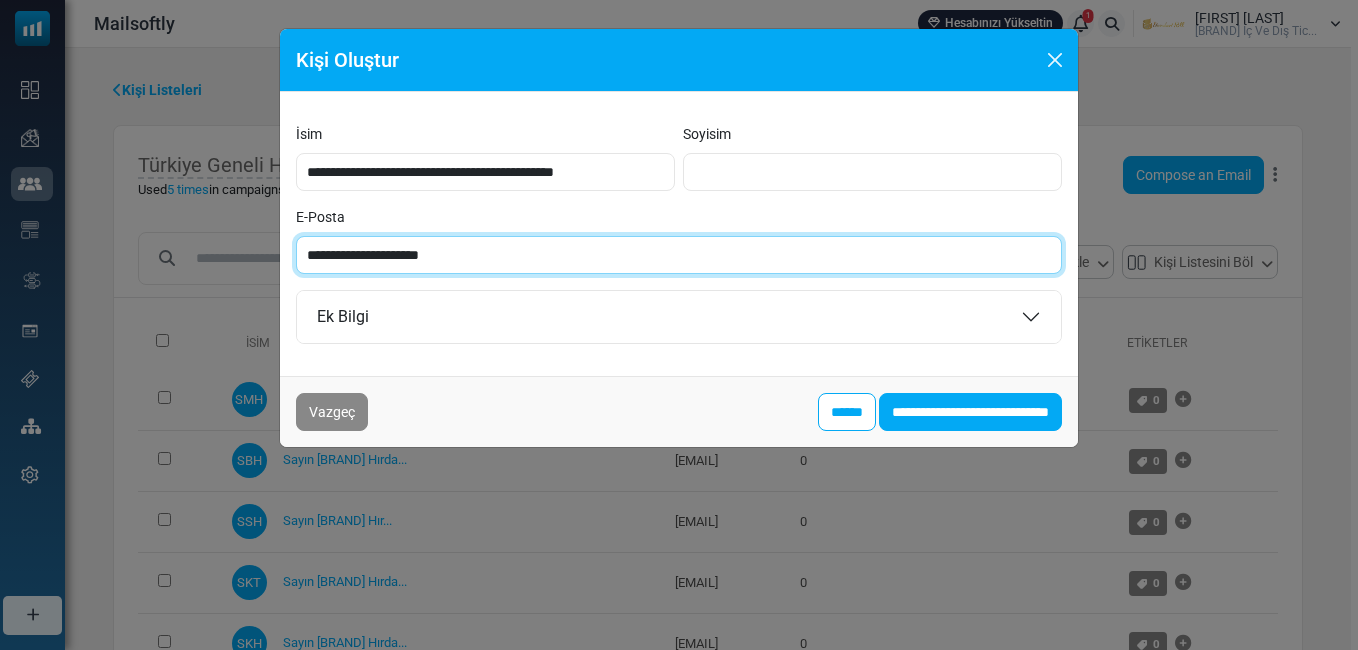 type on "**********" 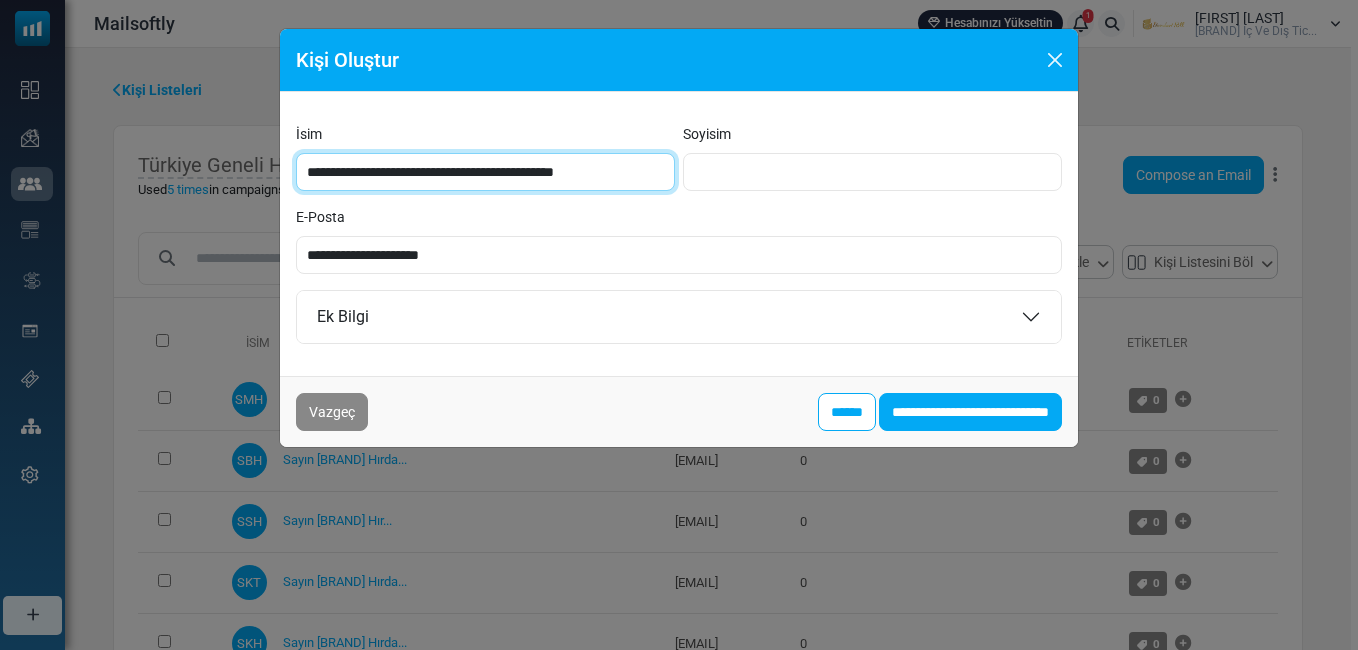 click on "**********" at bounding box center (485, 172) 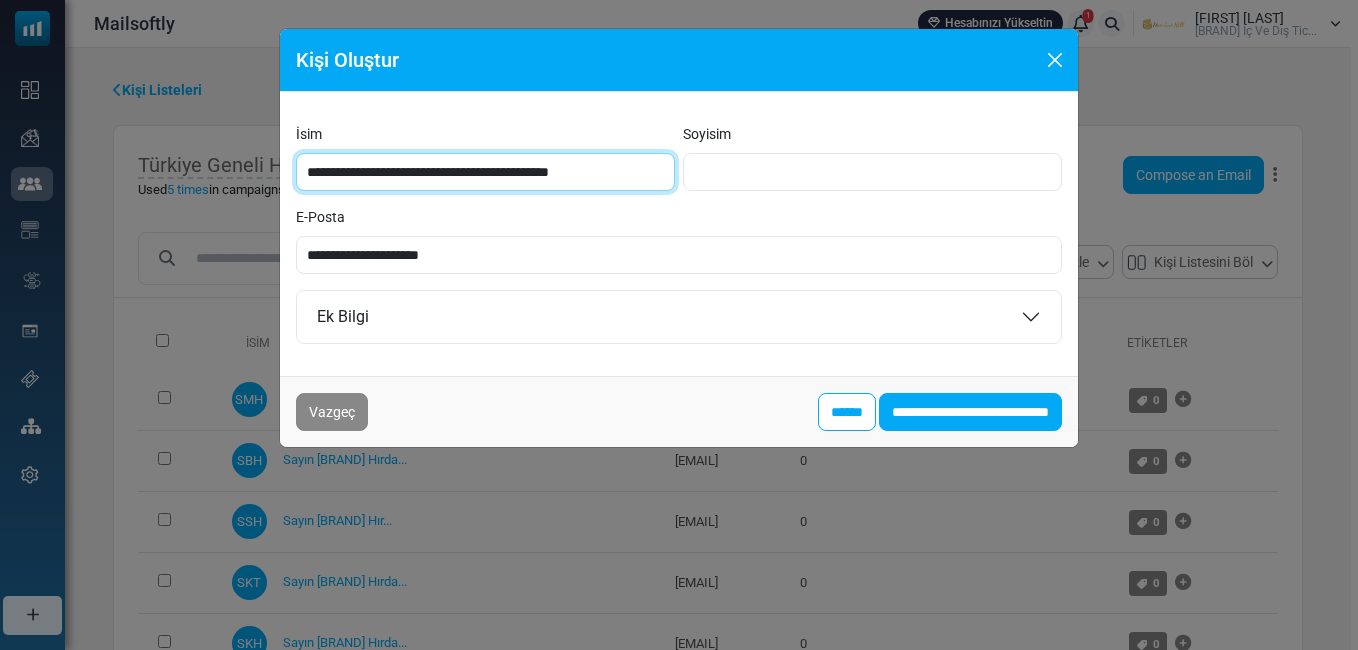 click on "**********" at bounding box center [485, 172] 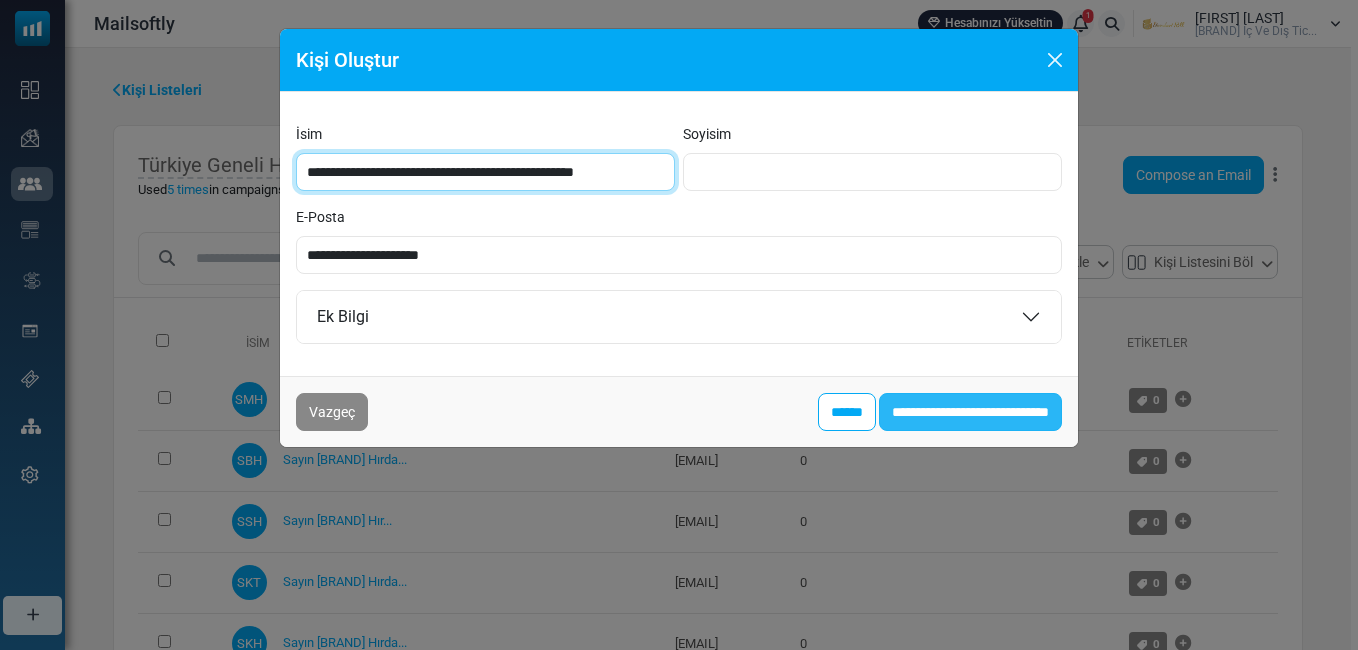 type on "**********" 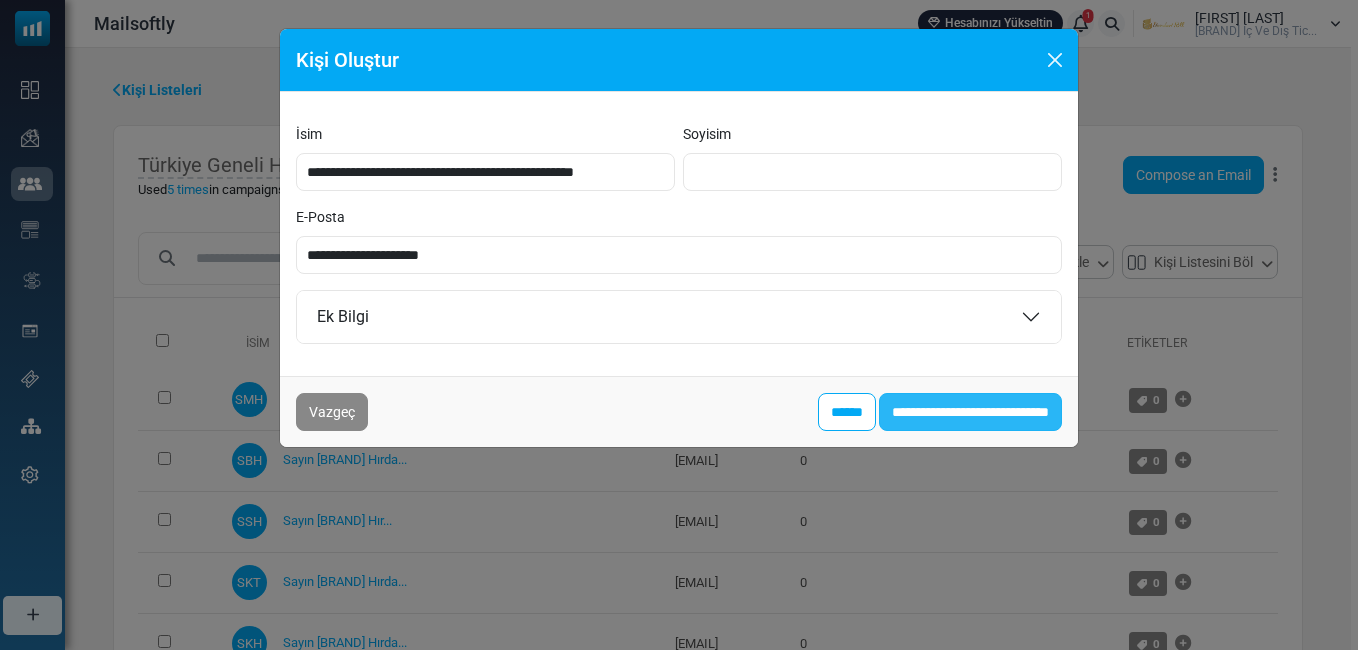 click on "**********" at bounding box center [970, 412] 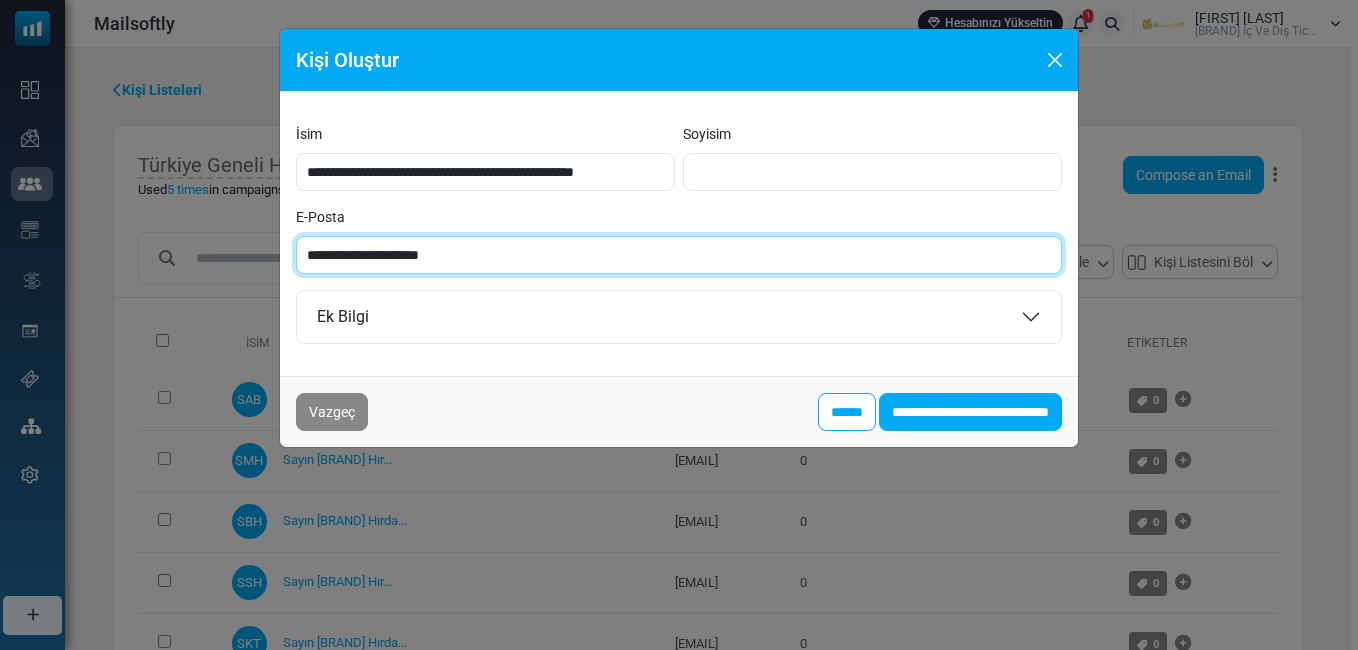 paste on "****" 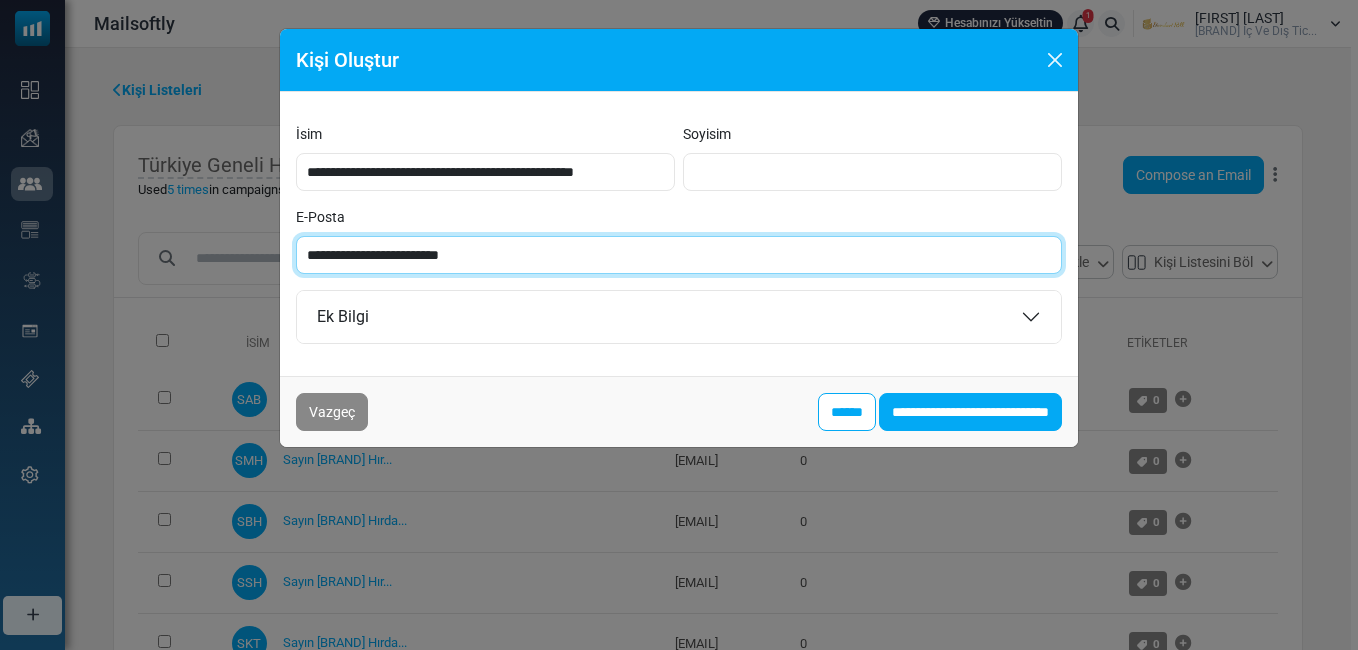 click on "**********" at bounding box center (679, 255) 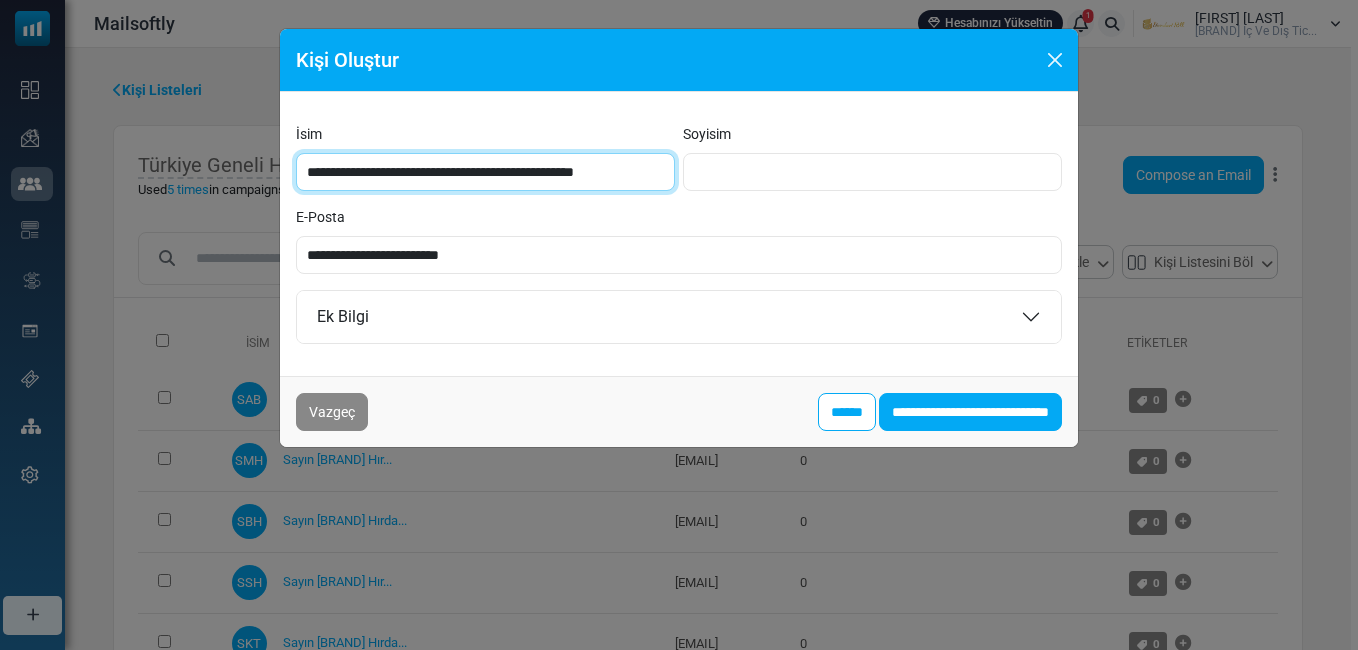 click on "**********" at bounding box center [485, 172] 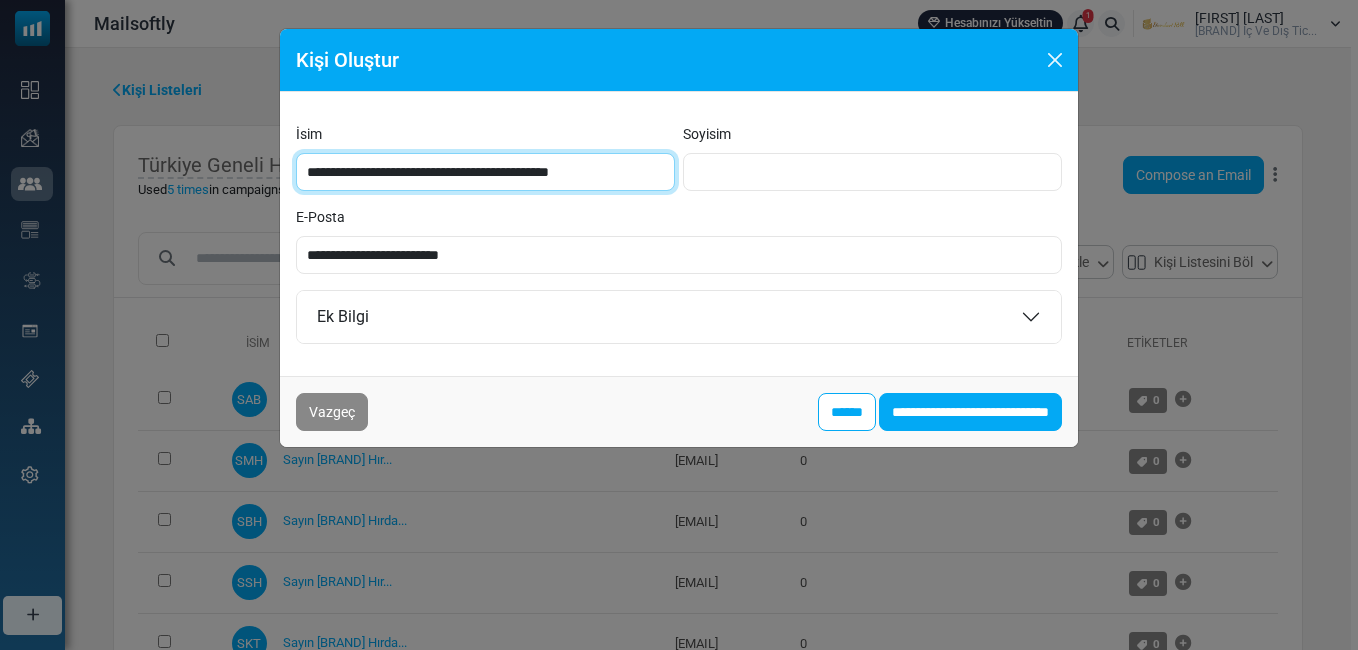 click on "**********" at bounding box center (485, 172) 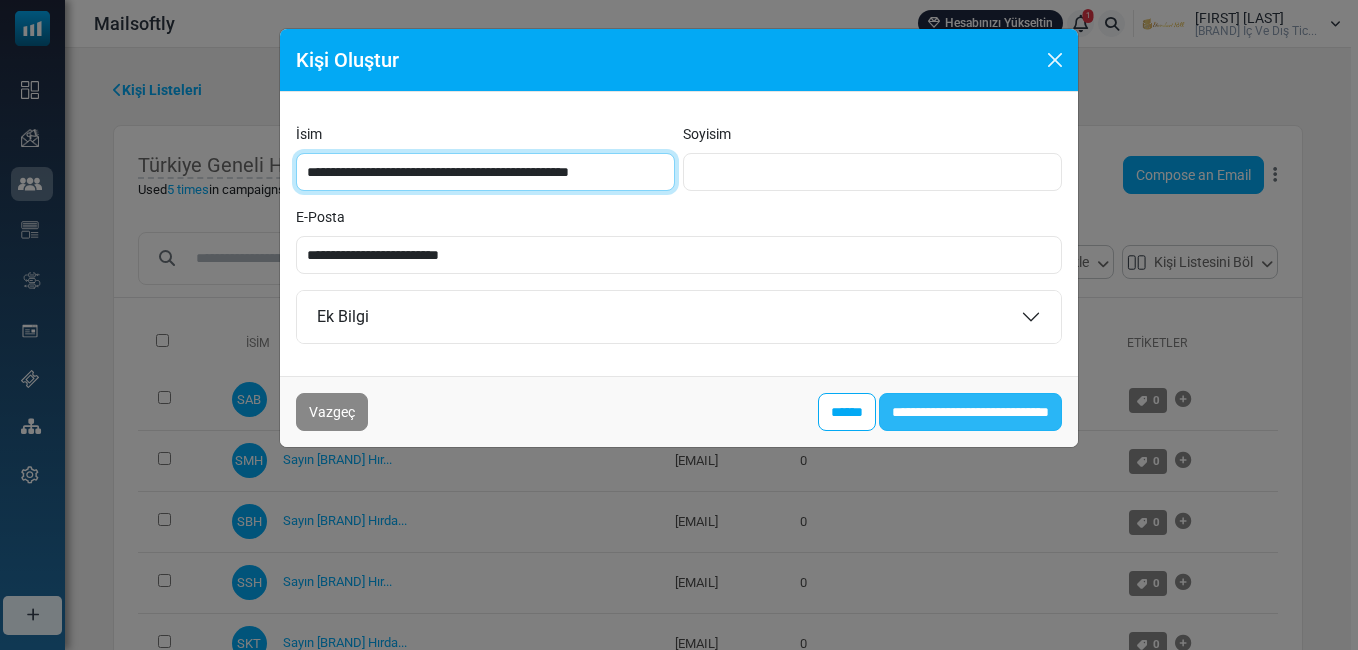 type on "**********" 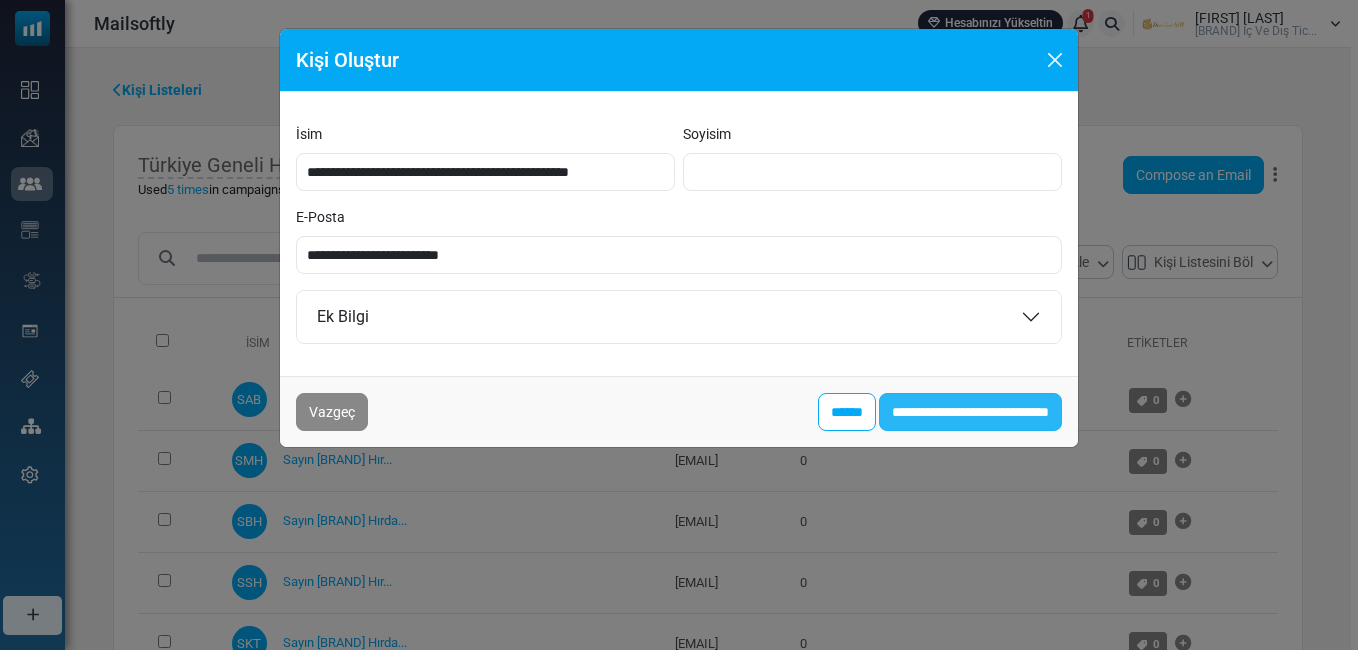 click on "**********" at bounding box center [970, 412] 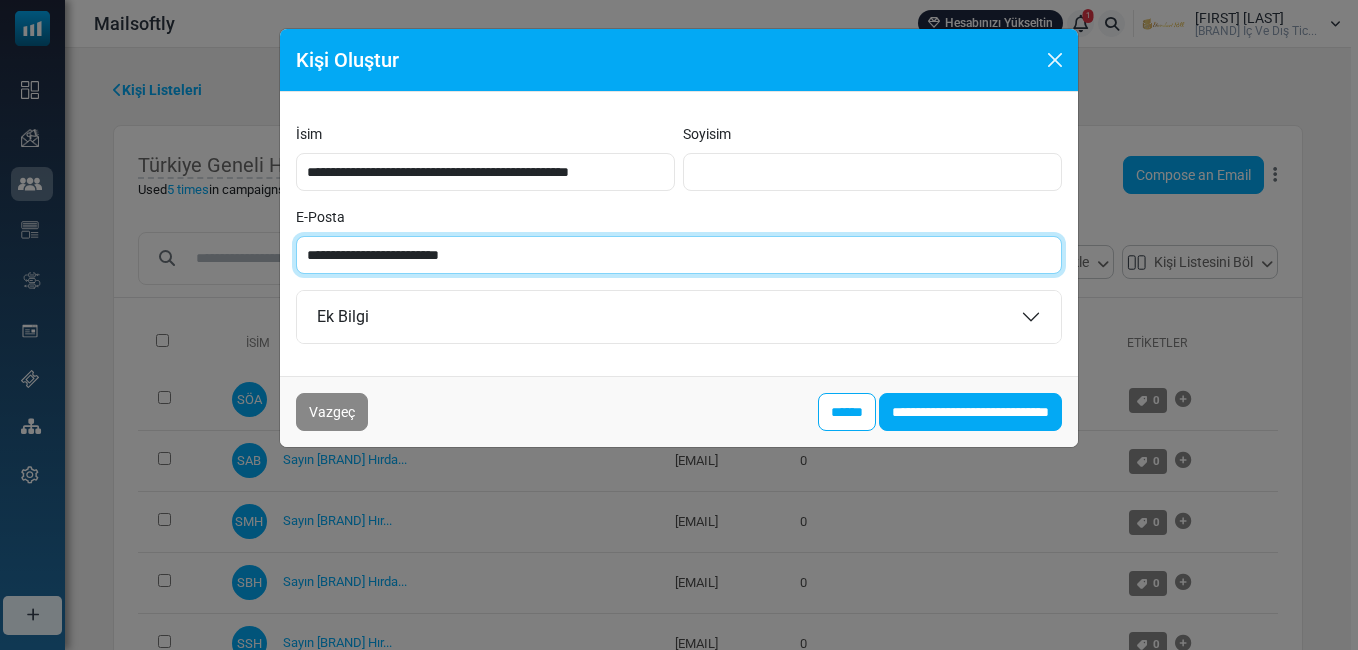 paste on "***" 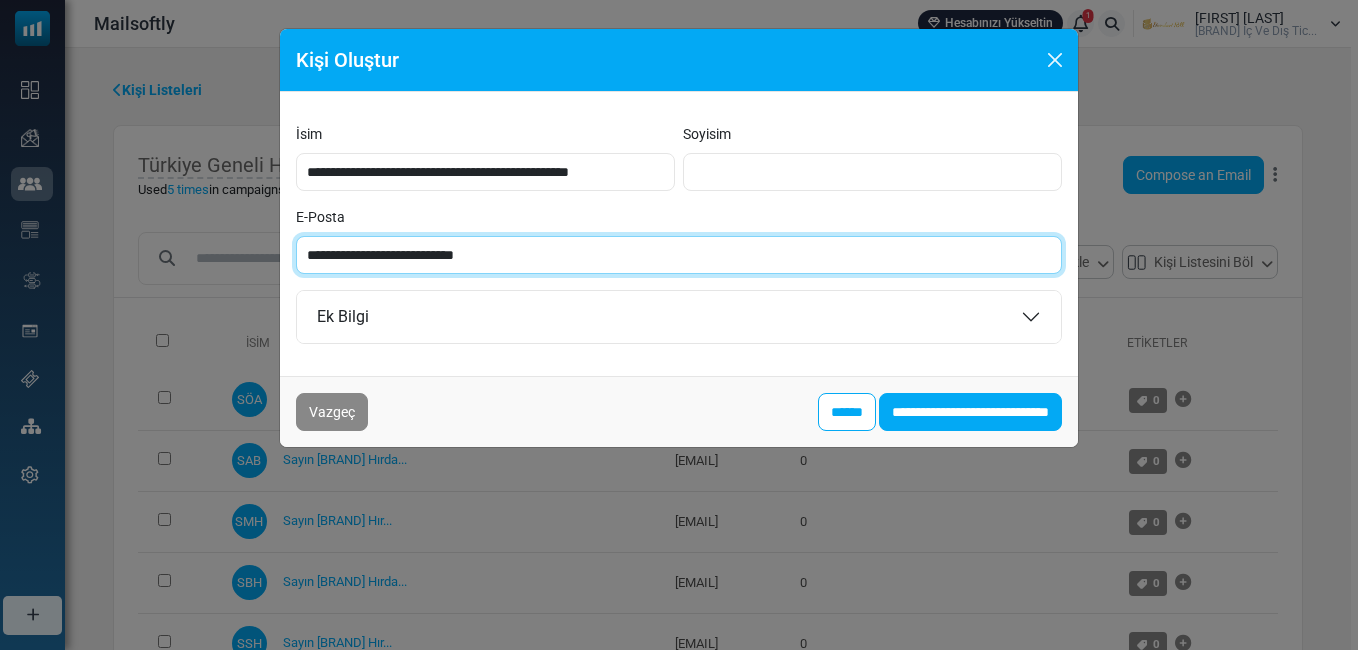 click on "**********" at bounding box center [679, 255] 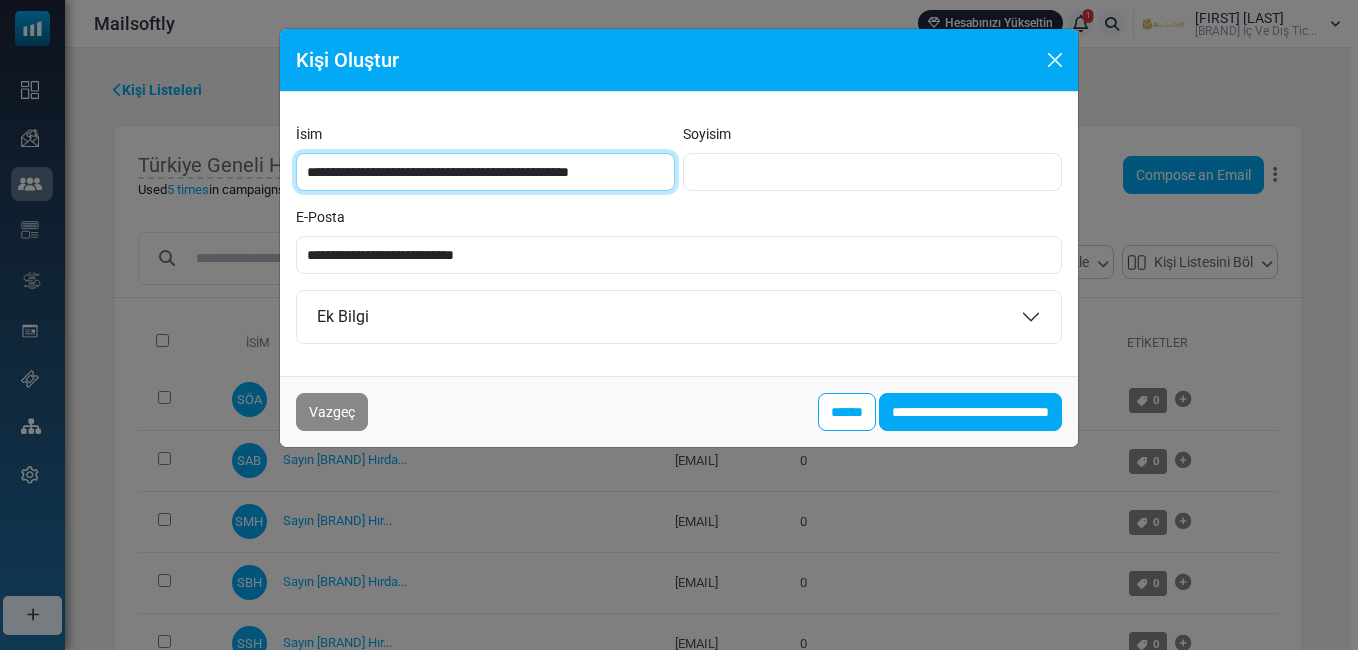 click on "**********" at bounding box center (485, 172) 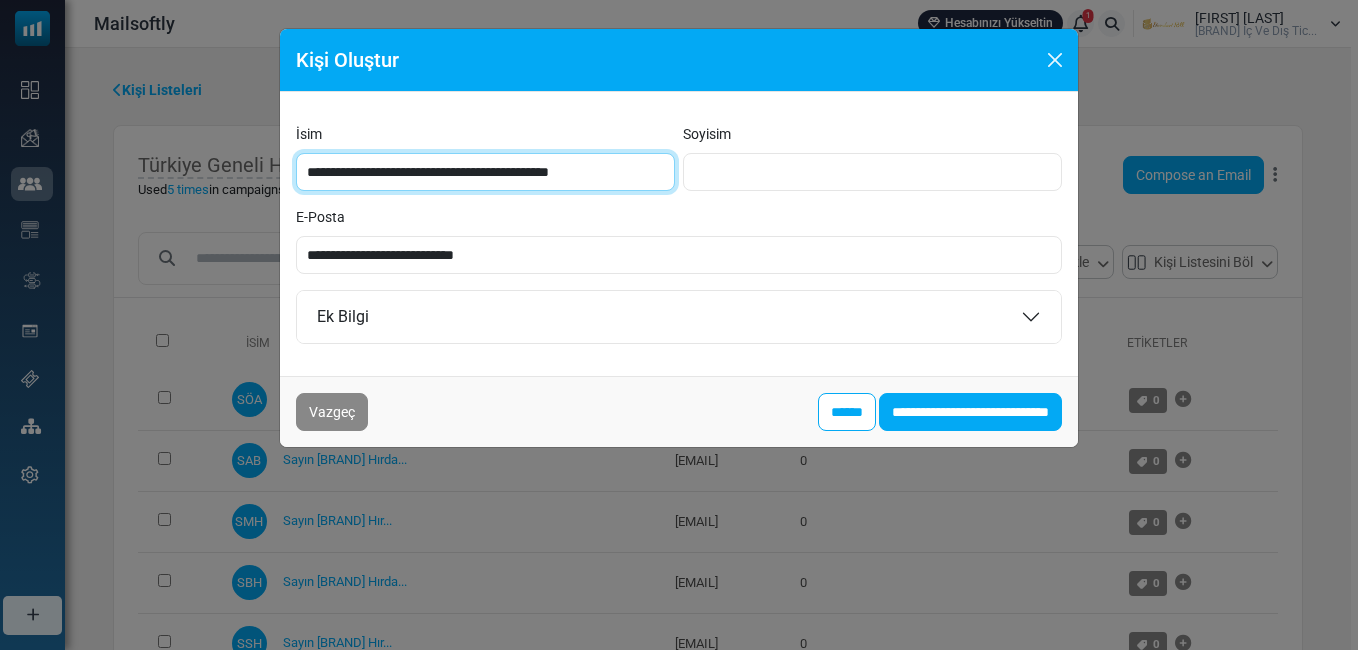 click on "**********" at bounding box center (485, 172) 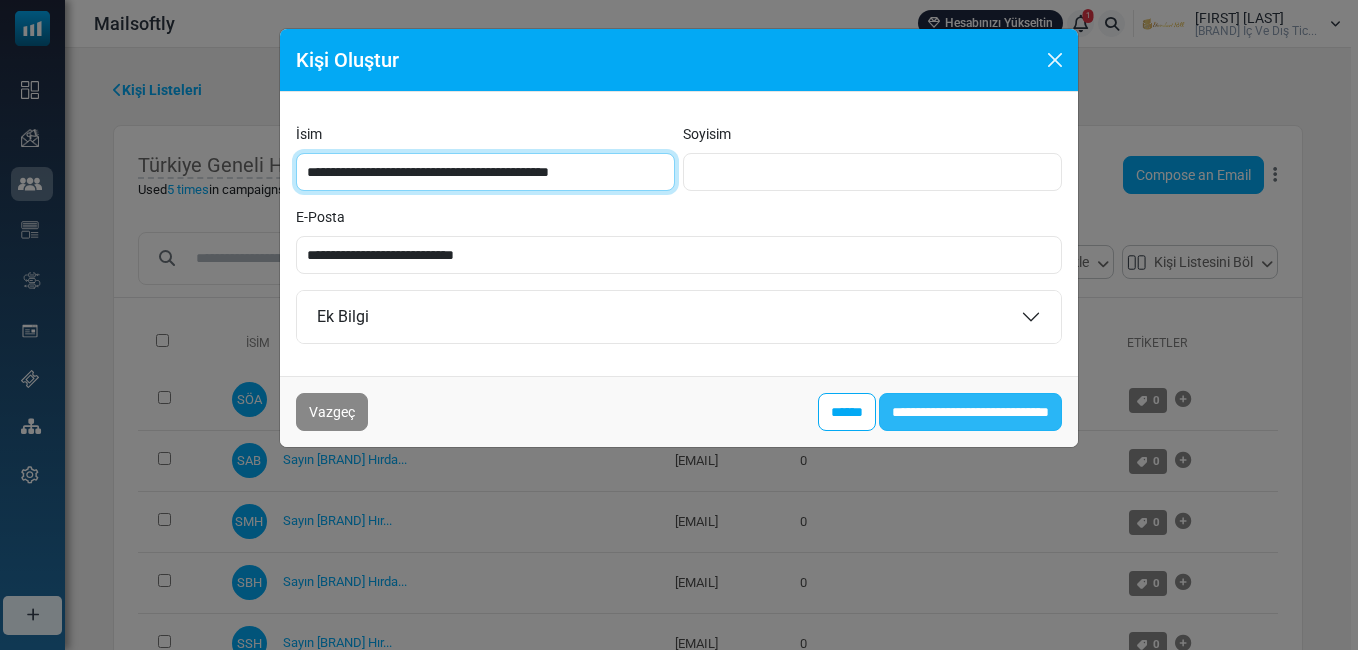 type on "**********" 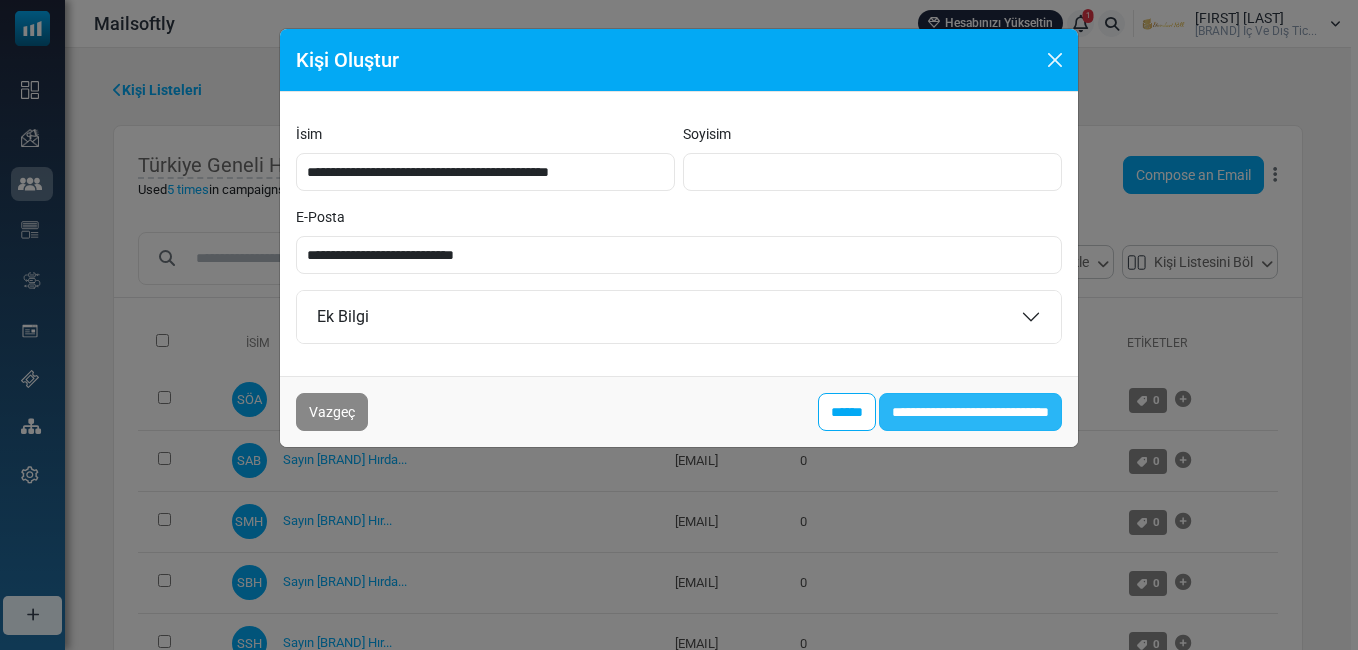 click on "**********" at bounding box center (970, 412) 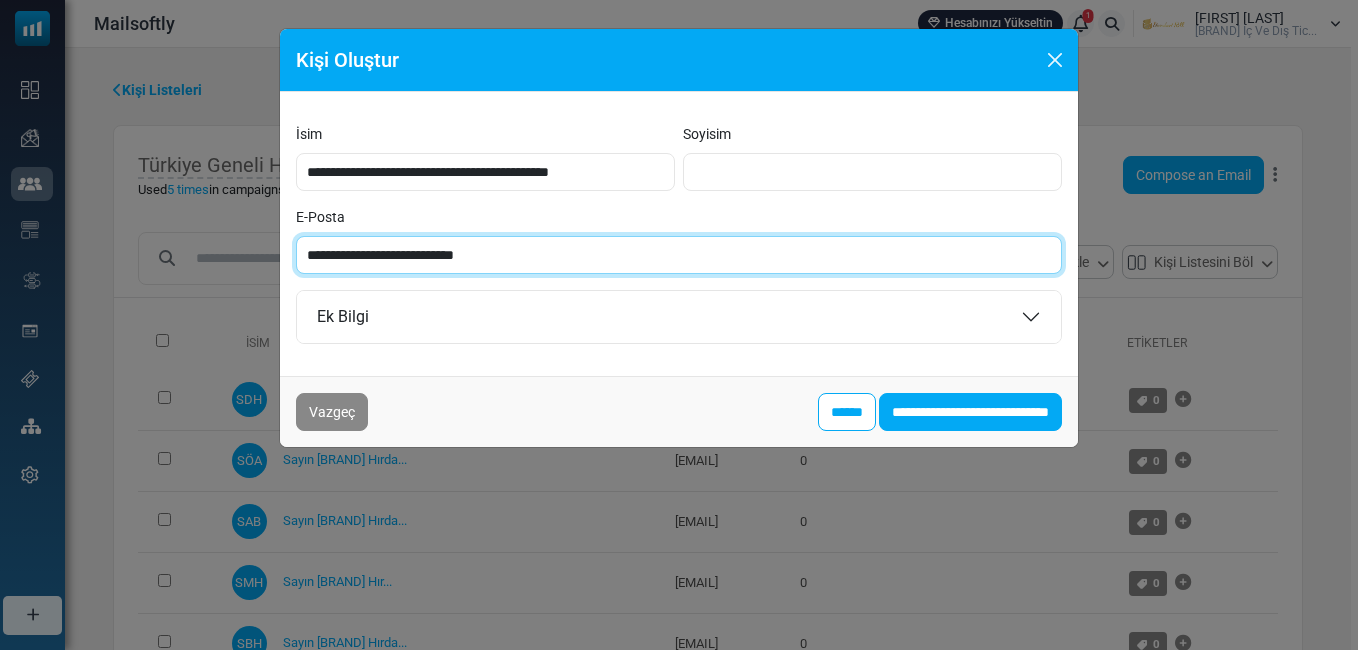 paste 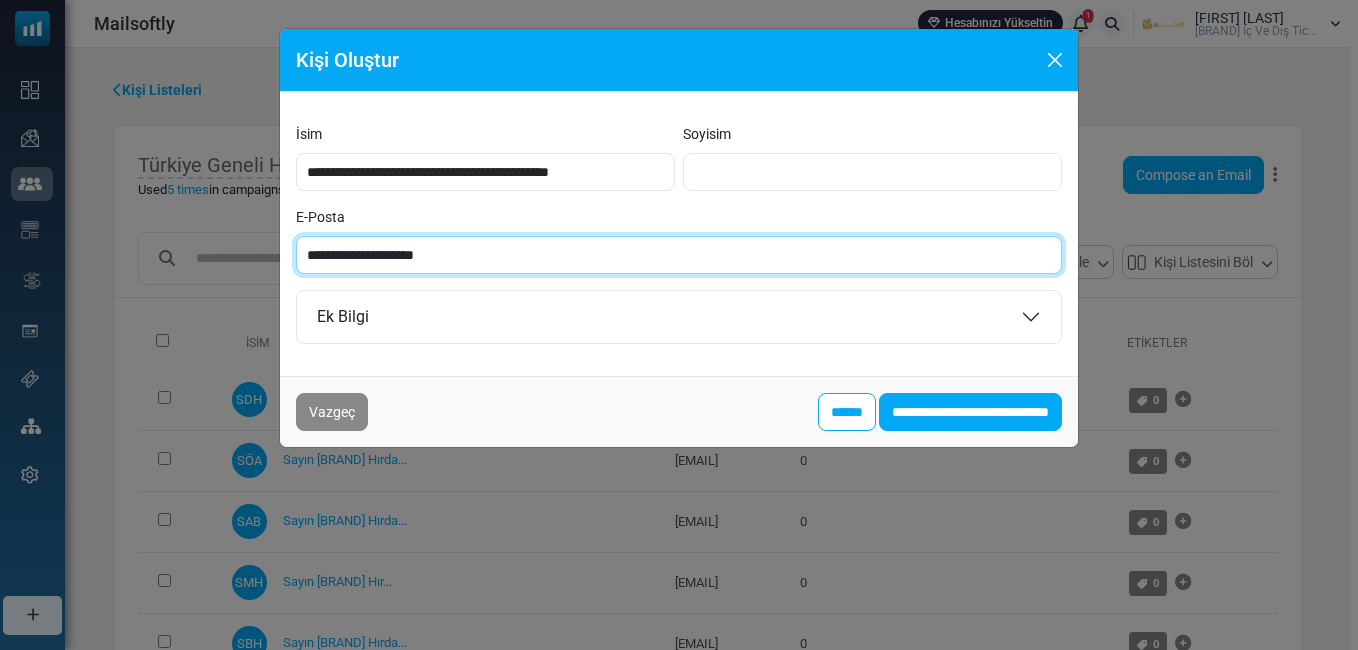 click on "**********" at bounding box center (679, 255) 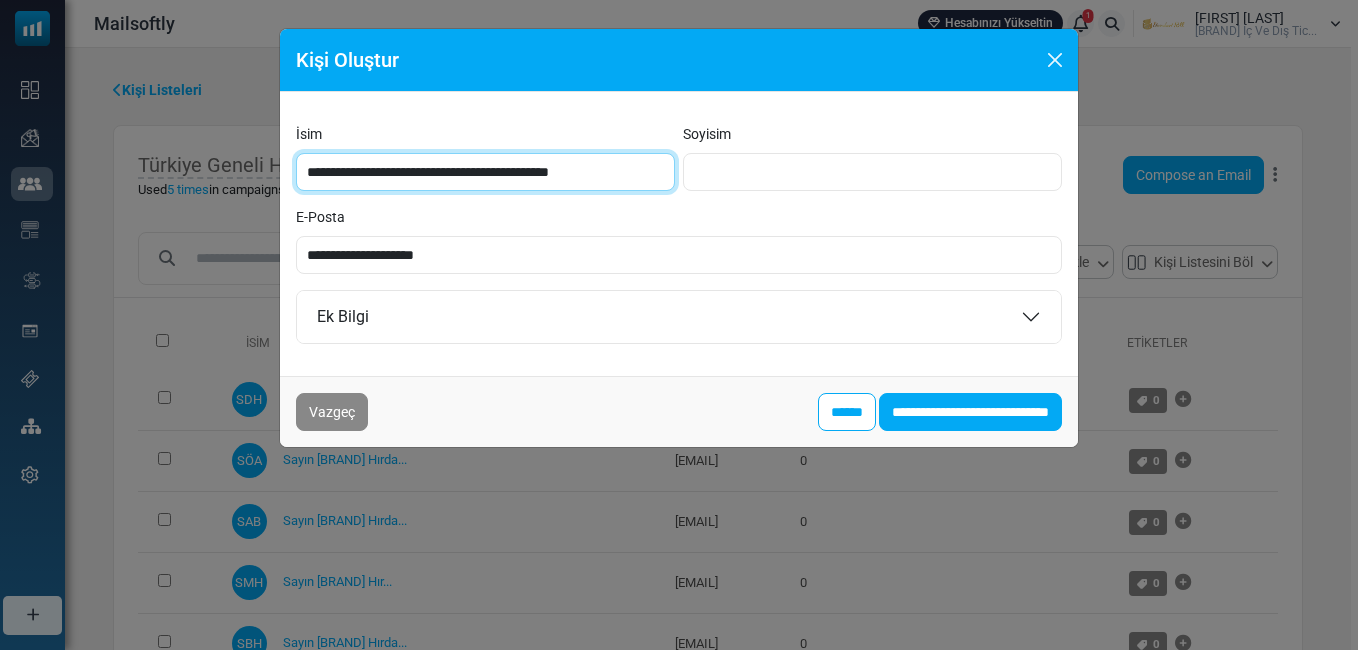 click on "**********" at bounding box center [485, 172] 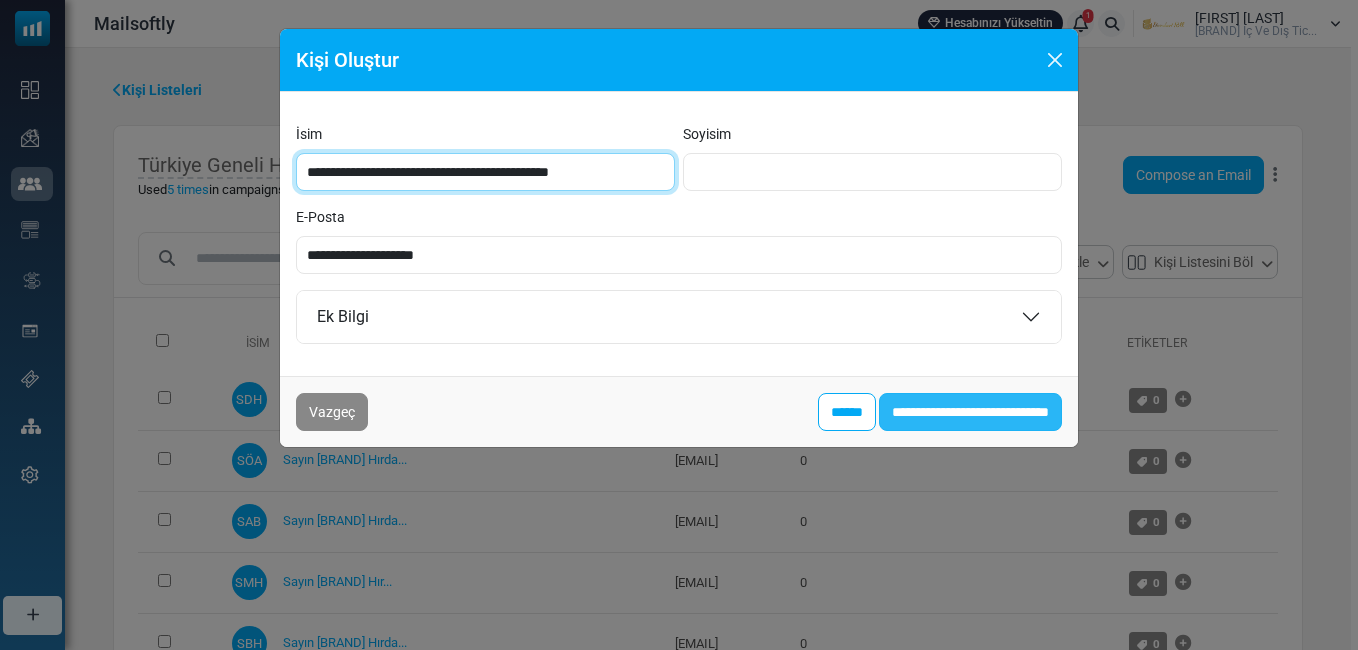 type on "**********" 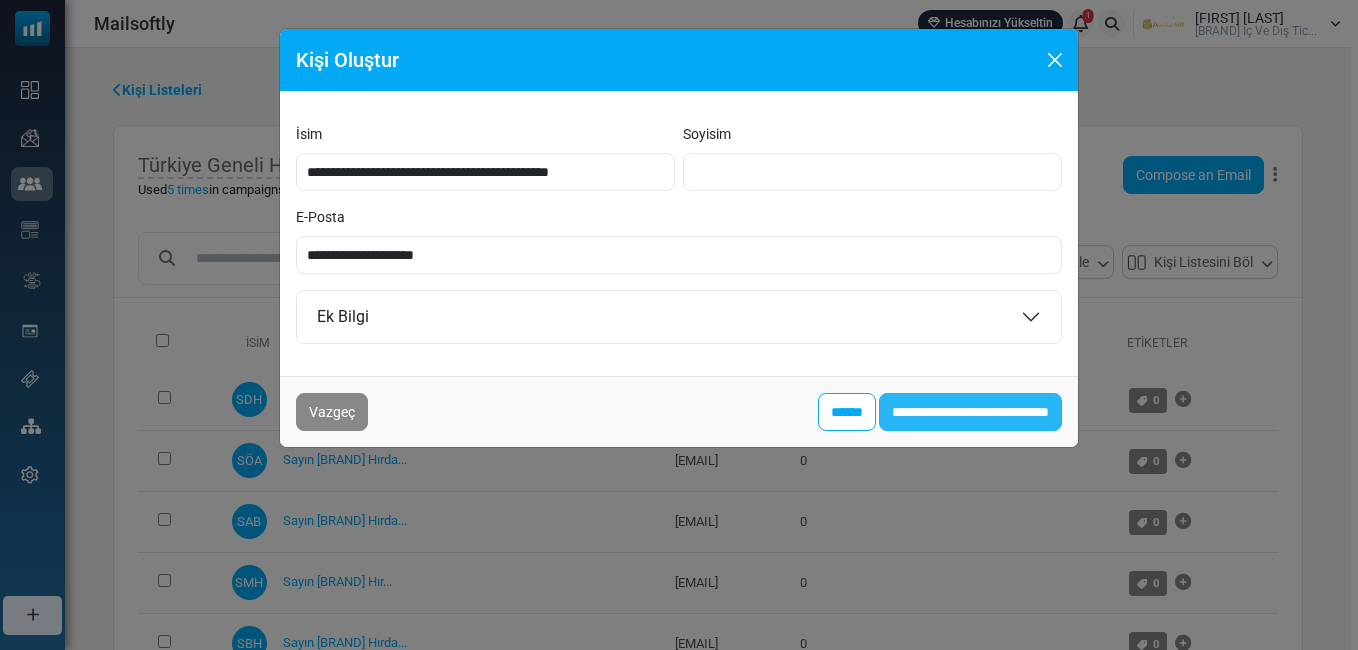 click on "**********" at bounding box center (970, 412) 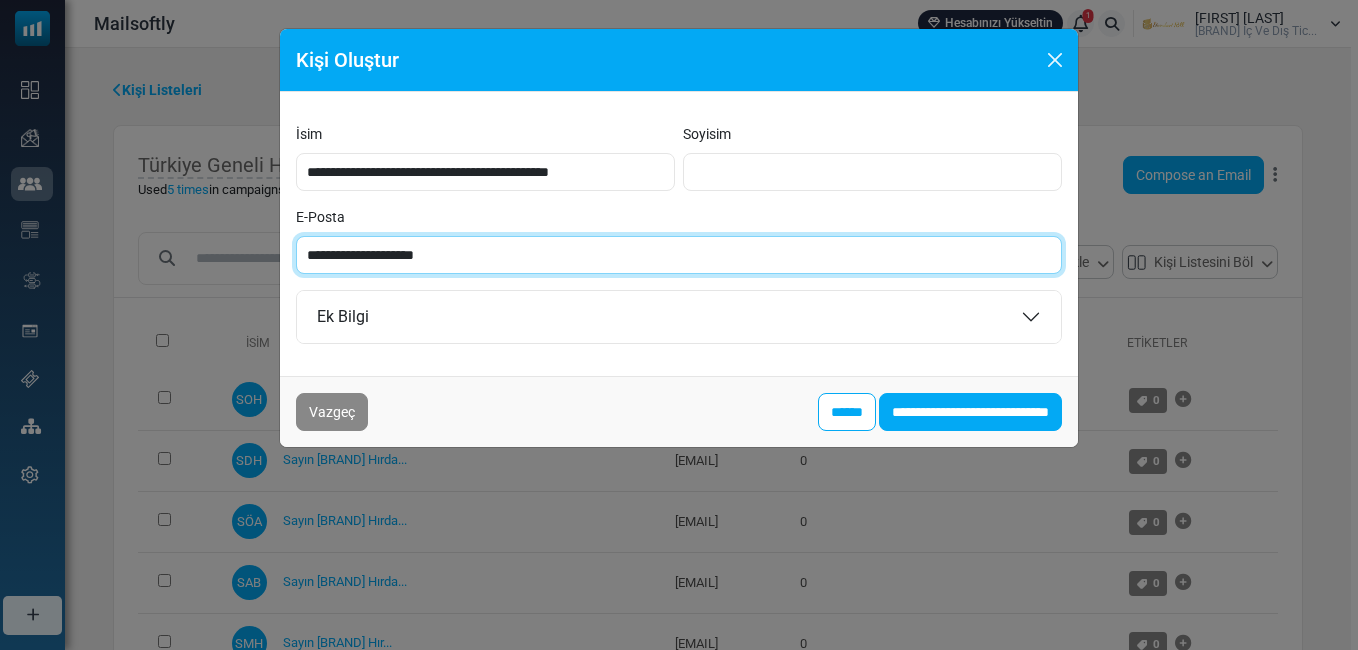 click on "**********" at bounding box center [679, 255] 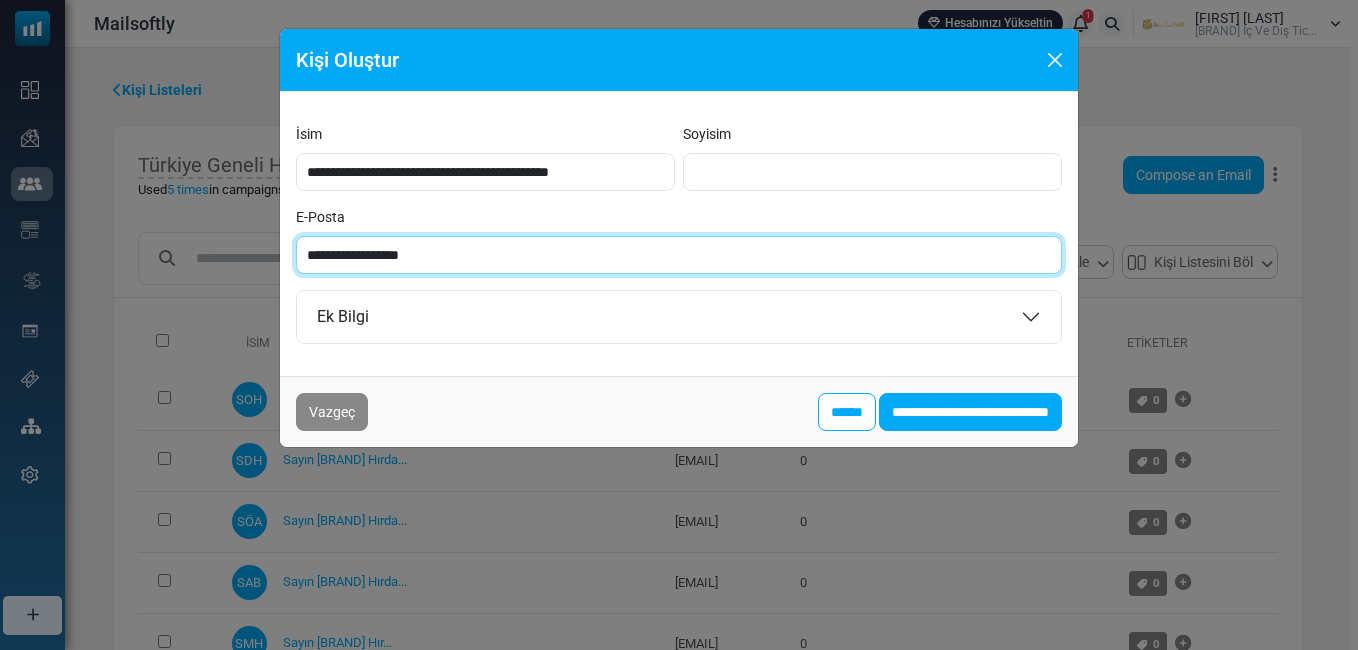 click on "**********" at bounding box center [679, 255] 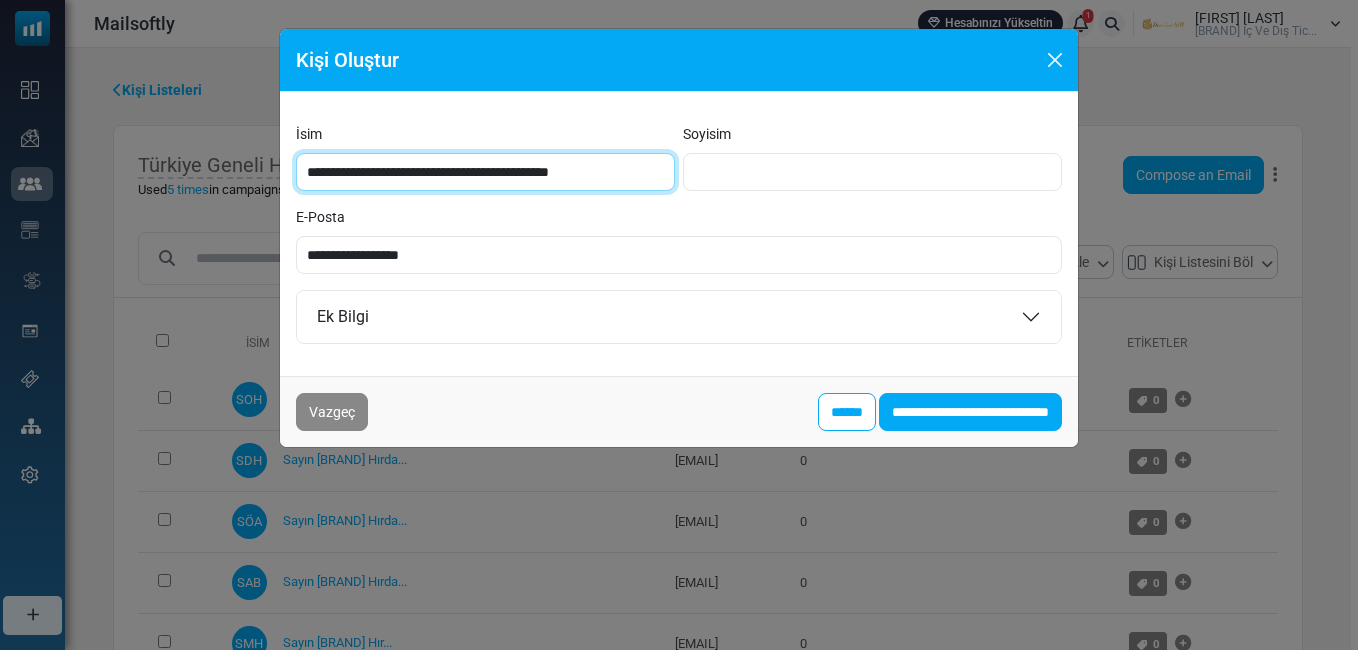 click on "**********" at bounding box center (485, 172) 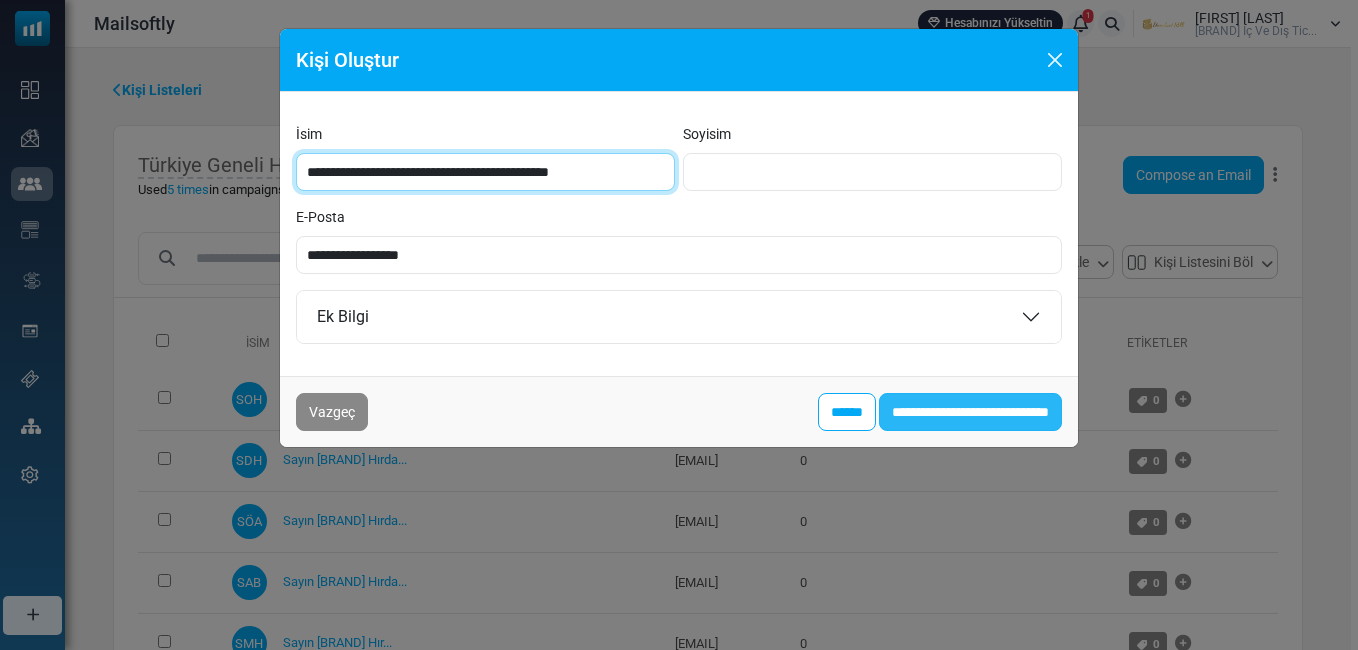 type on "**********" 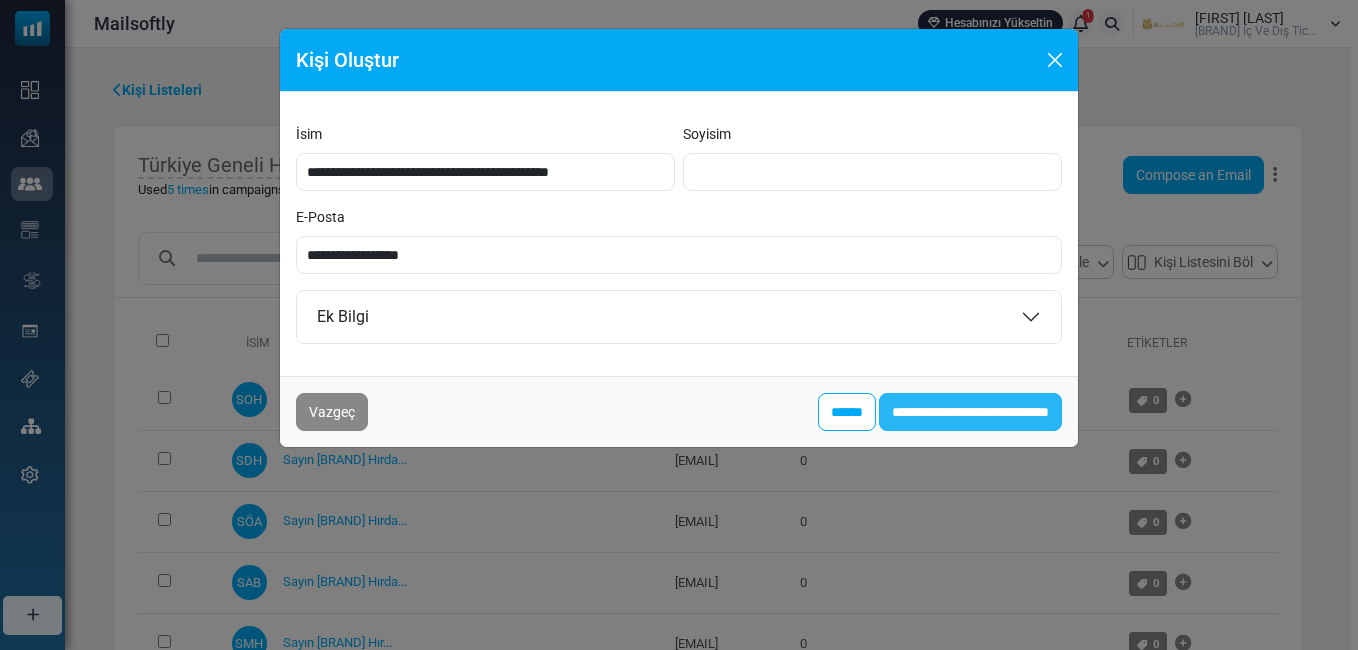 click on "**********" at bounding box center (970, 412) 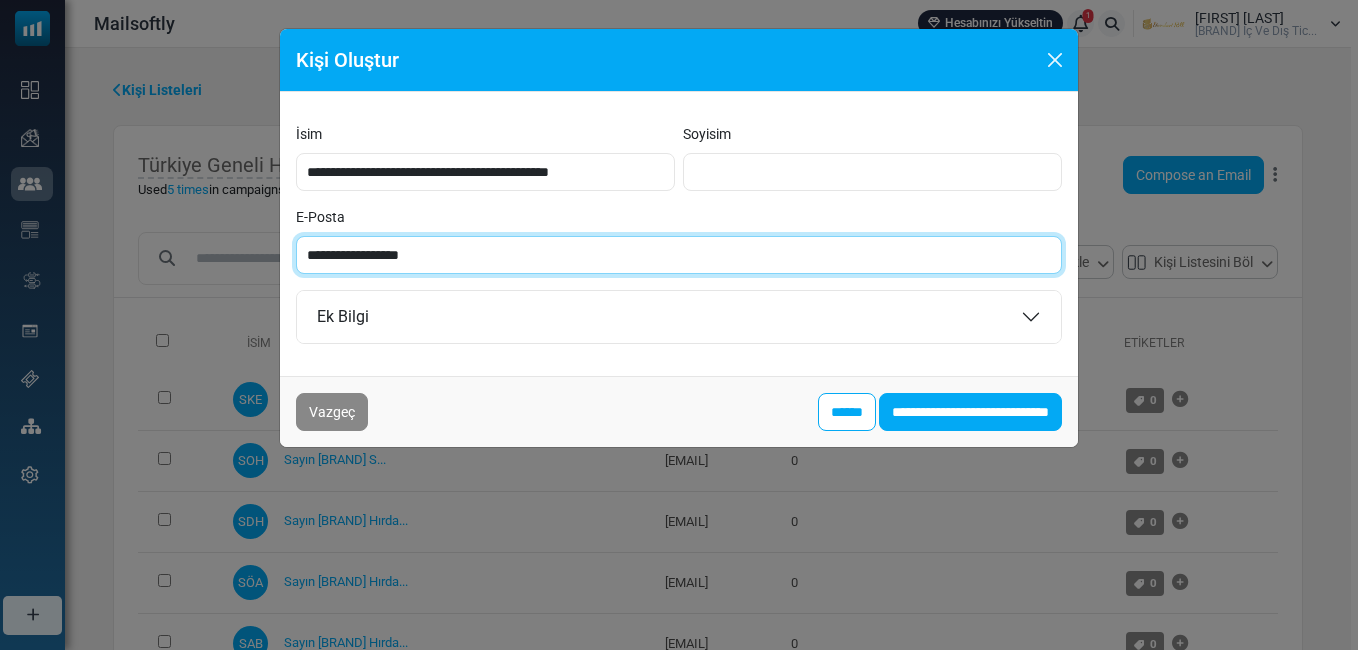 paste on "********" 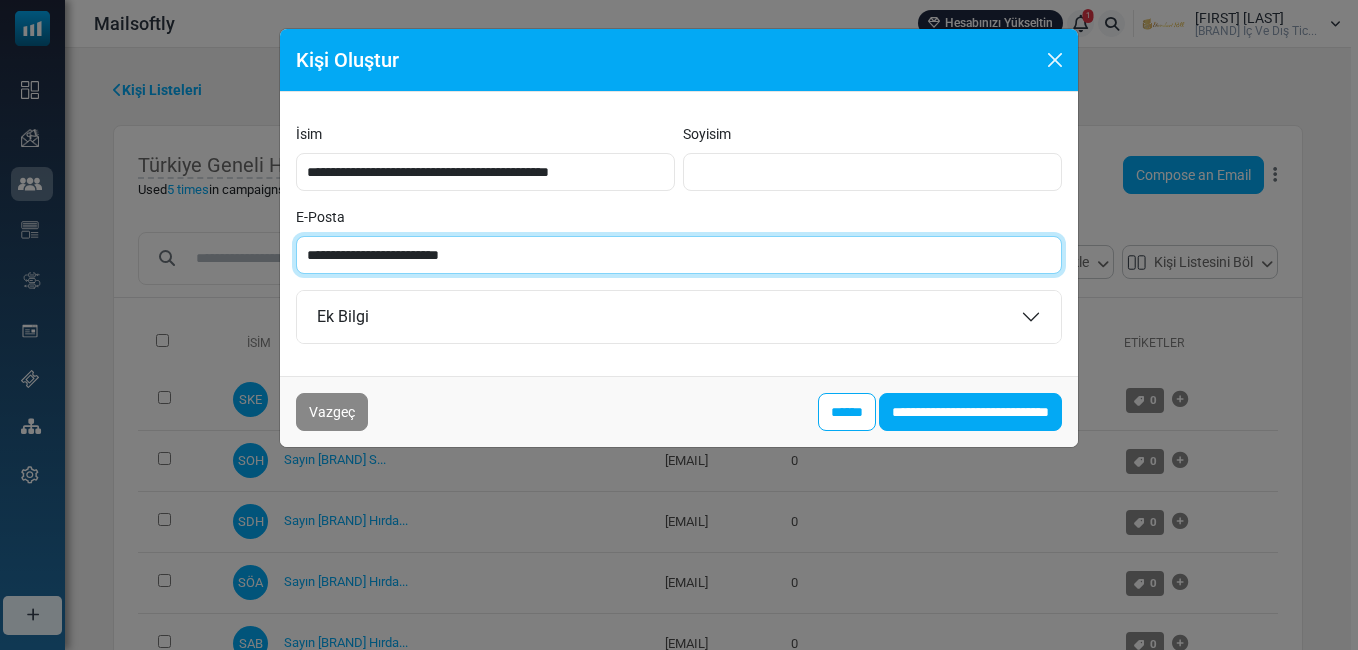 click on "**********" at bounding box center [679, 255] 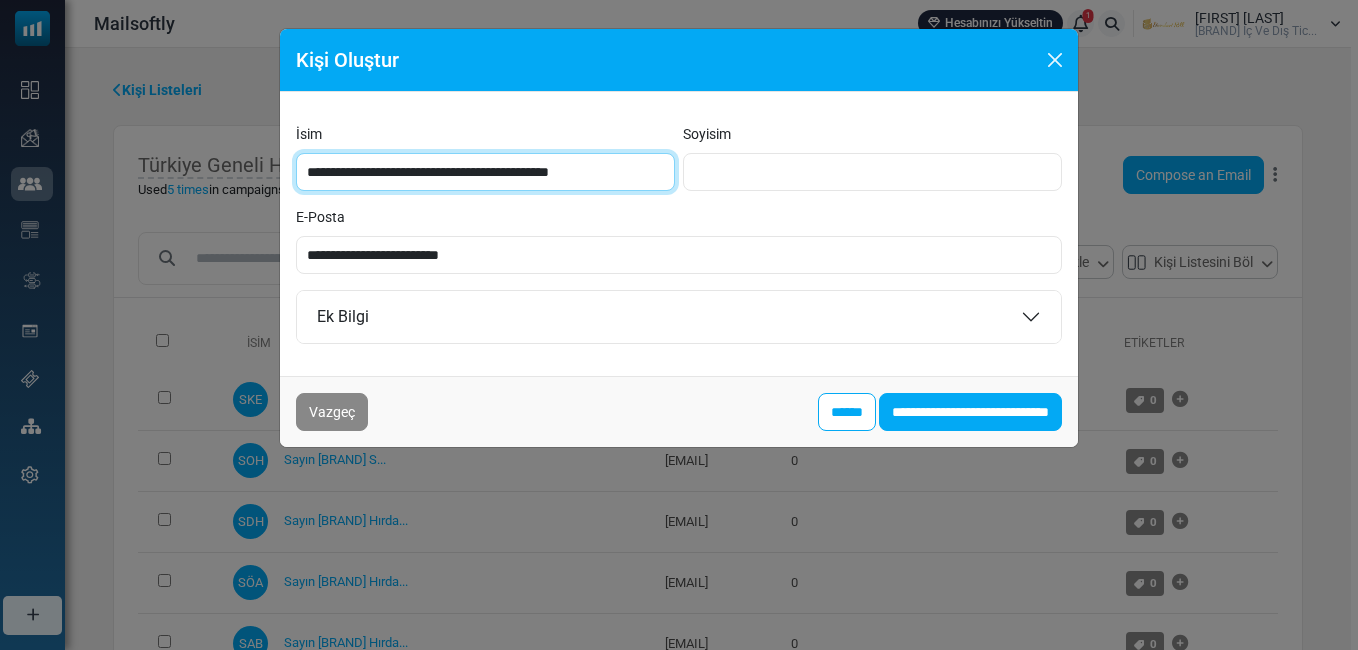click on "**********" at bounding box center [485, 172] 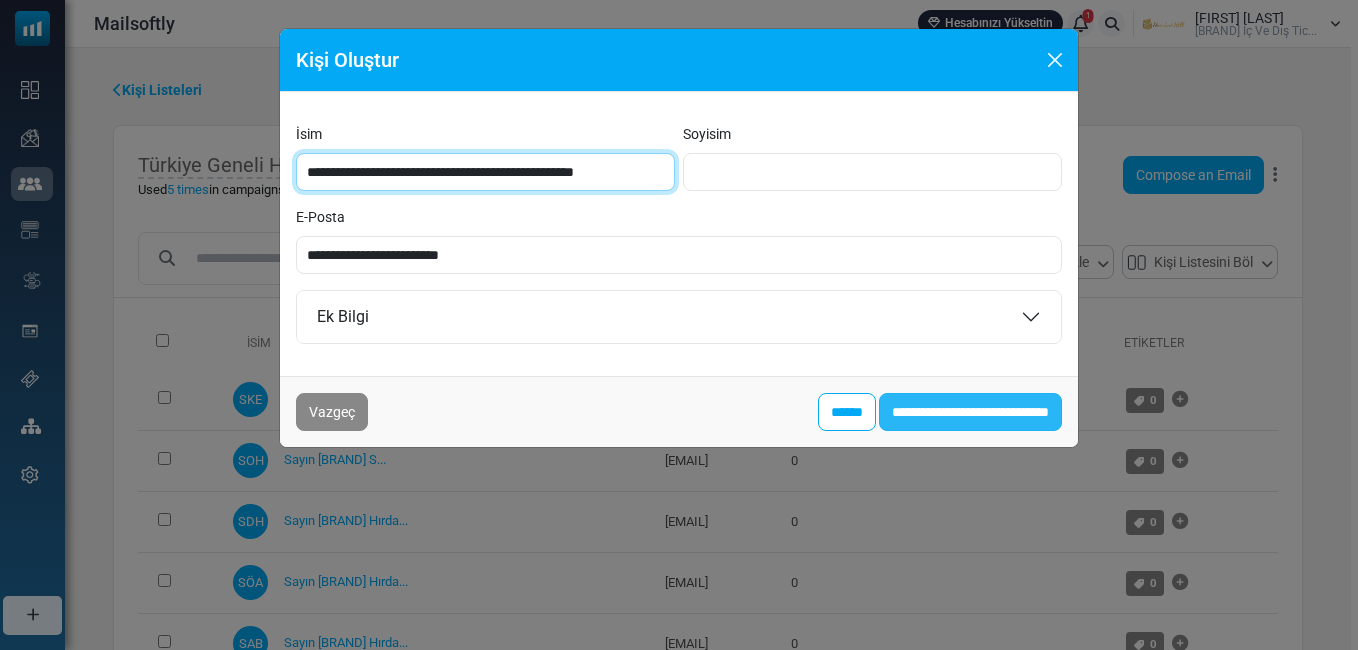type on "**********" 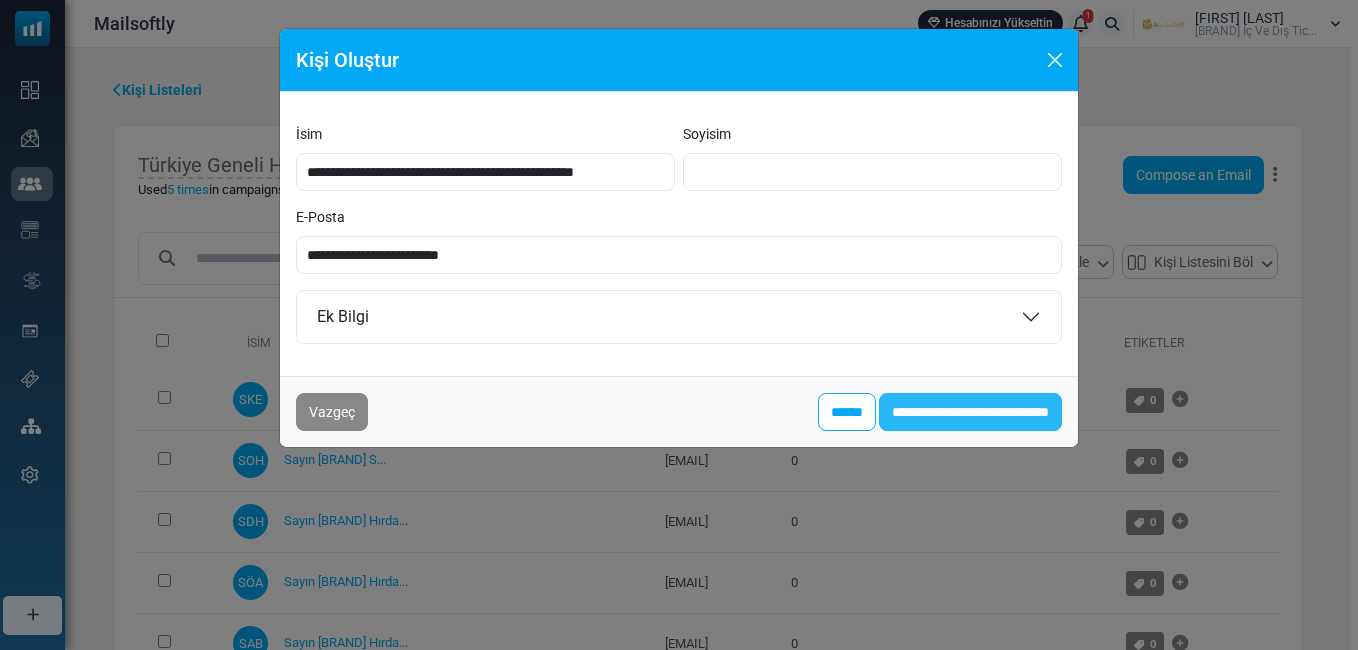 click on "**********" at bounding box center (970, 412) 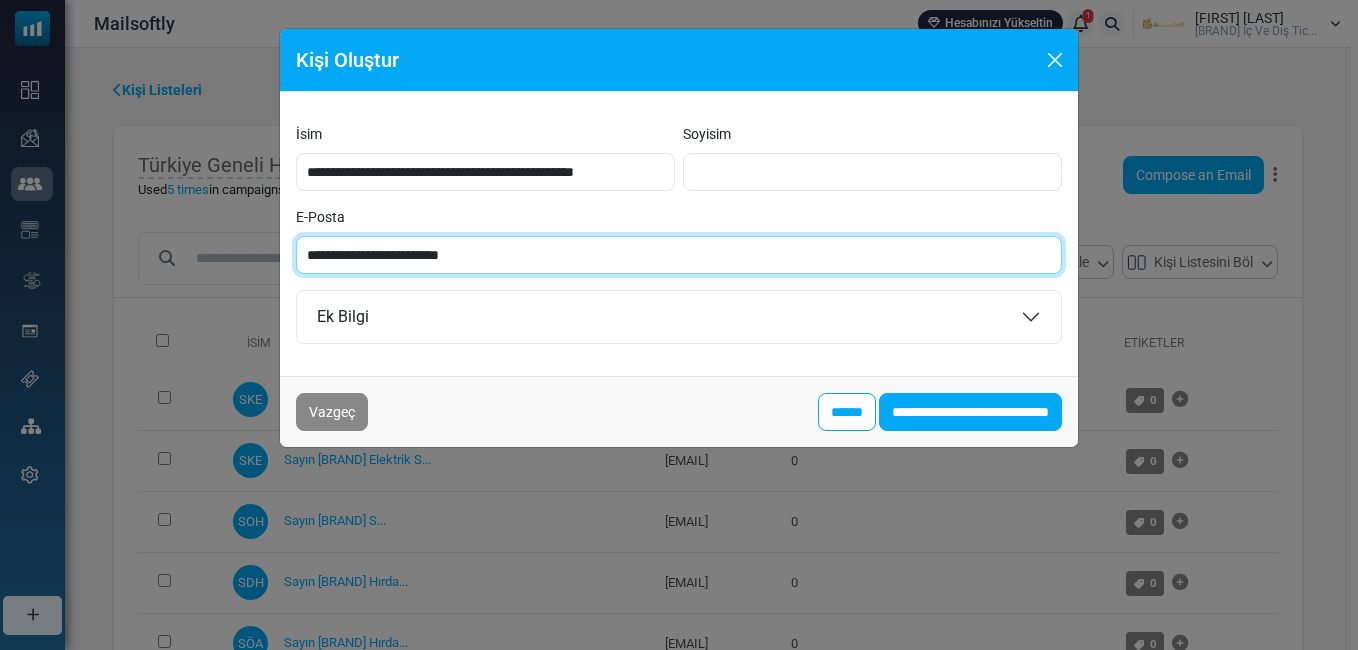 paste 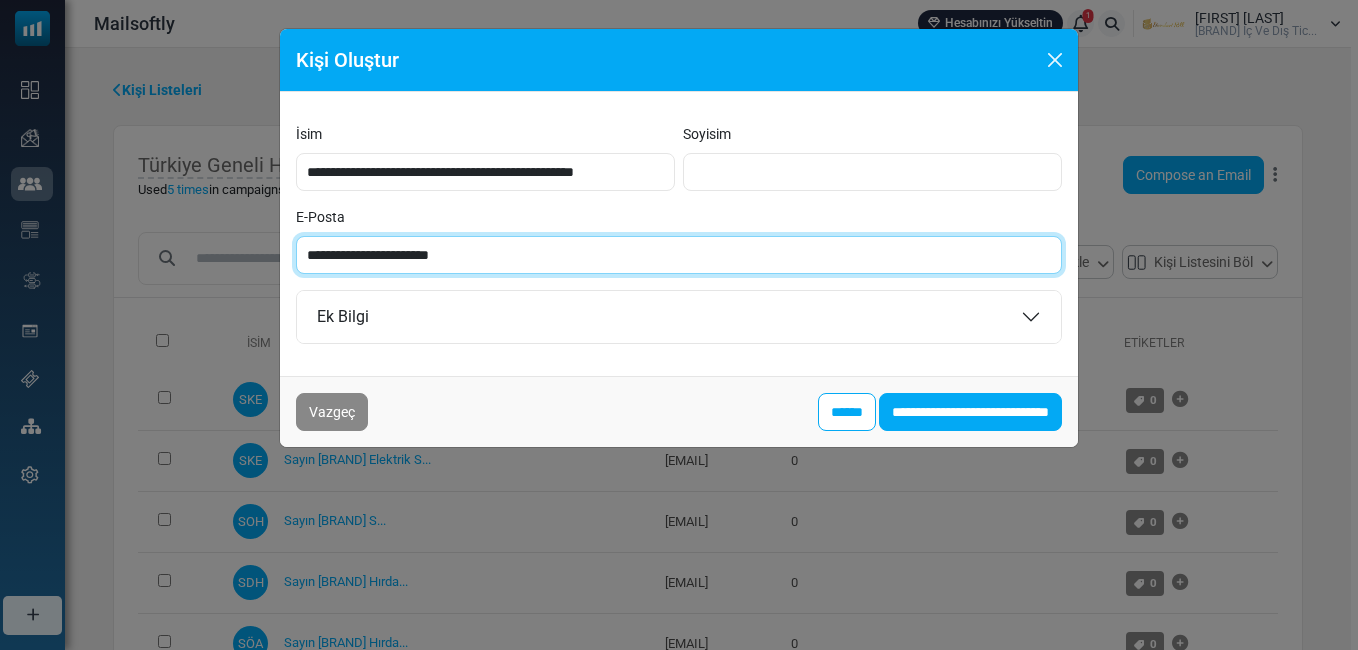 click on "**********" at bounding box center (679, 255) 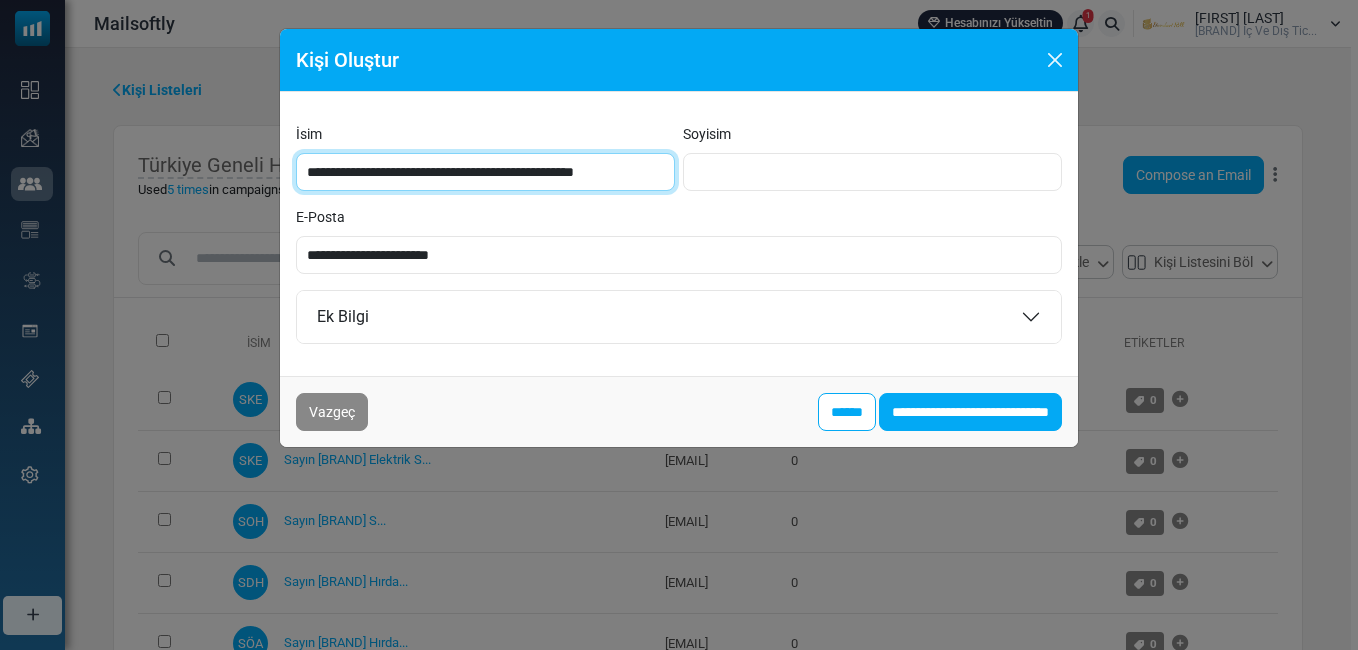 click on "**********" at bounding box center [485, 172] 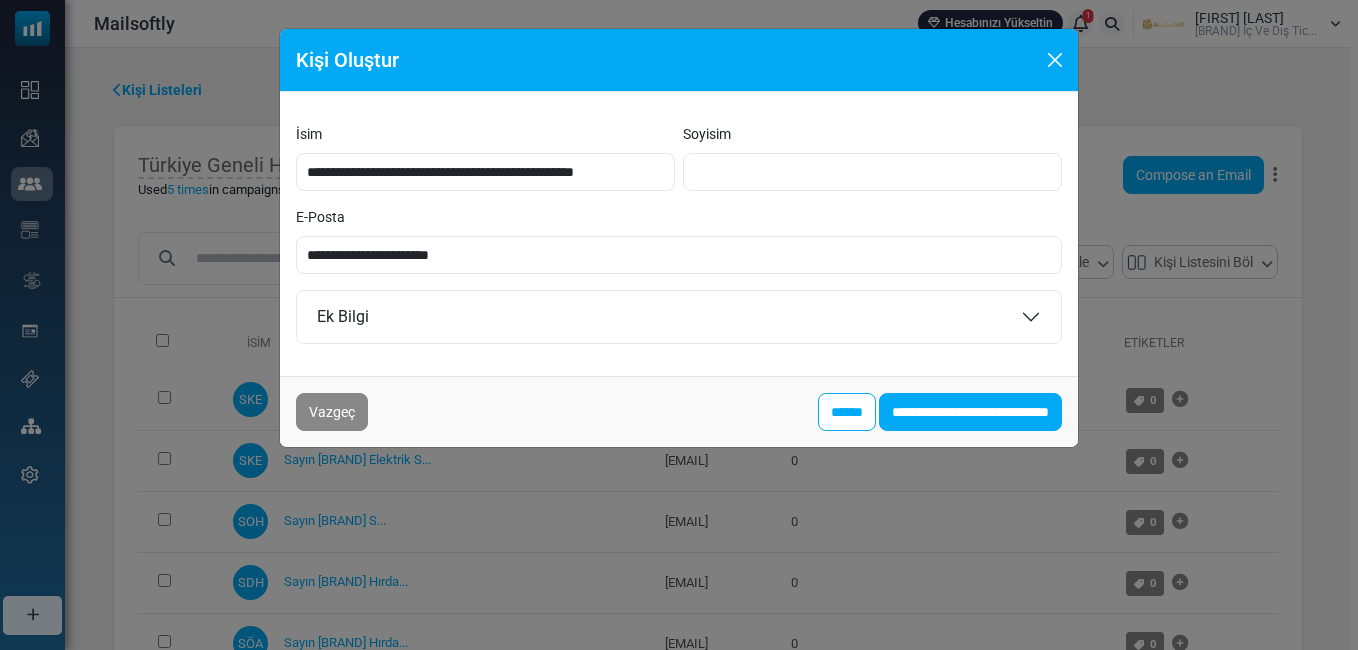 click on "**********" at bounding box center [679, 240] 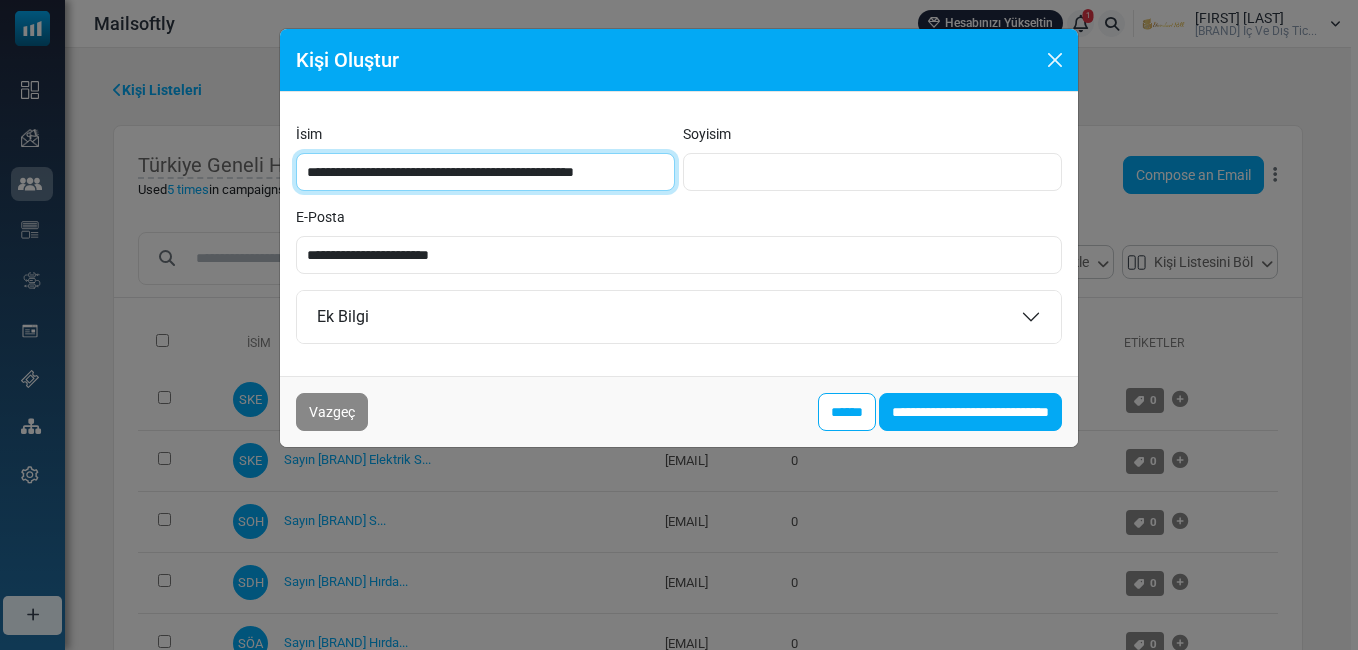 click on "**********" at bounding box center (485, 172) 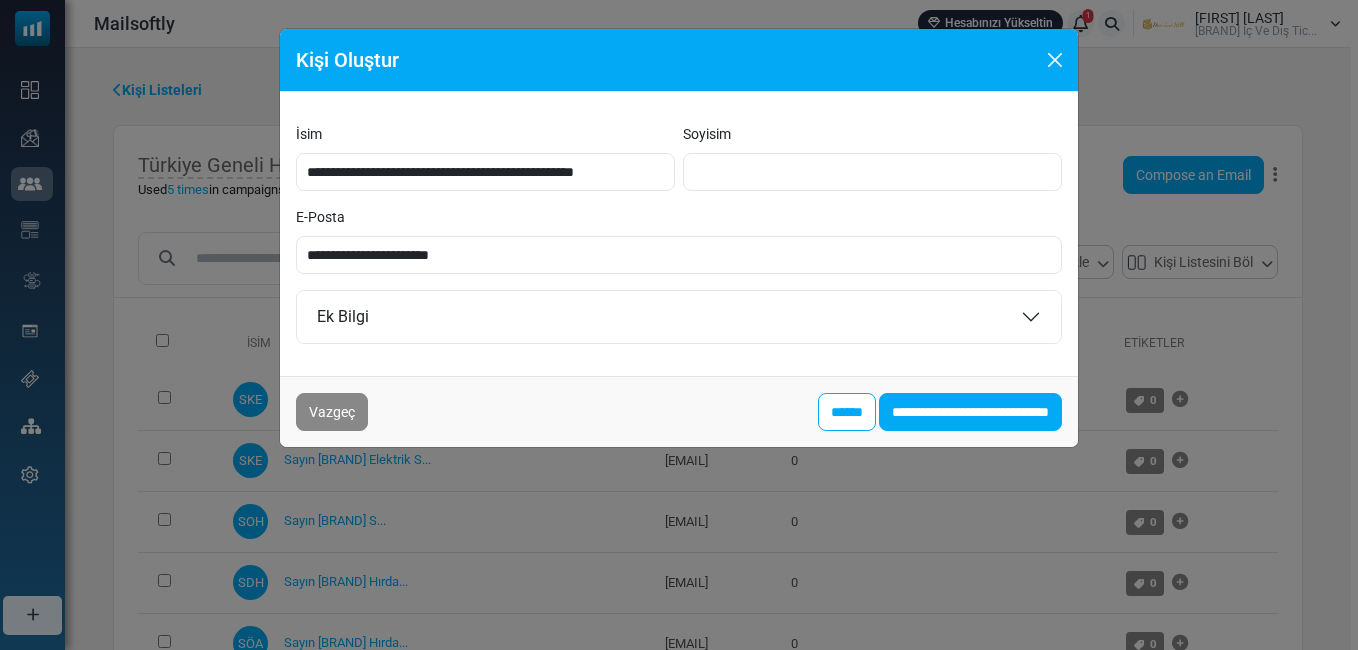 click on "**********" at bounding box center (679, 240) 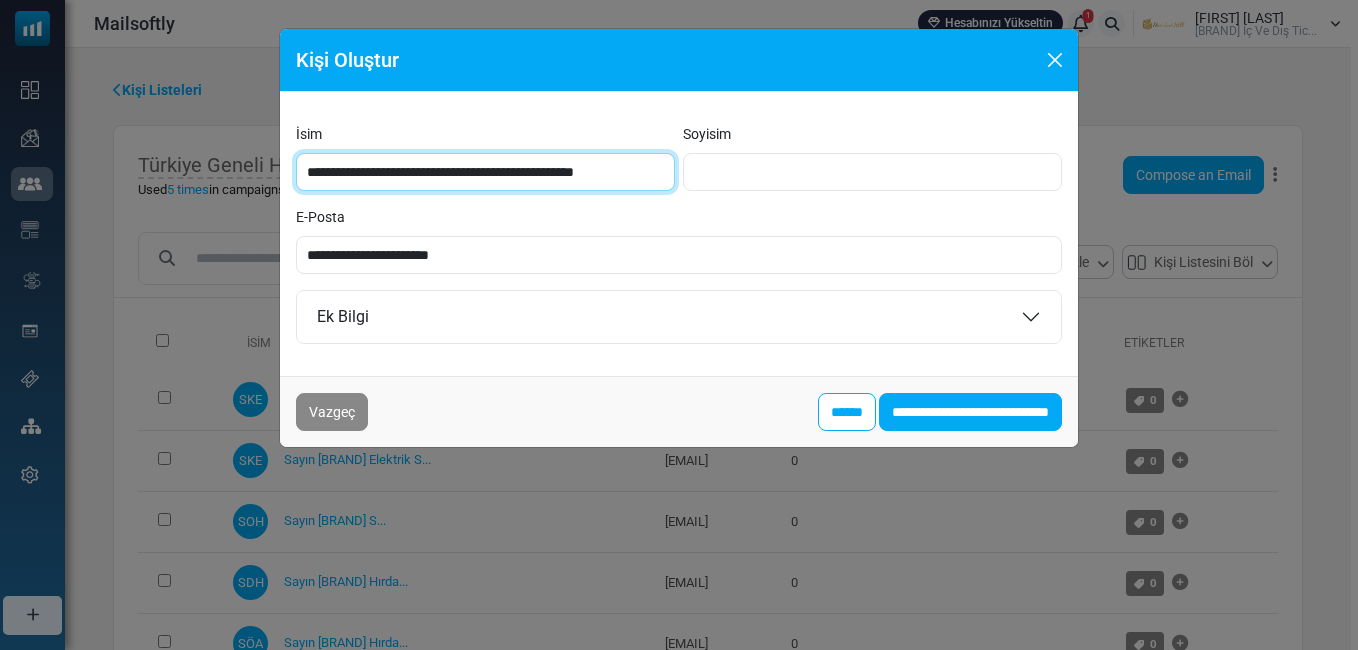 click on "**********" at bounding box center [485, 172] 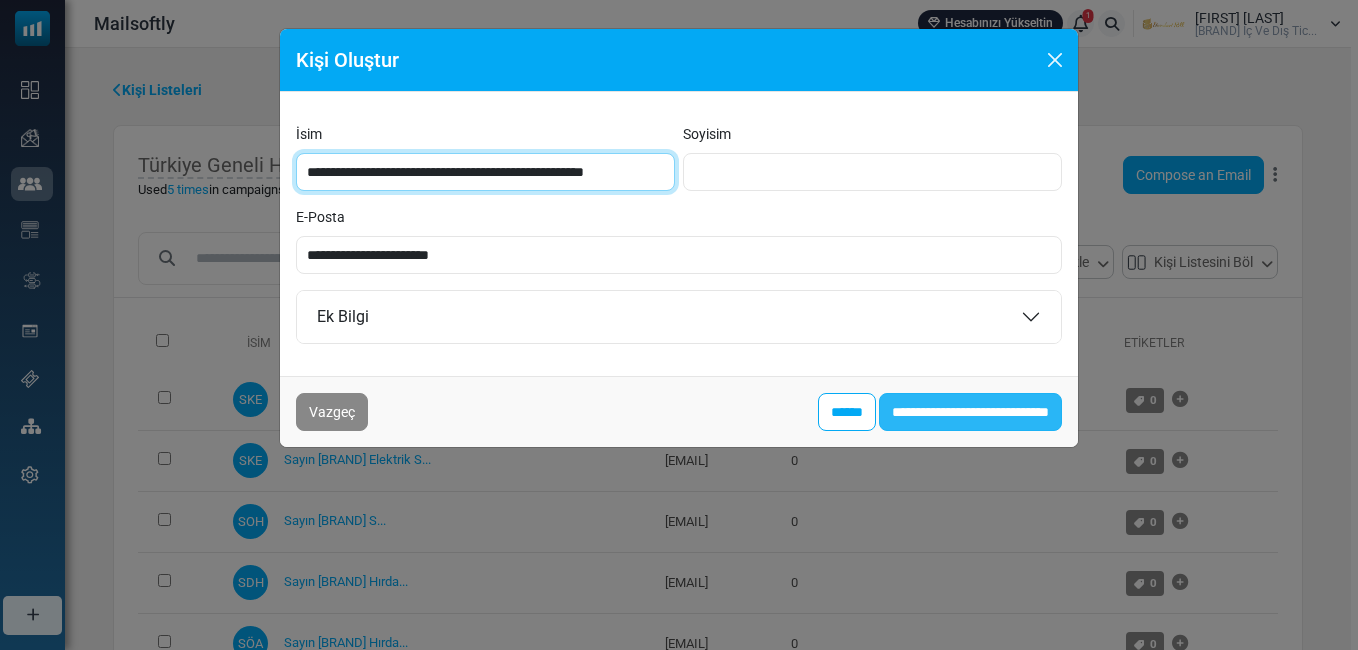 type on "**********" 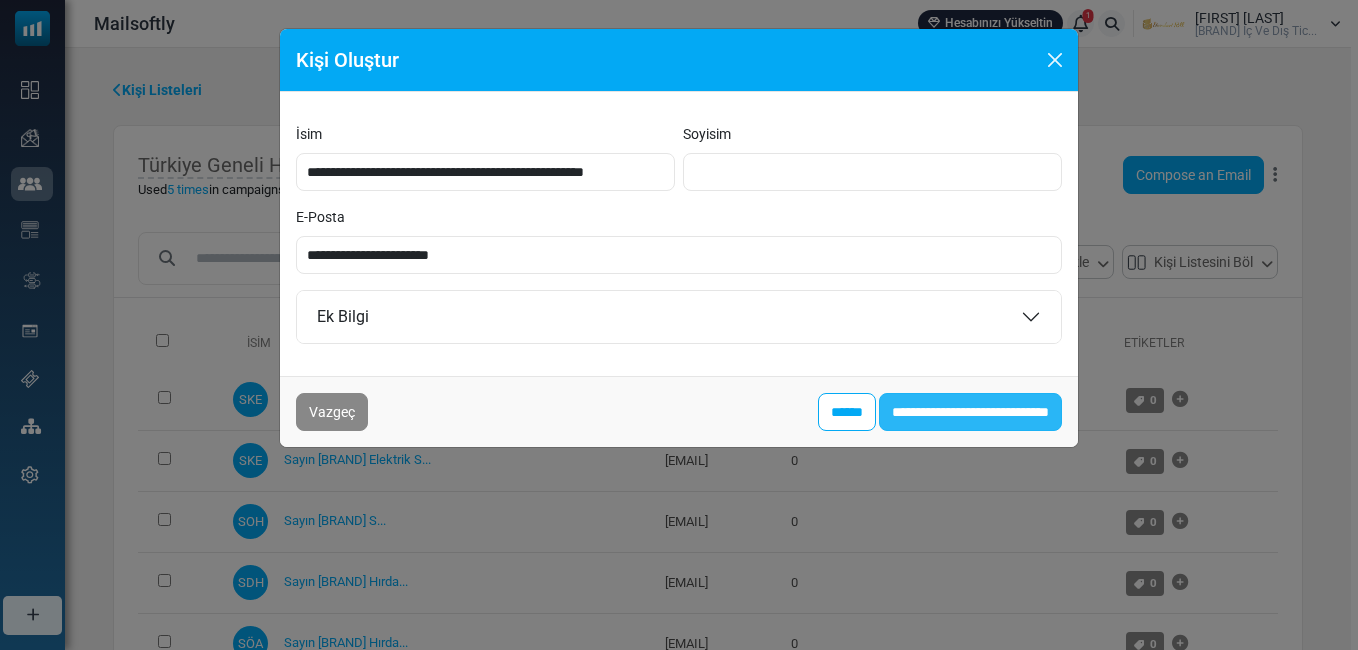 click on "**********" at bounding box center (970, 412) 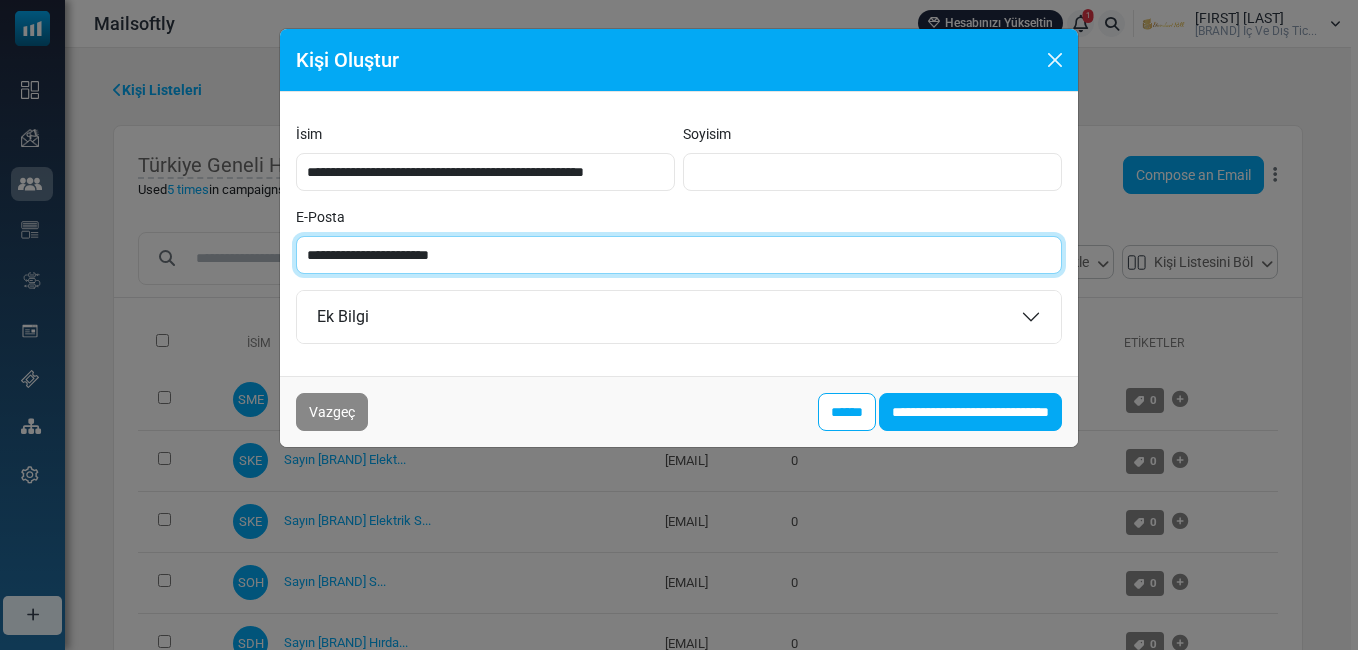 paste 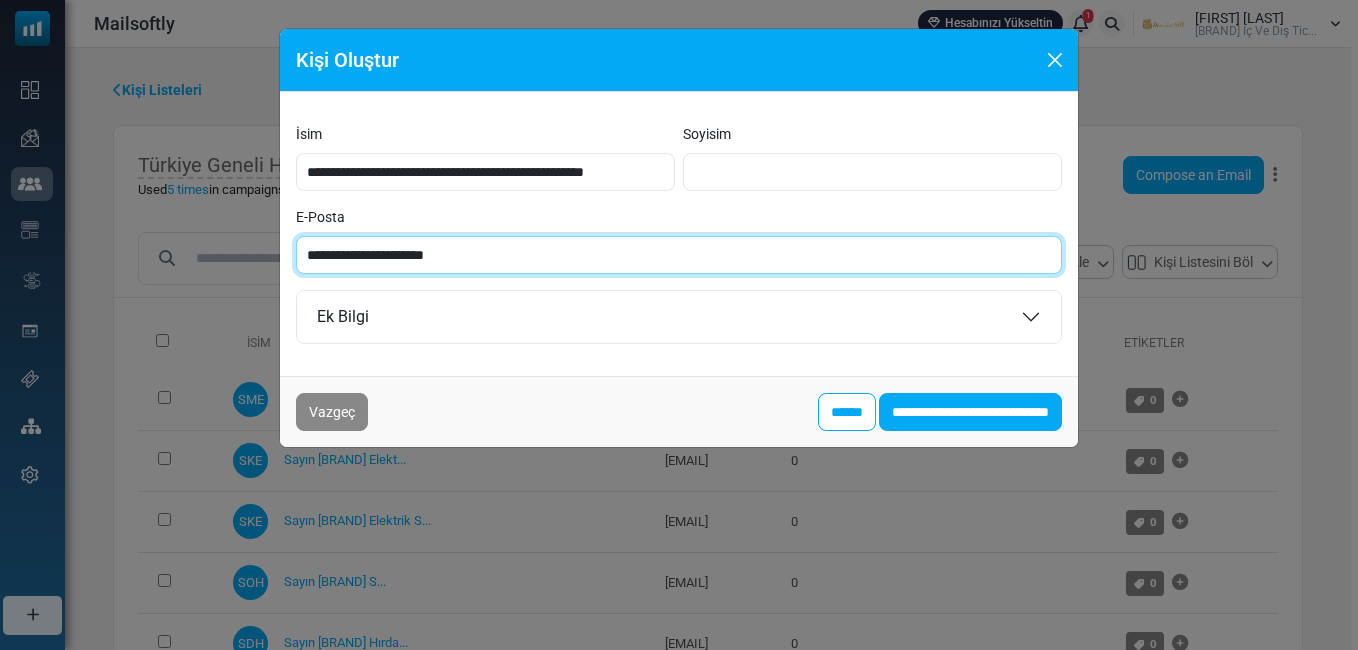 click on "**********" at bounding box center [679, 255] 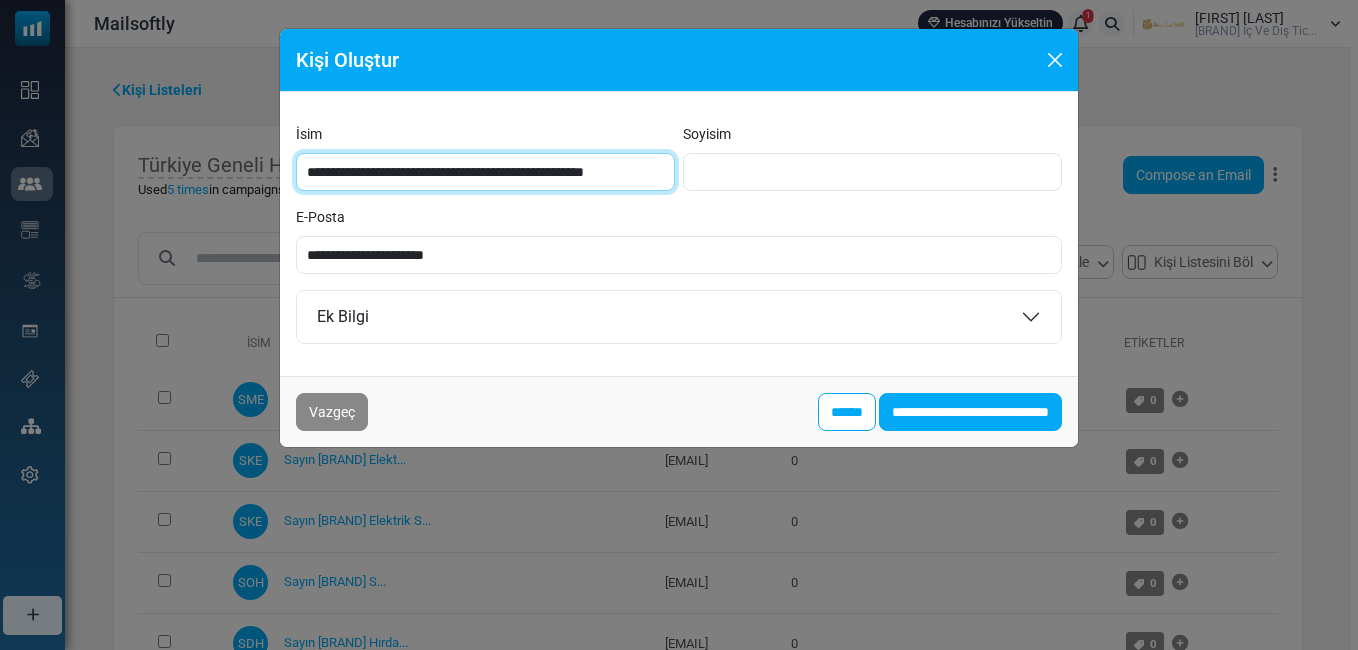 click on "**********" at bounding box center [485, 172] 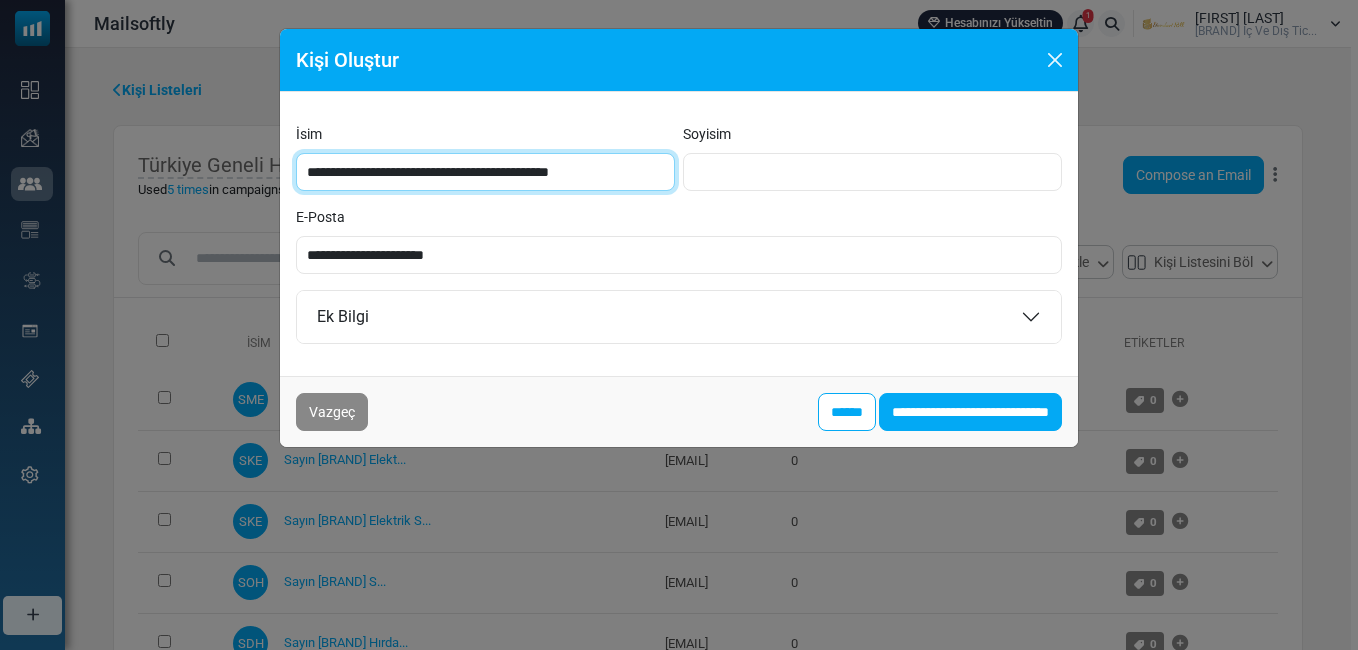 click on "**********" at bounding box center (485, 172) 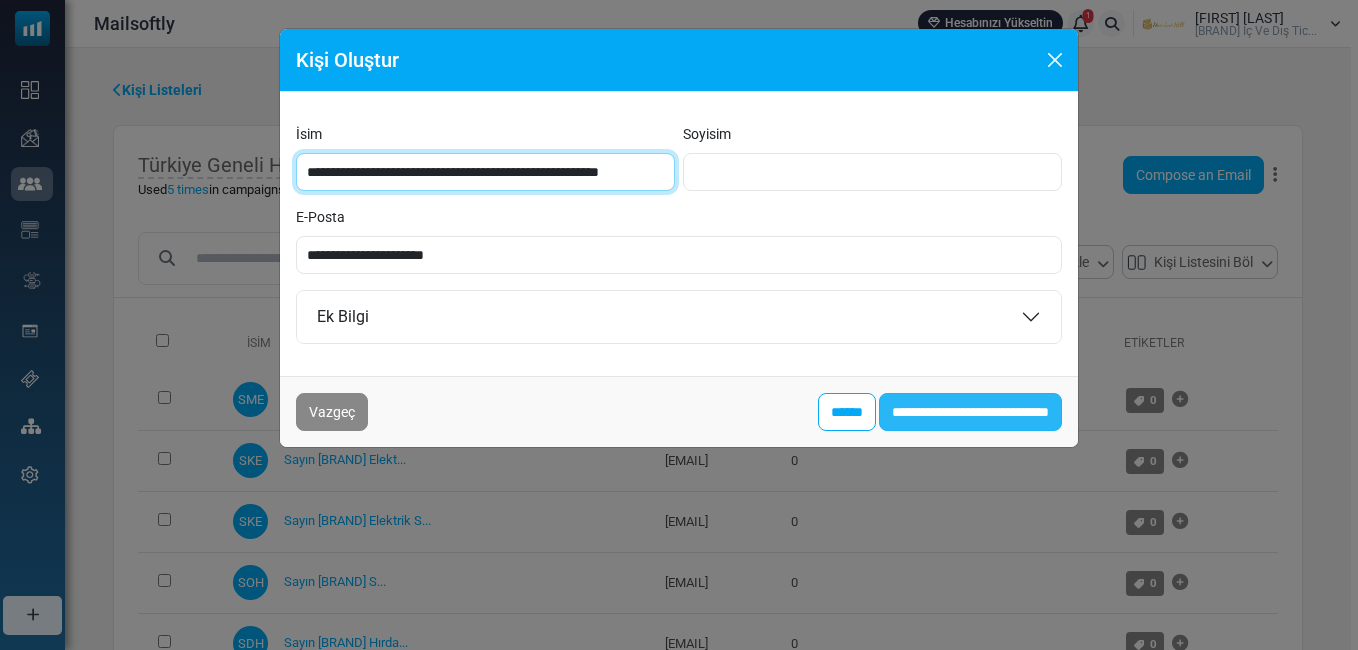 type on "**********" 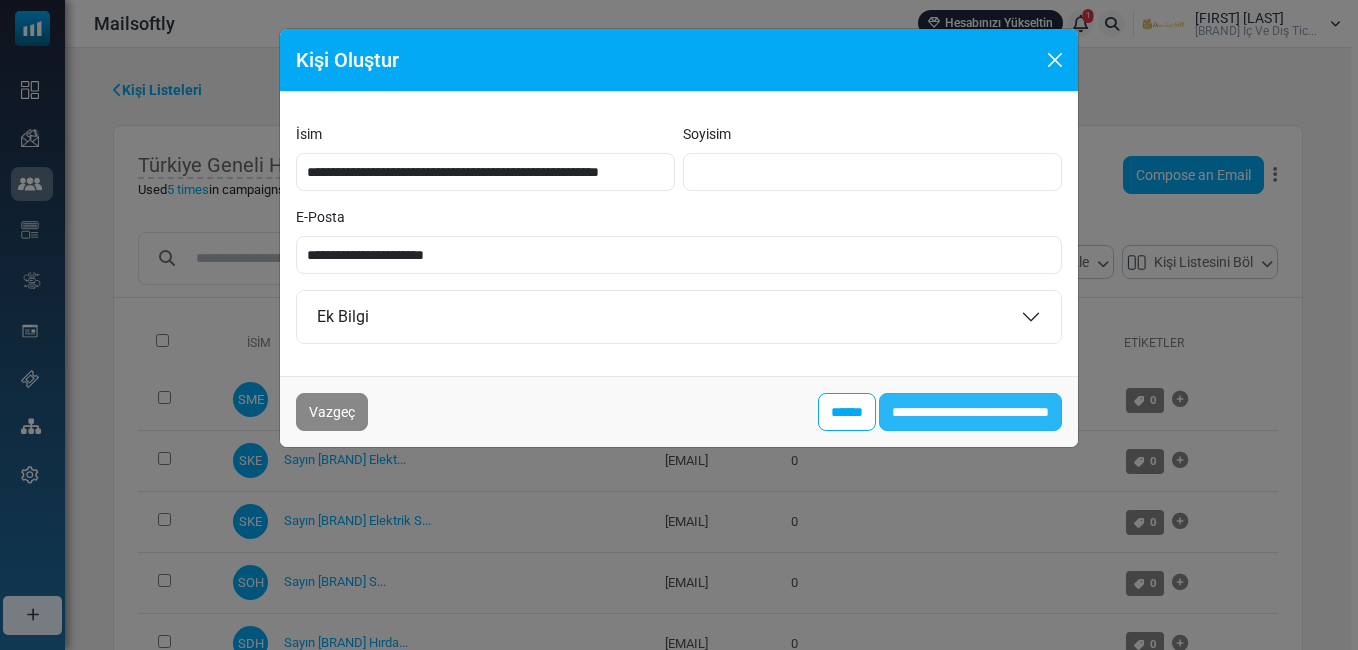 click on "**********" at bounding box center (970, 412) 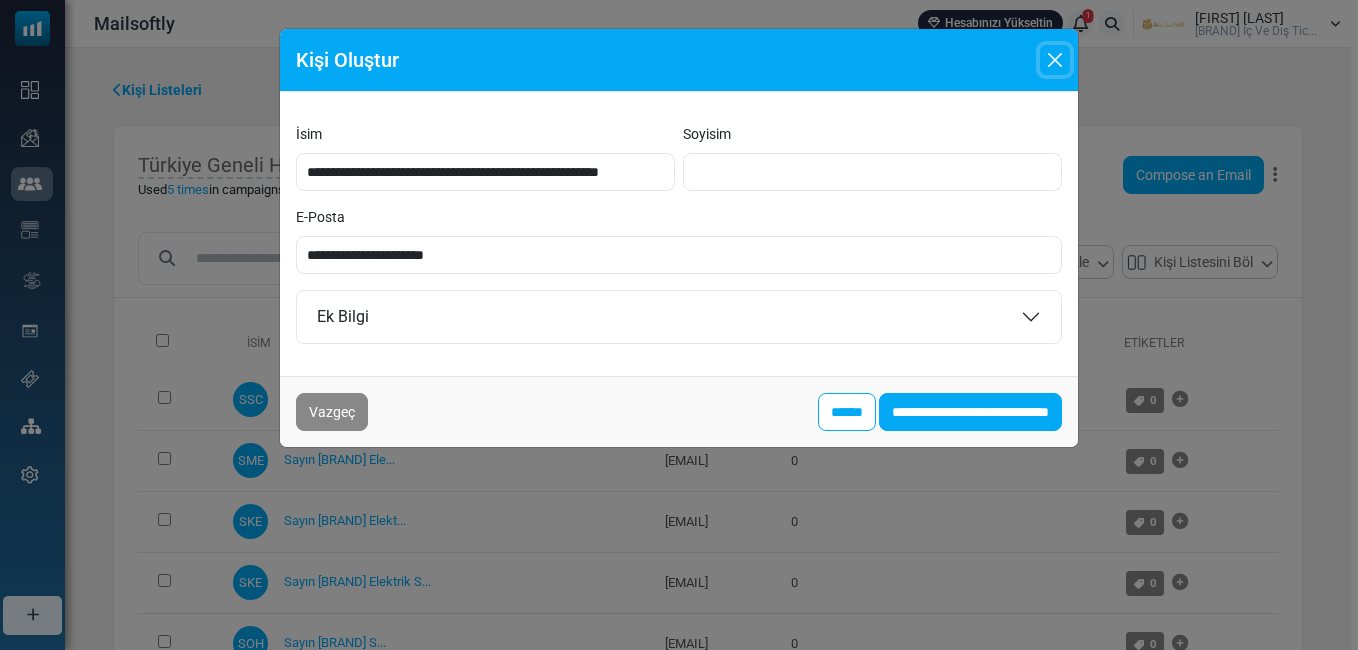 click at bounding box center (1055, 60) 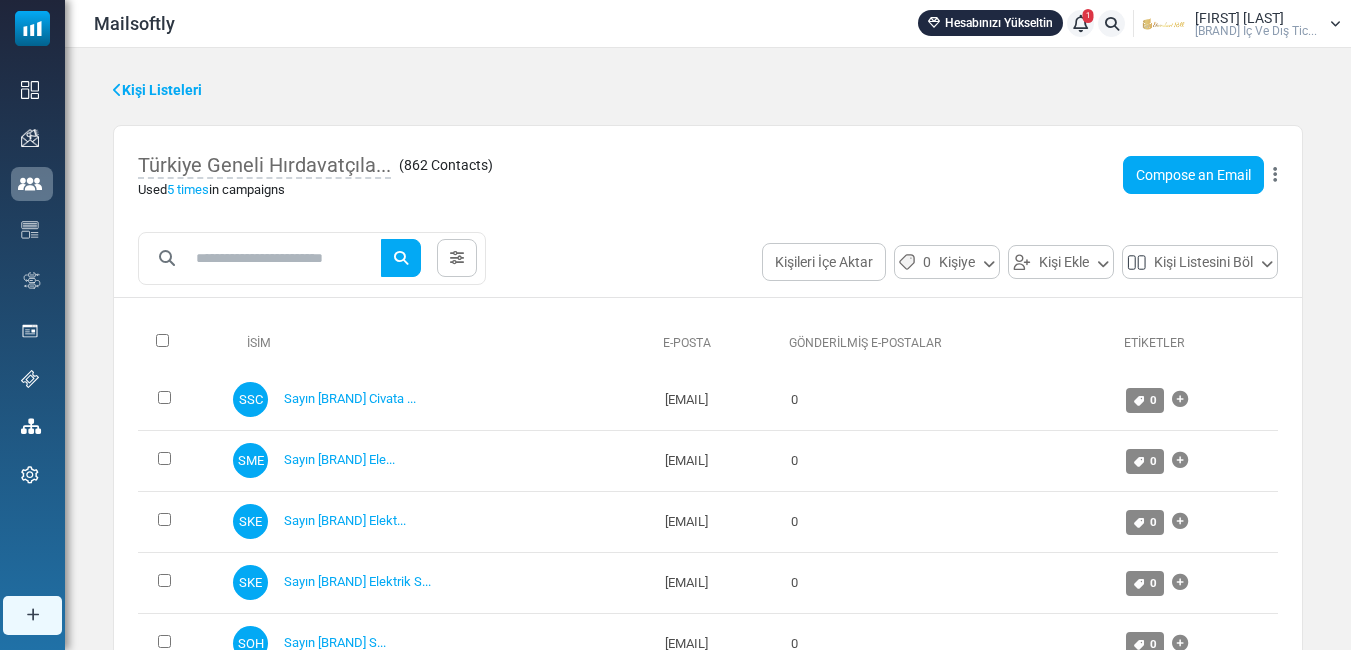 click on "Türkiye Geneli Hırdavatçıla...
( 862 Contacts )
Used  5 times  in campaigns
Compose an Email
Düzenle
Export List
Delete List
Delete List with Contacts" at bounding box center (708, 175) 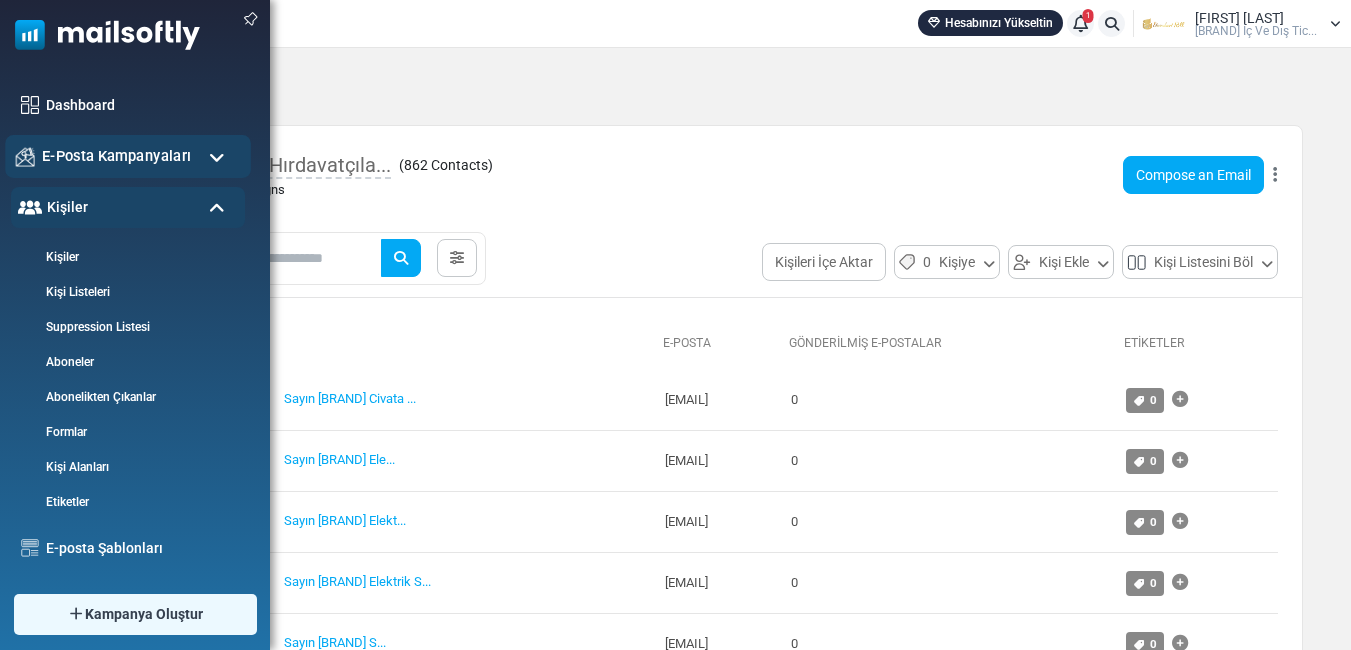 click on "E-Posta Kampanyaları" at bounding box center (116, 156) 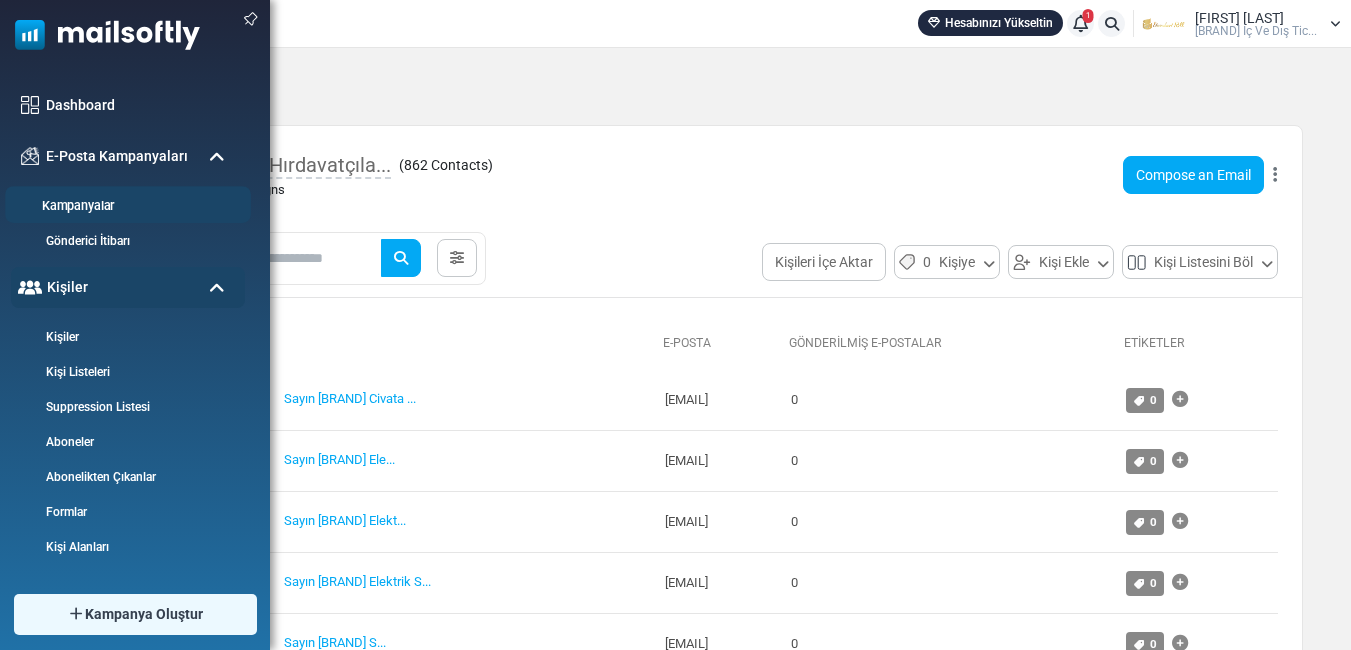 click on "Kampanyalar" at bounding box center [125, 206] 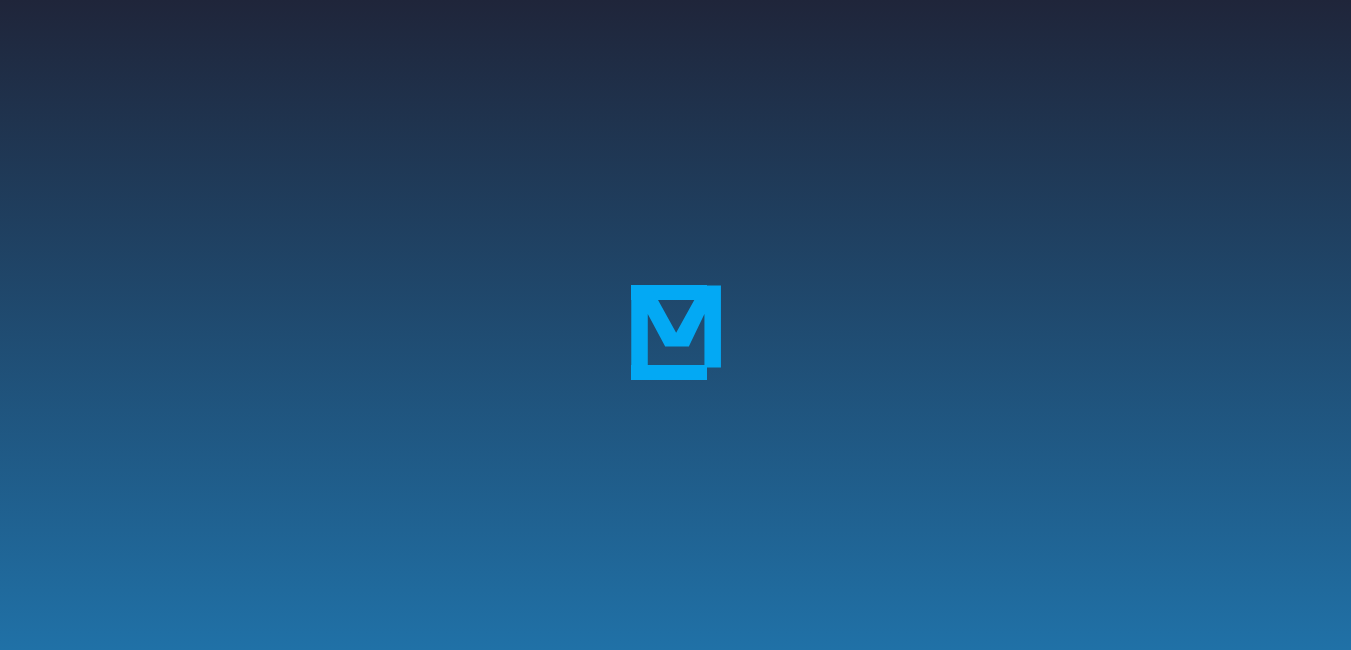 scroll, scrollTop: 0, scrollLeft: 0, axis: both 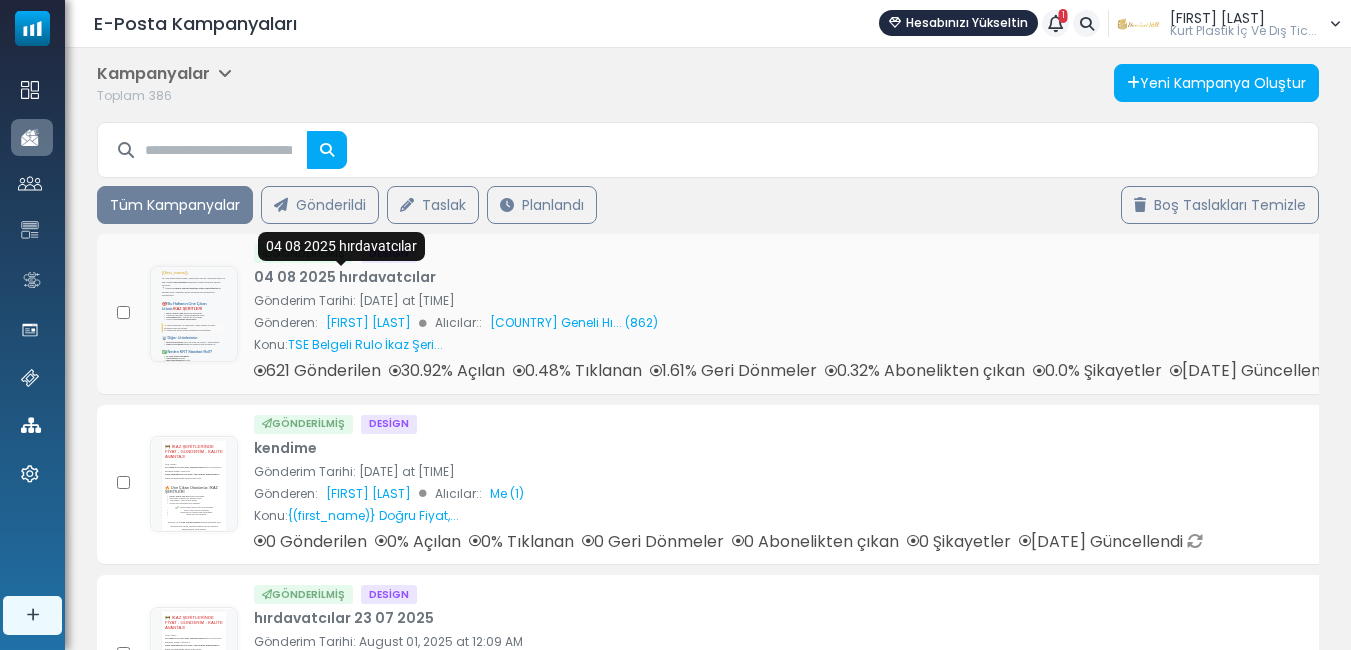 click on "04 08 2025 hırdavatcılar" at bounding box center [345, 277] 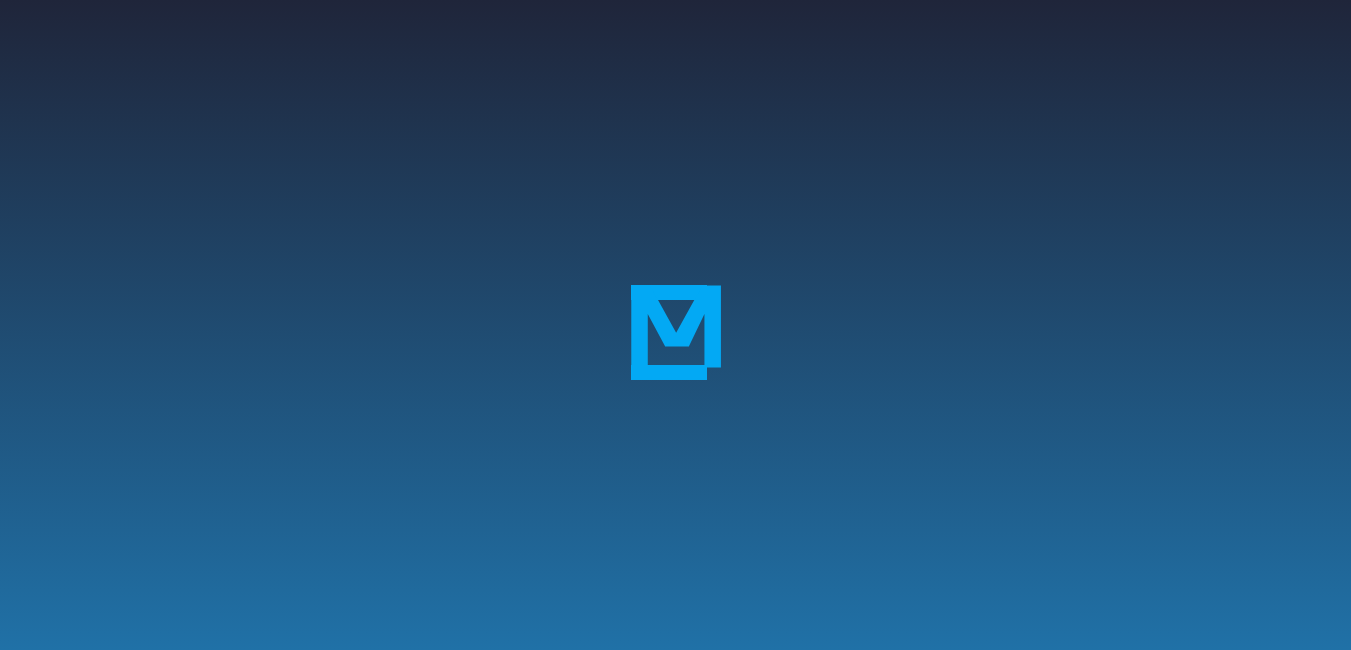 scroll, scrollTop: 0, scrollLeft: 0, axis: both 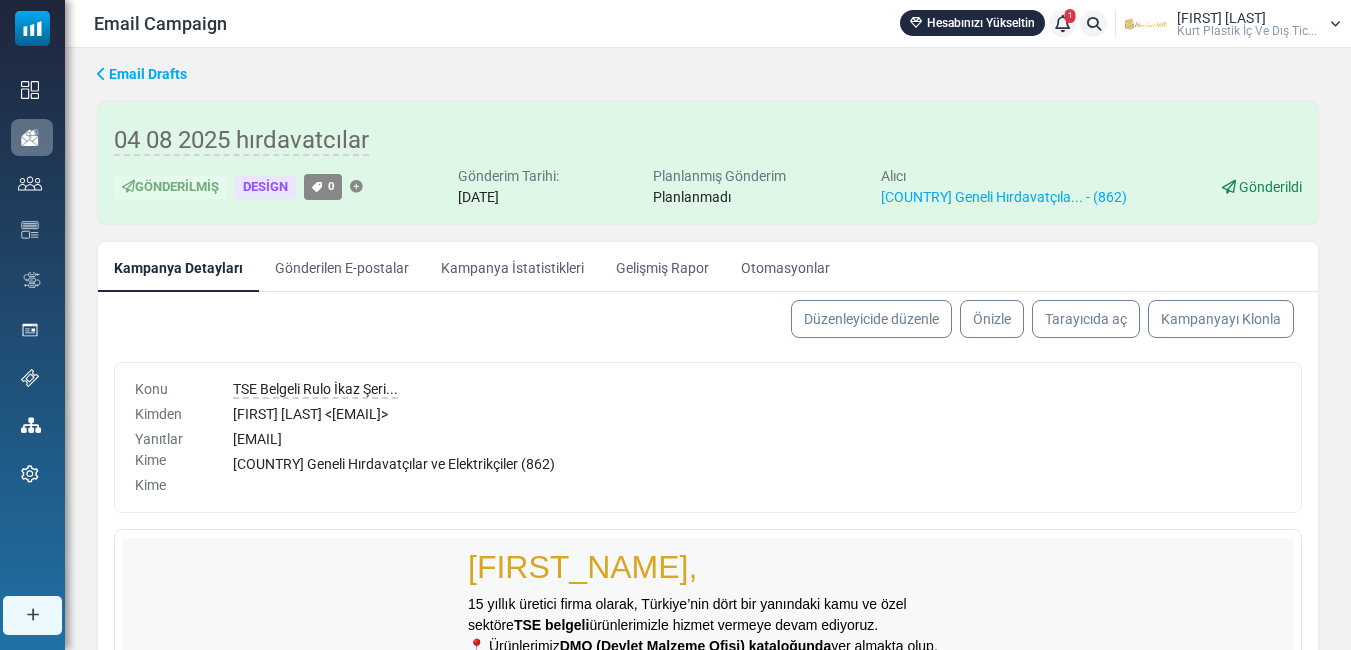 click on "Kampanya İstatistikleri" at bounding box center [512, 267] 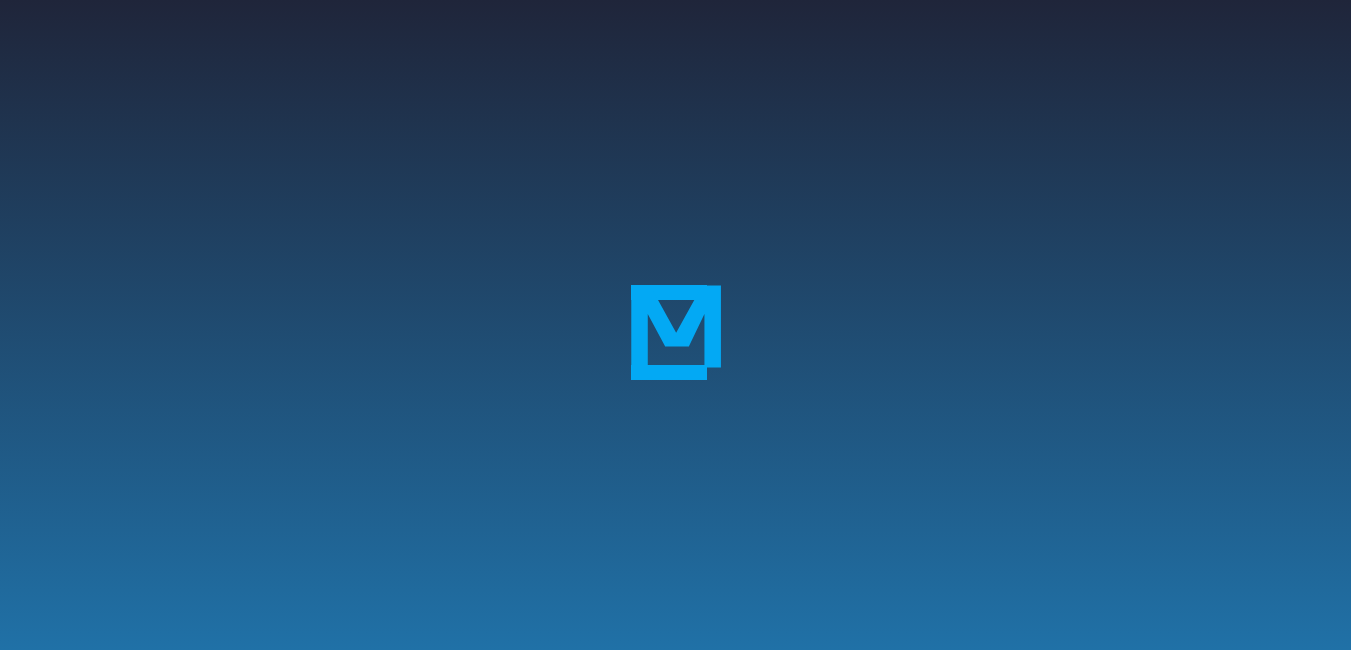 scroll, scrollTop: 0, scrollLeft: 0, axis: both 